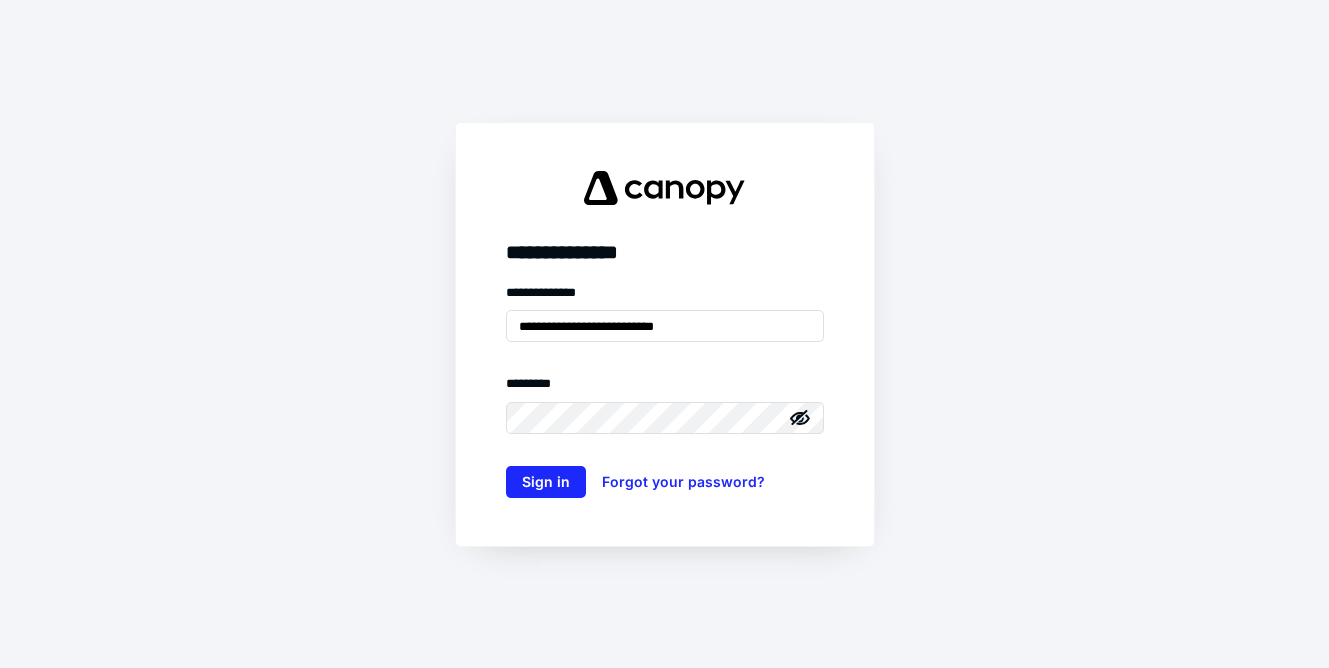 scroll, scrollTop: 0, scrollLeft: 0, axis: both 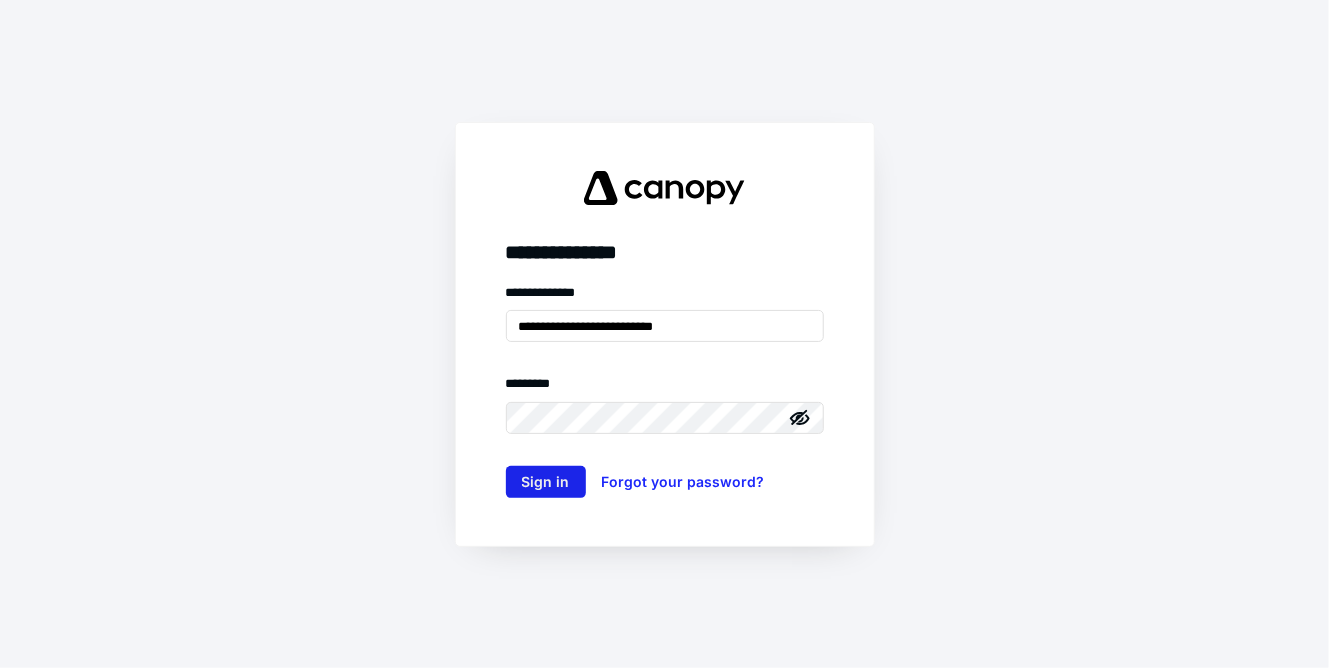 type on "**********" 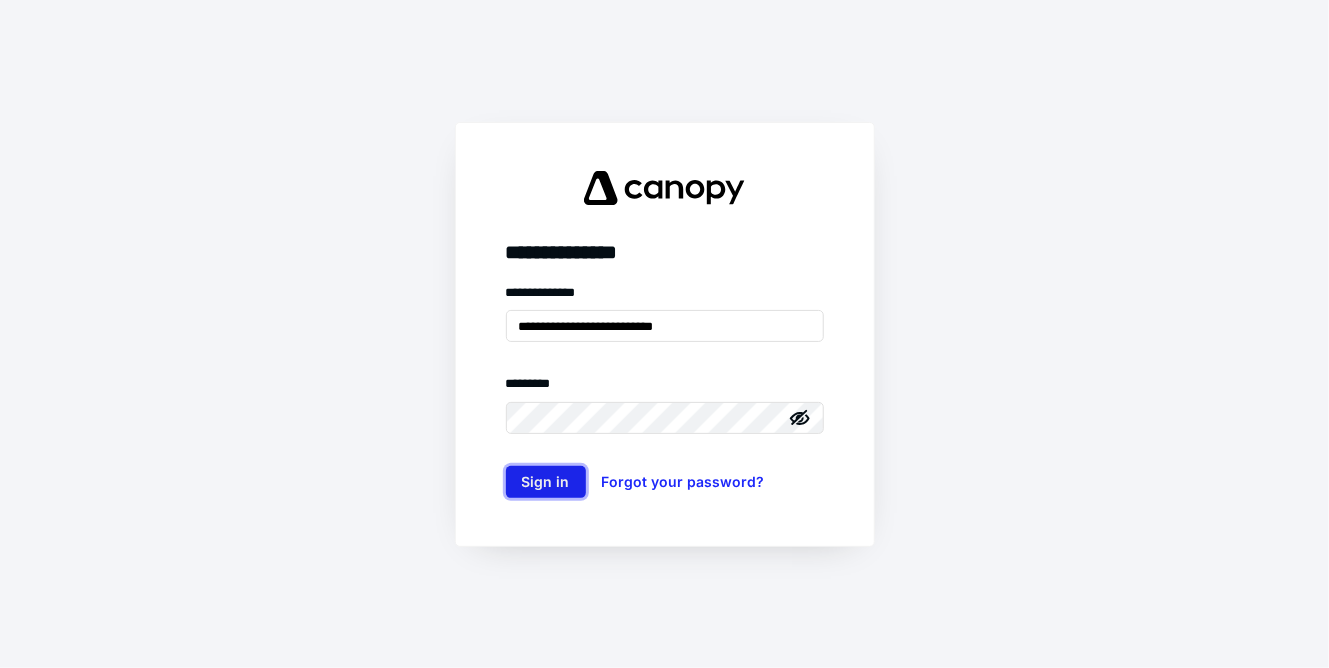 click on "Sign in" at bounding box center [546, 482] 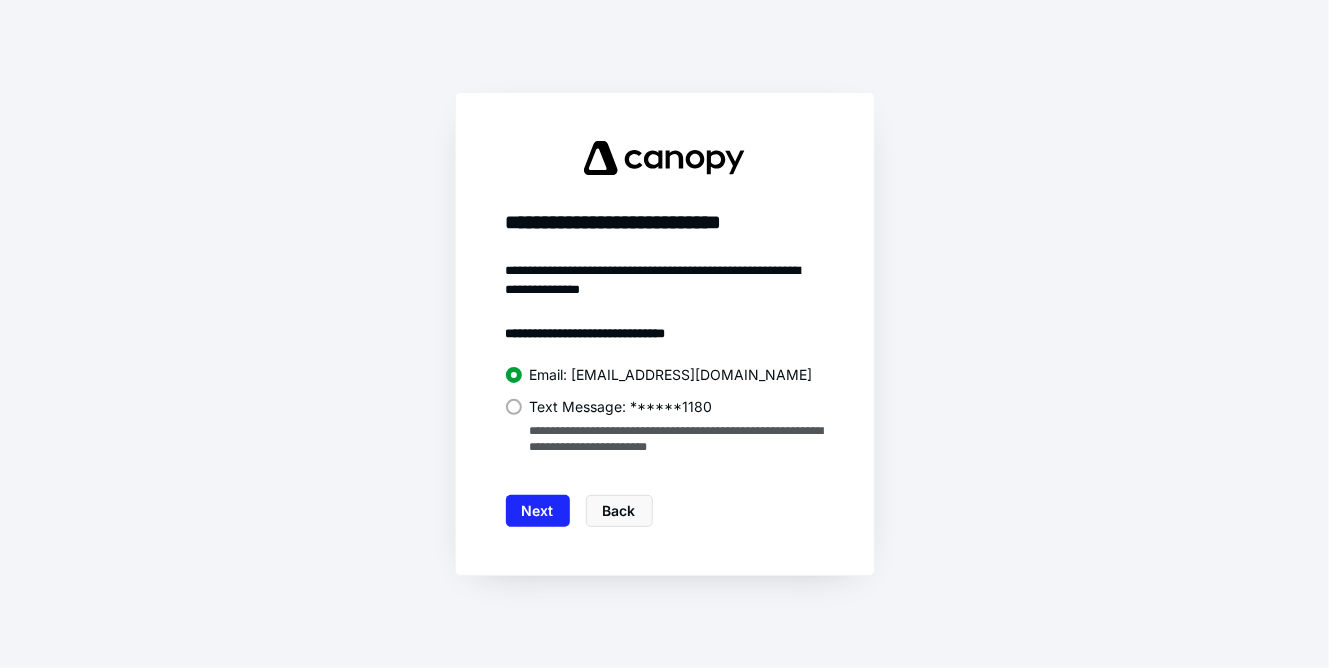 click on "Next" at bounding box center [538, 511] 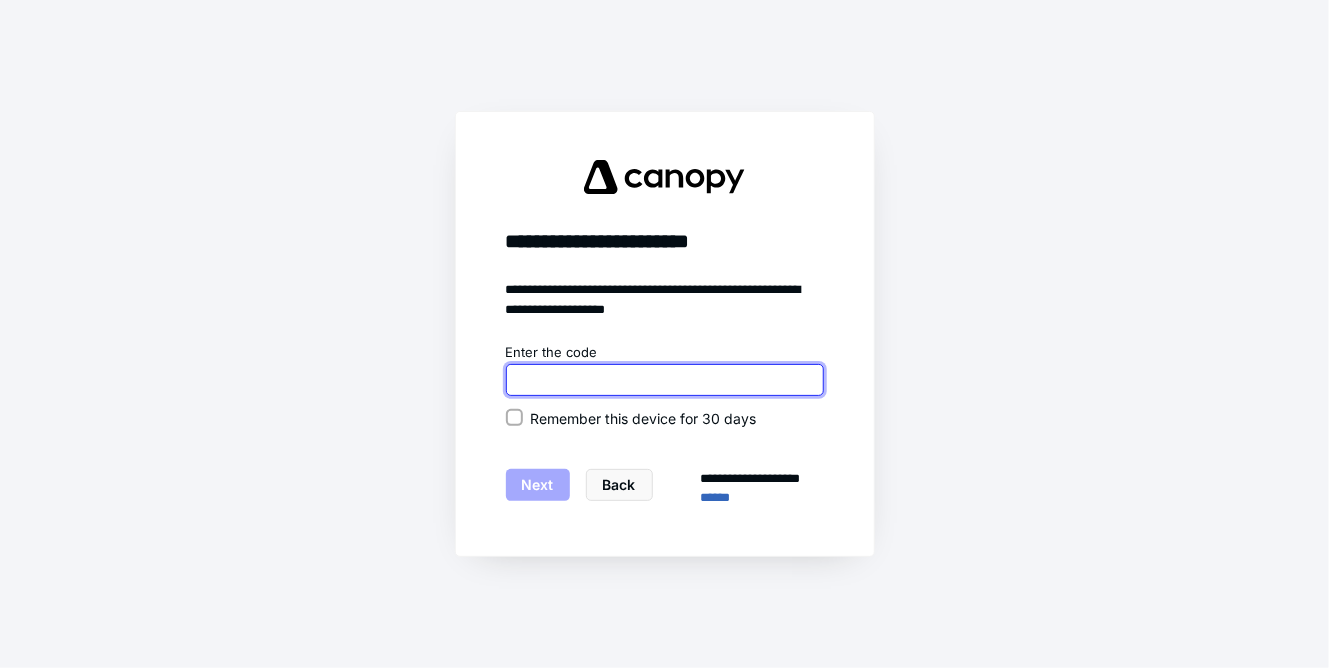 click at bounding box center (665, 380) 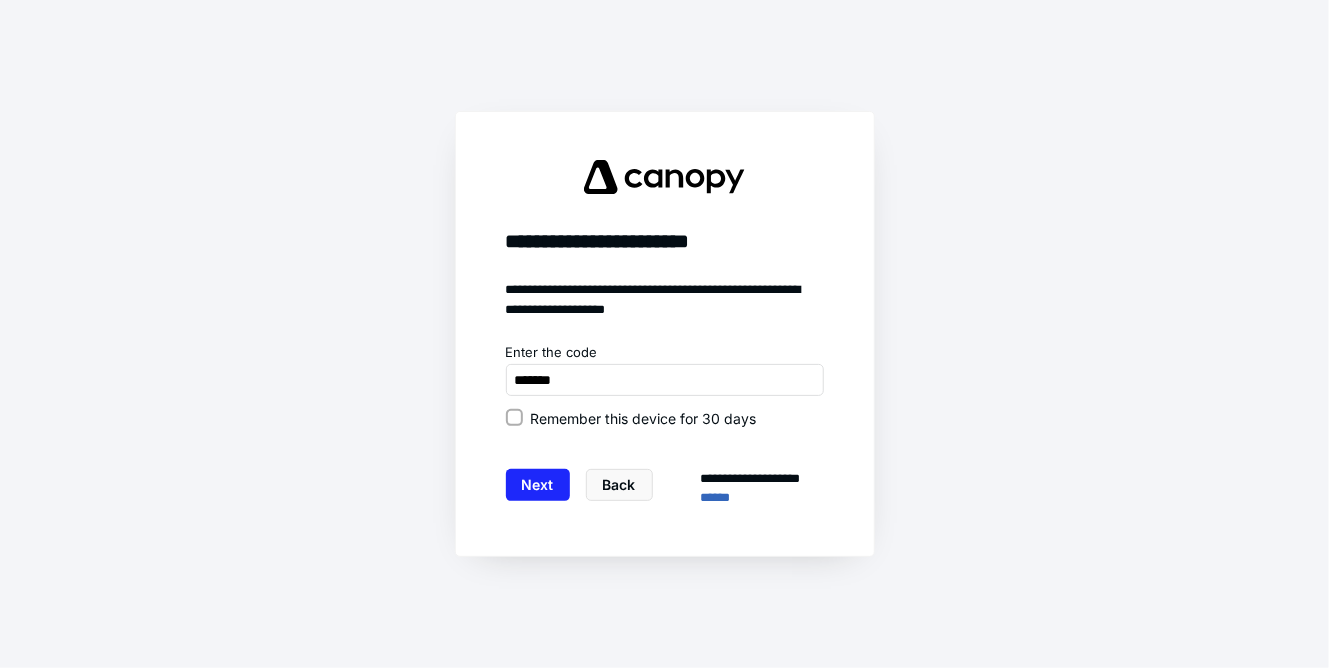 type on "******" 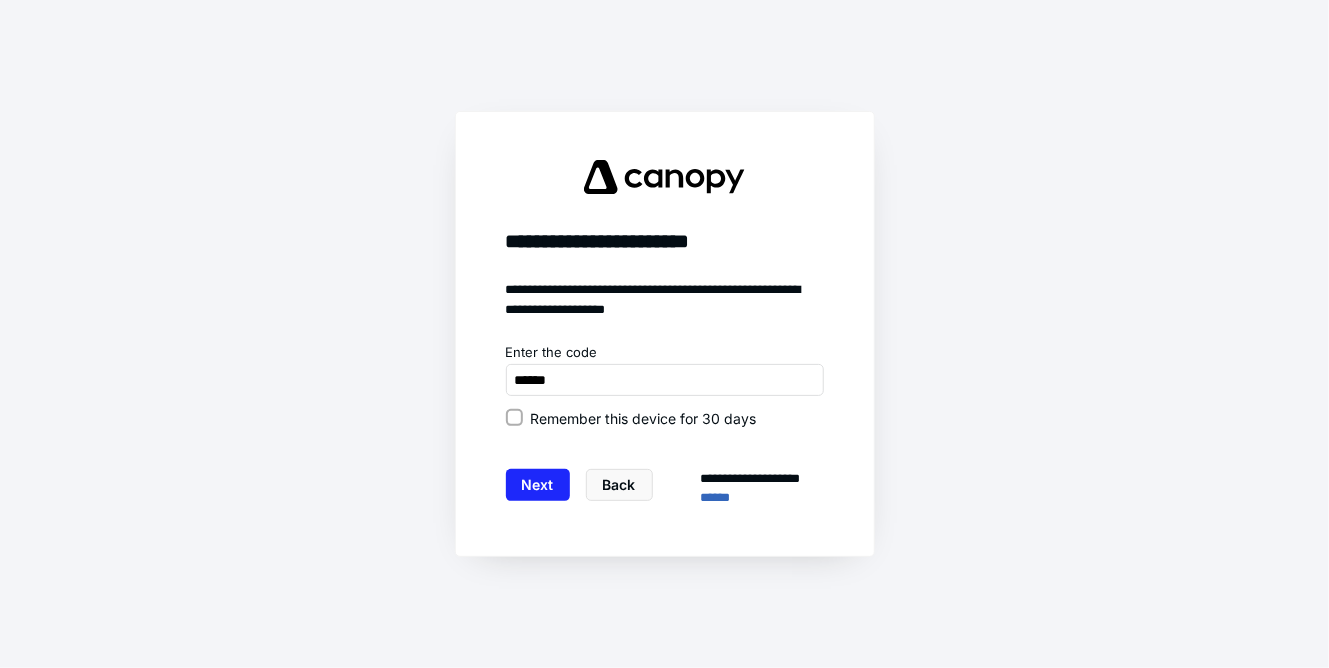 click on "Remember this device for 30 days" at bounding box center [644, 418] 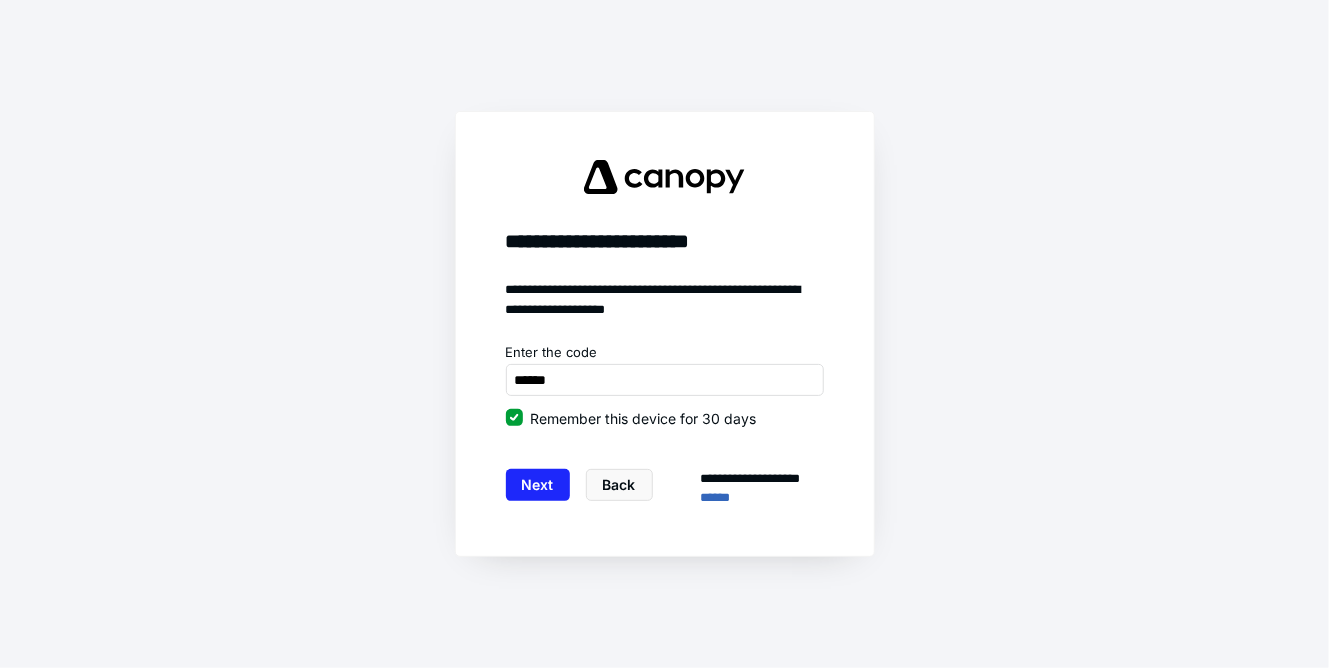 click on "Remember this device for 30 days" at bounding box center [644, 418] 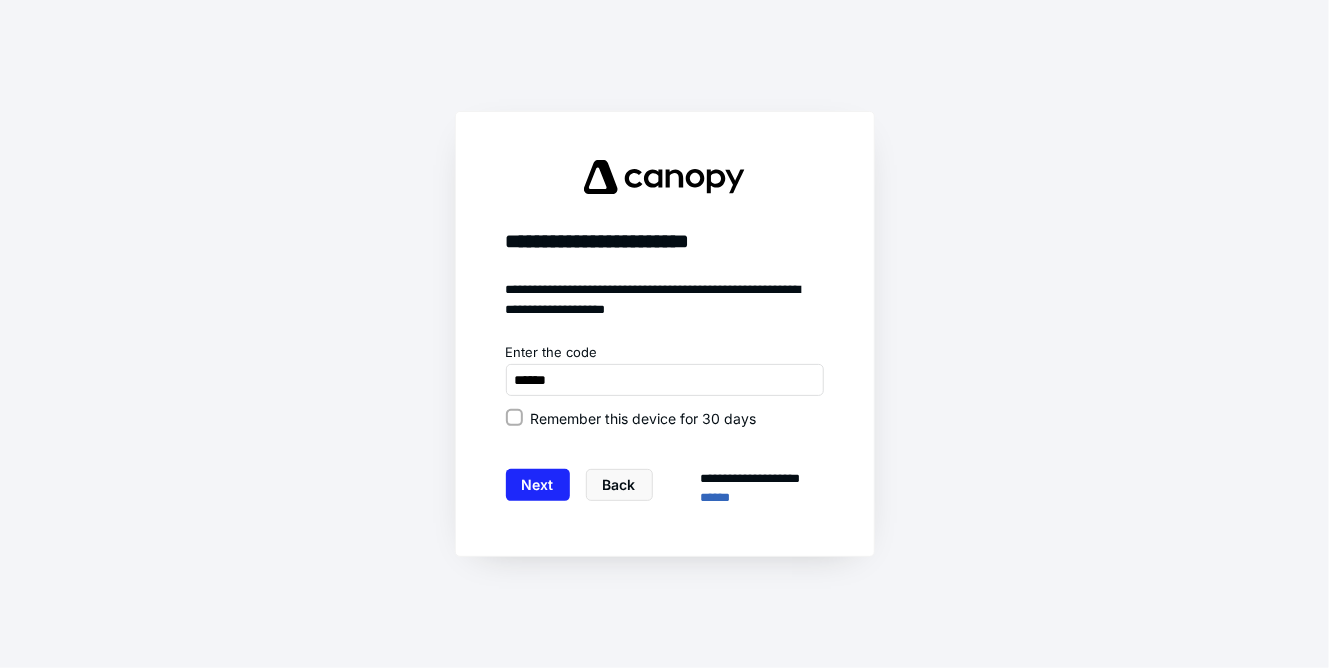 drag, startPoint x: 550, startPoint y: 415, endPoint x: 548, endPoint y: 429, distance: 14.142136 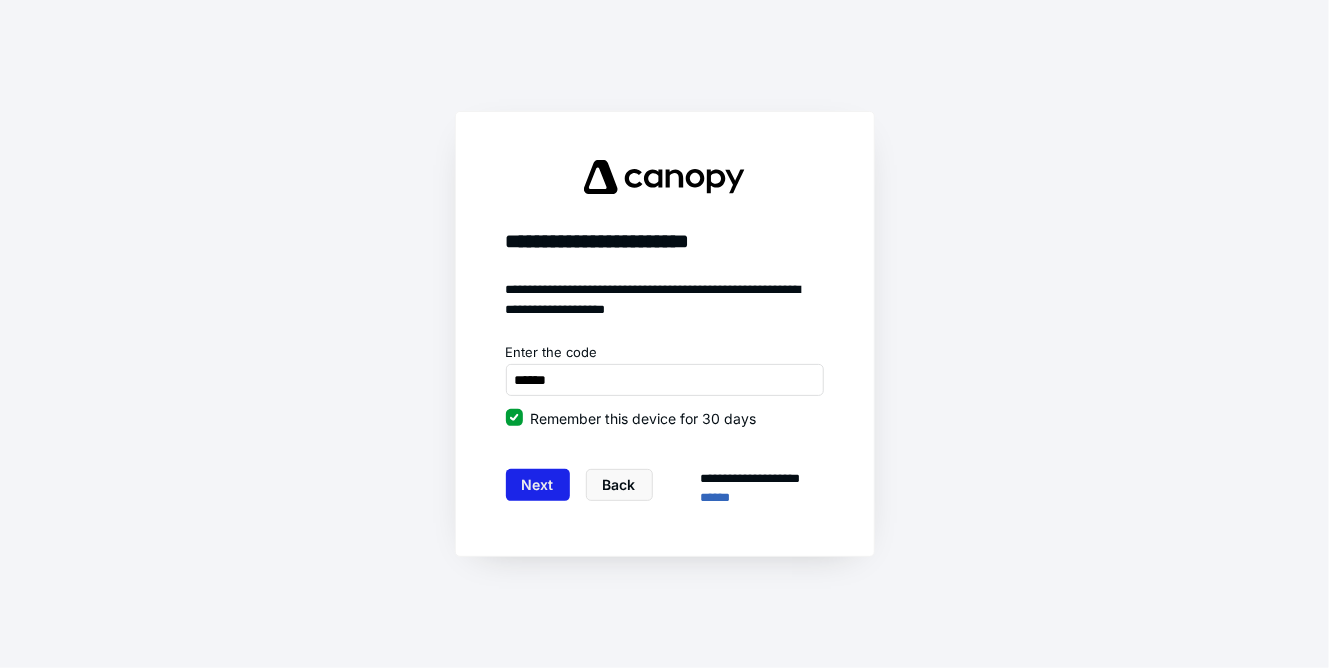 click on "Next" at bounding box center [538, 485] 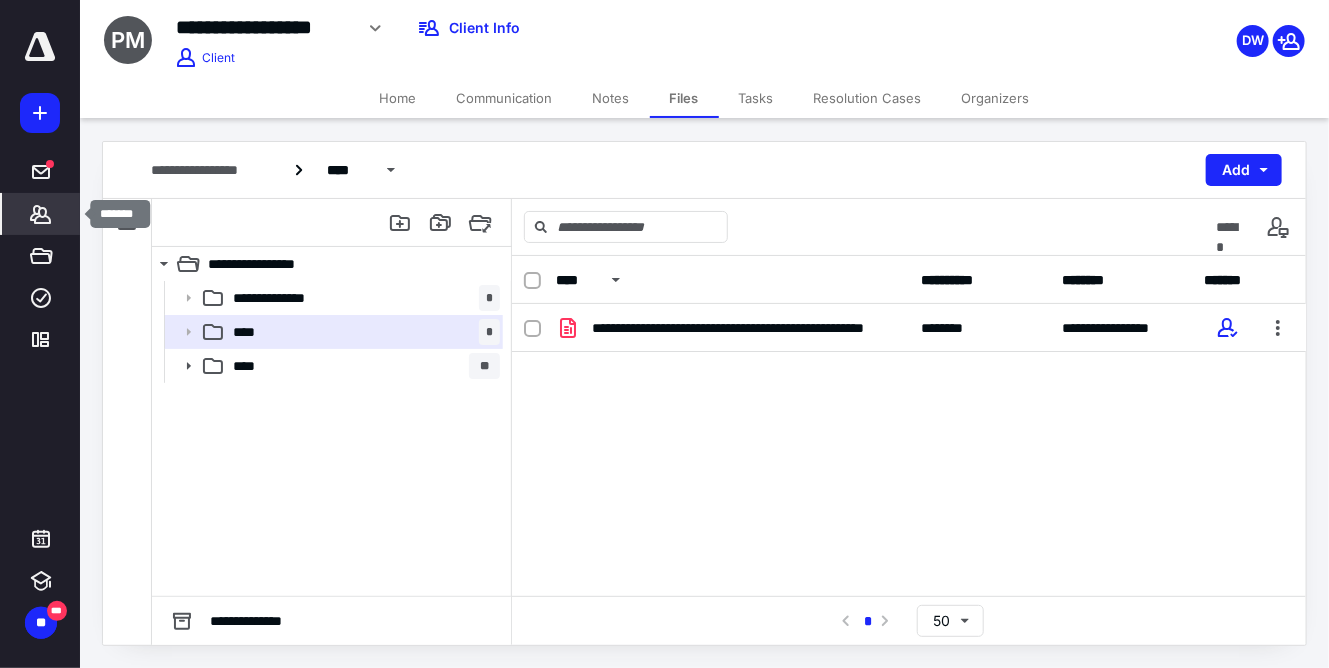 click 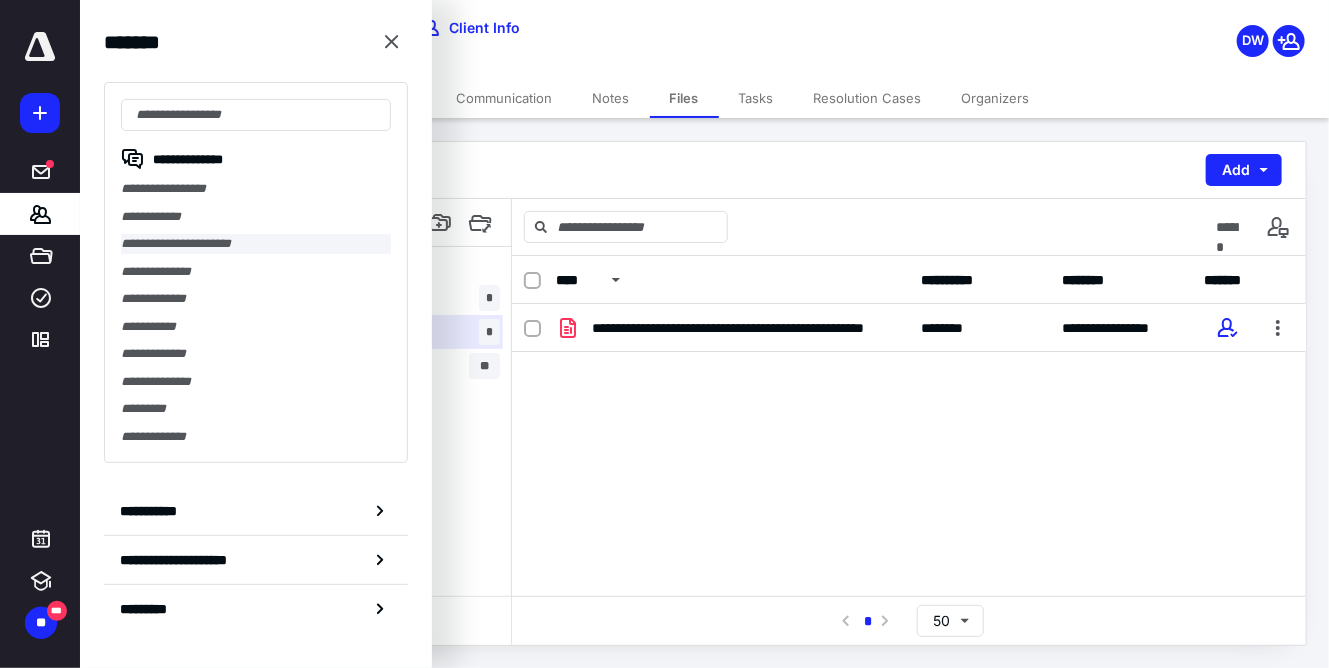 click on "**********" at bounding box center [256, 244] 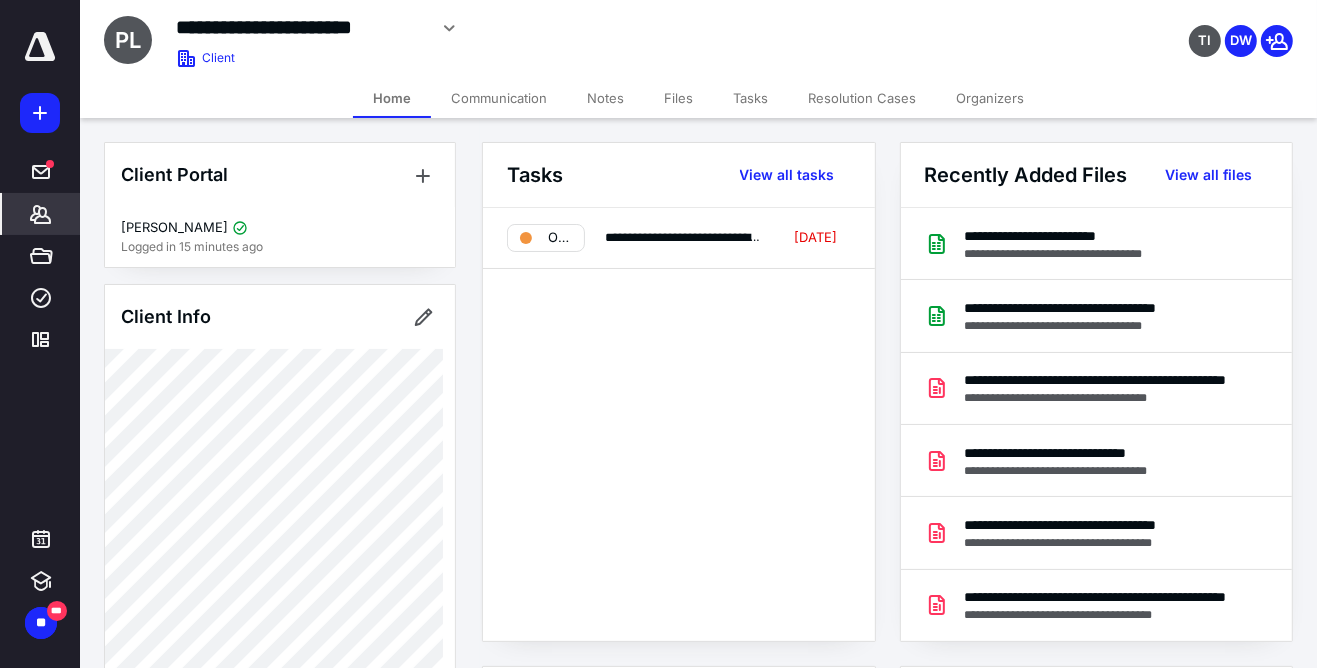 click on "Files" at bounding box center [678, 98] 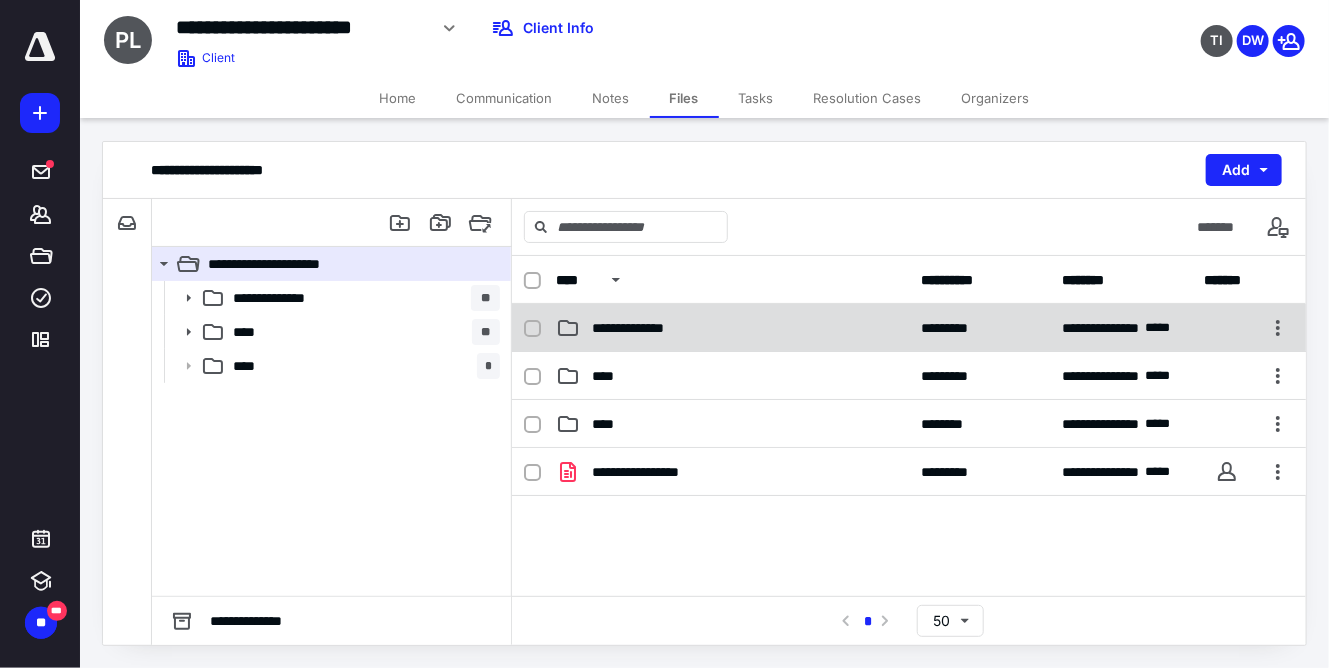 click on "**********" at bounding box center [641, 328] 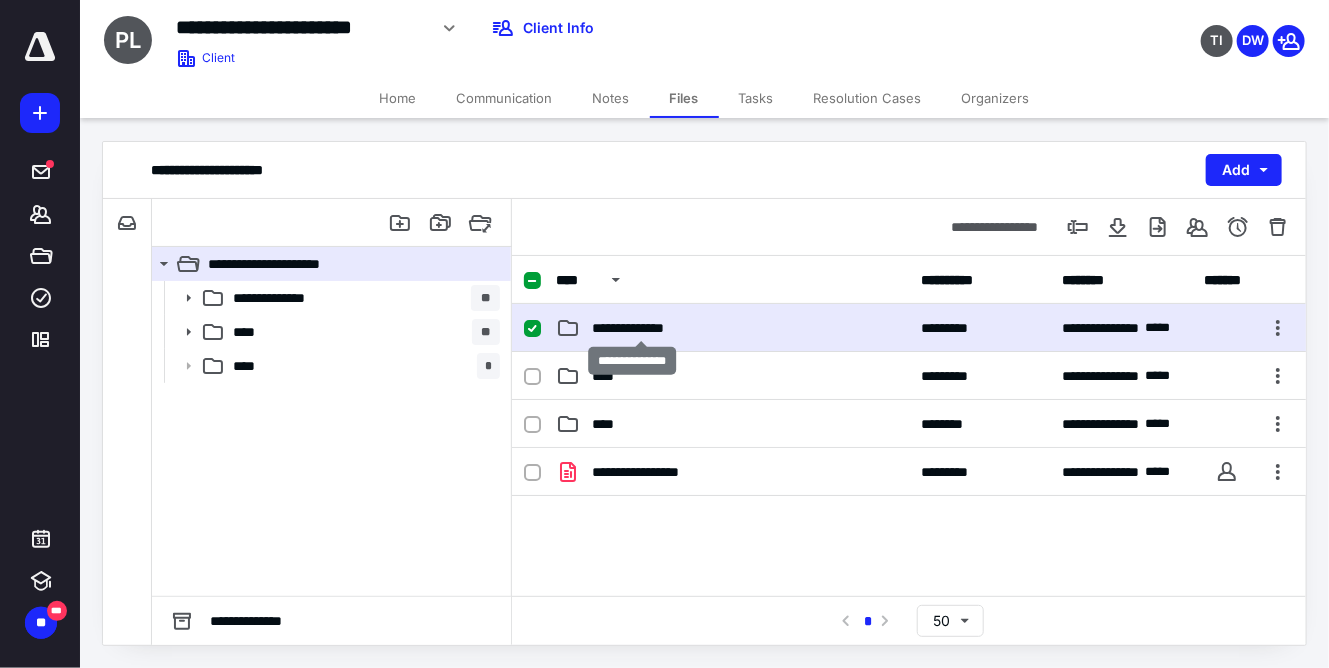 checkbox on "true" 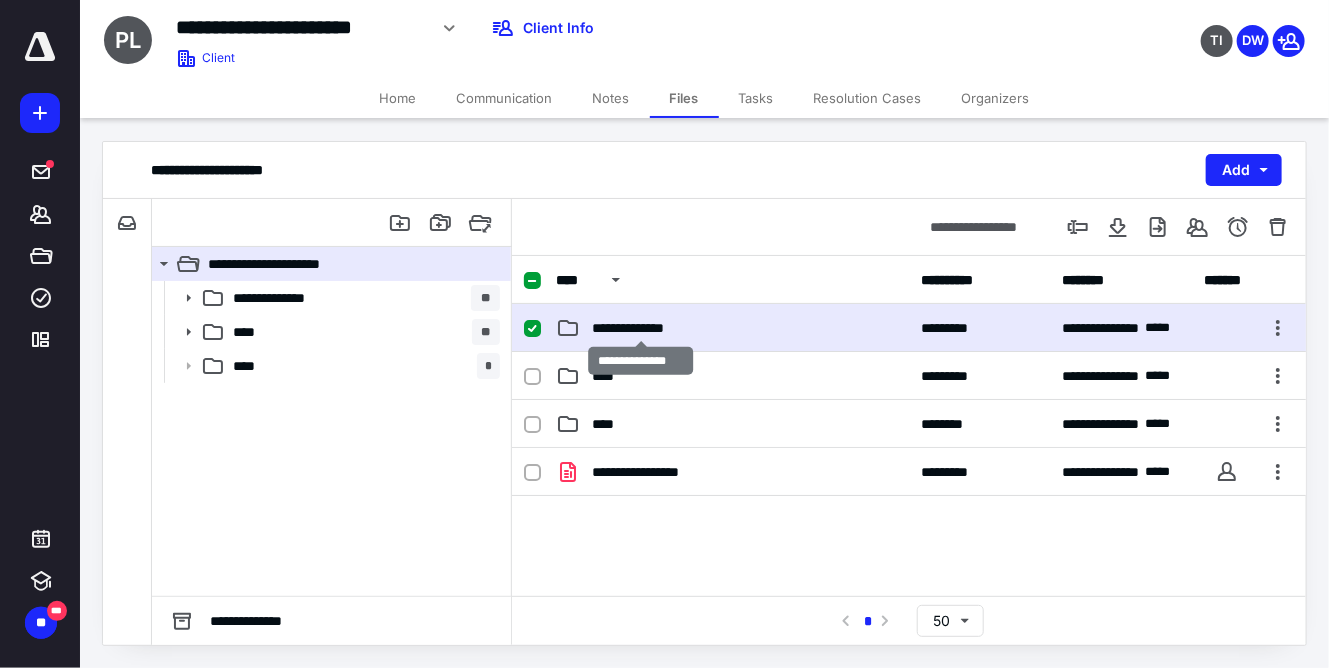 click on "**********" at bounding box center [641, 328] 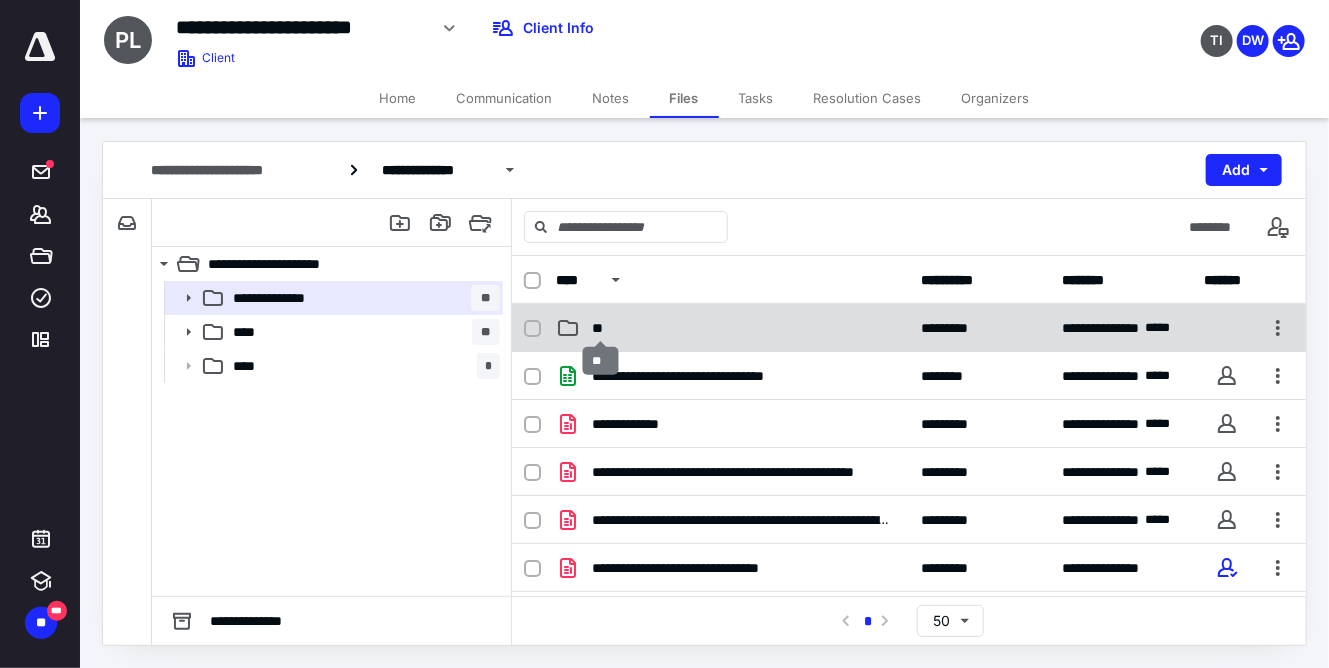 click on "**" at bounding box center [601, 328] 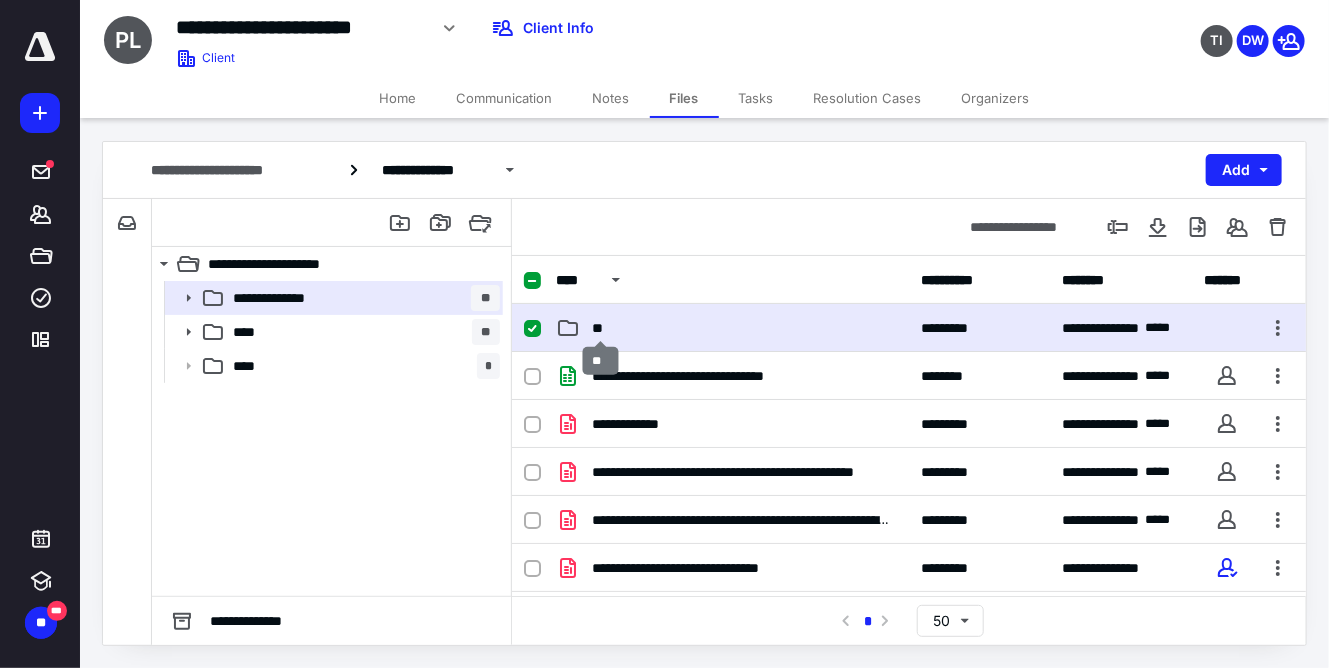 click on "**" at bounding box center [601, 328] 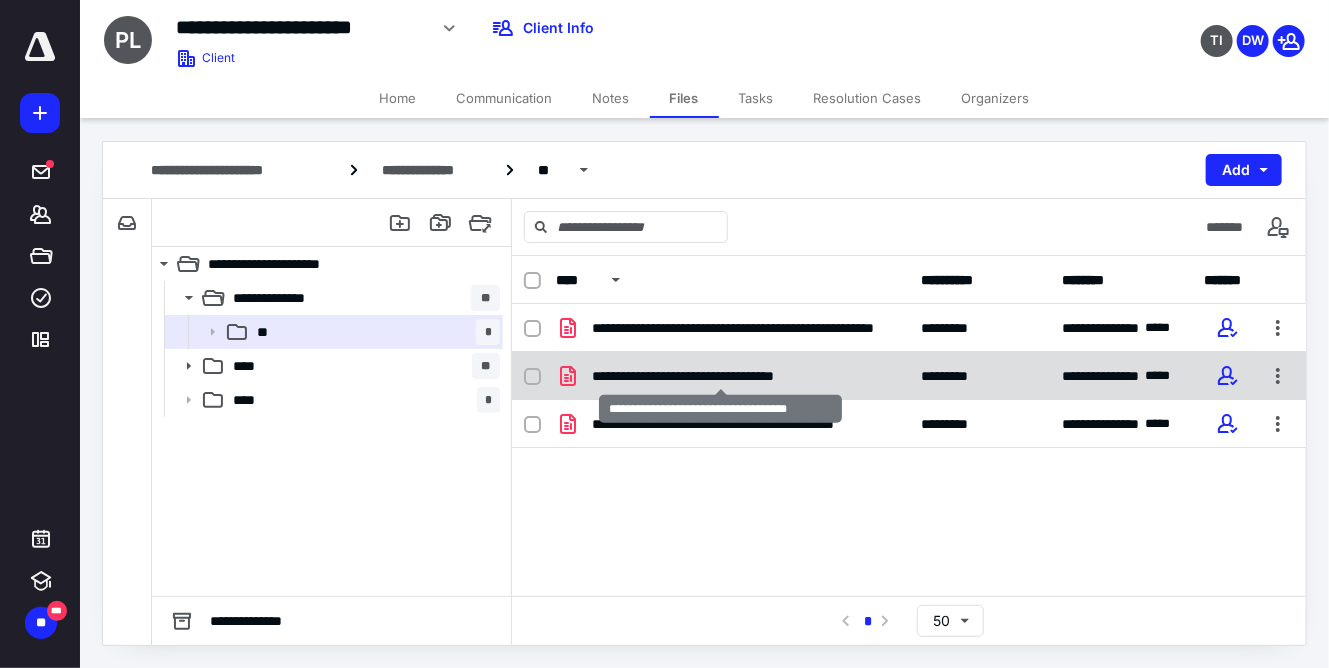 click on "**********" at bounding box center (721, 376) 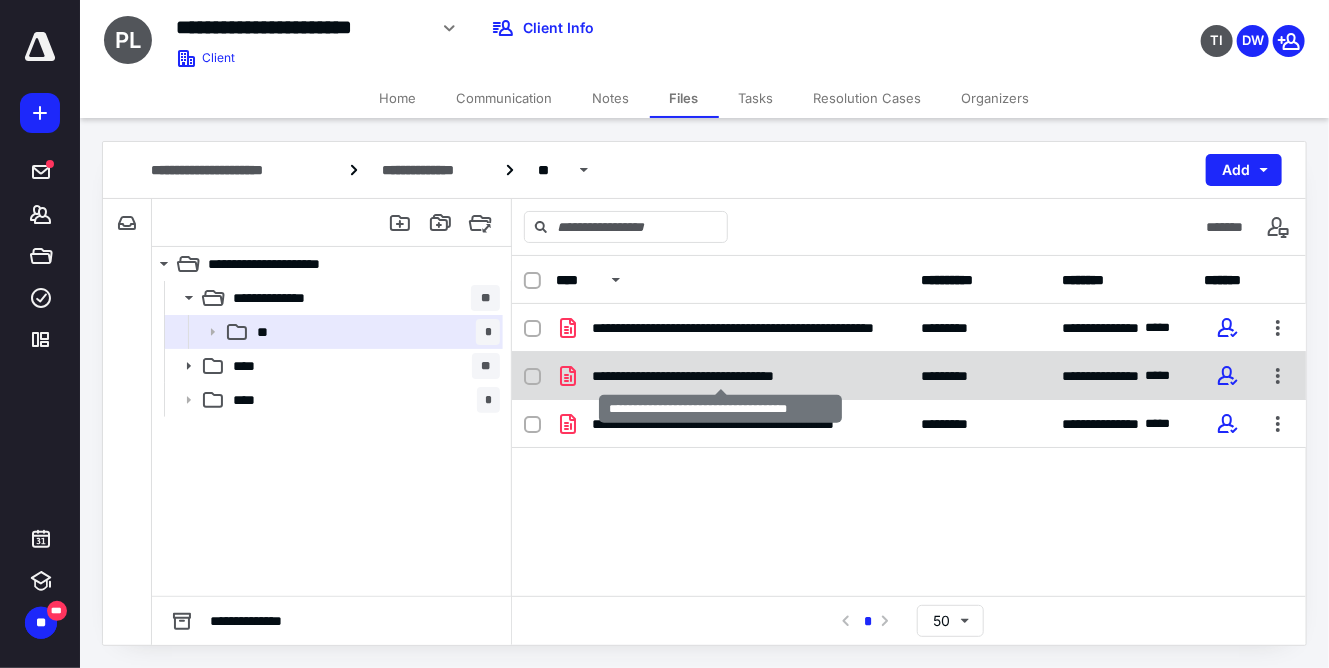 checkbox on "true" 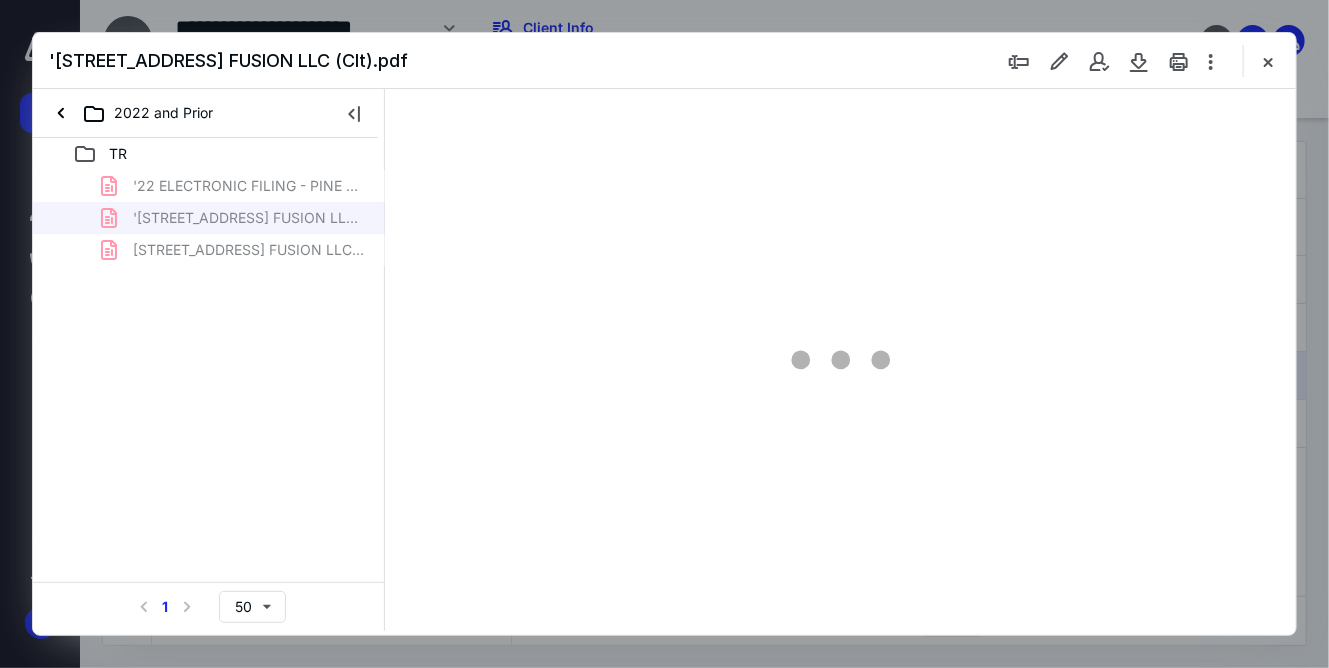 type on "143" 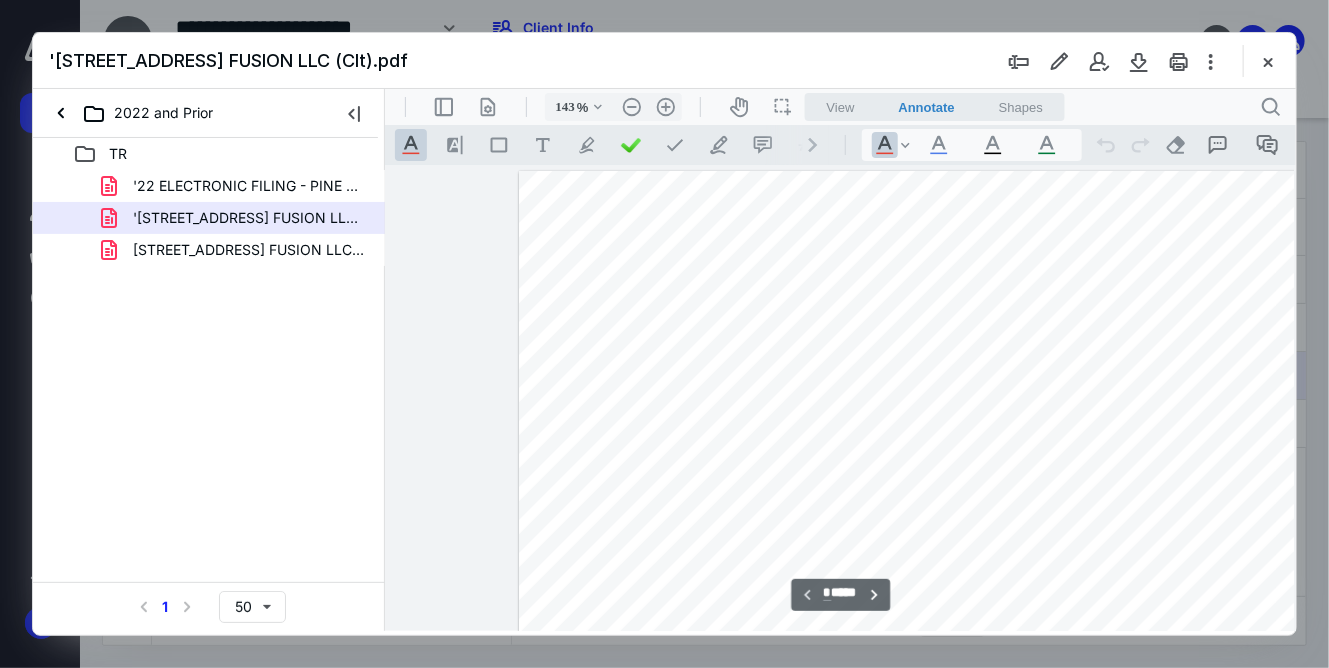 scroll, scrollTop: 0, scrollLeft: 0, axis: both 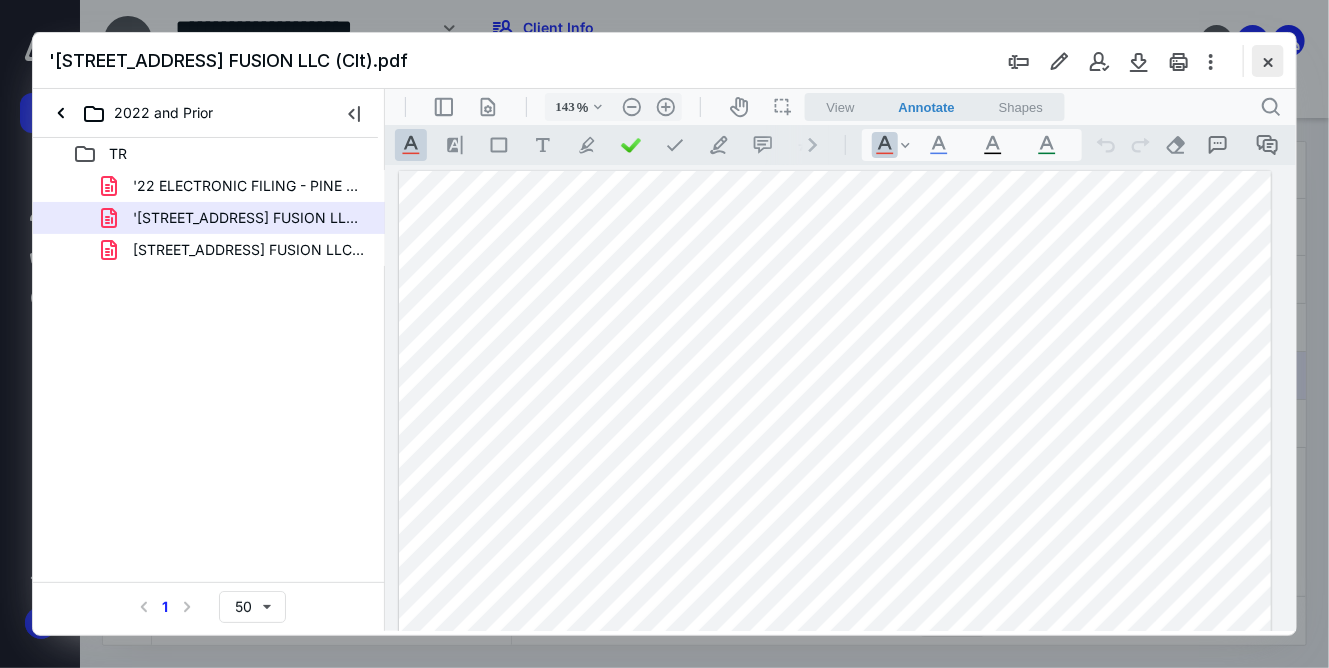click at bounding box center (1268, 61) 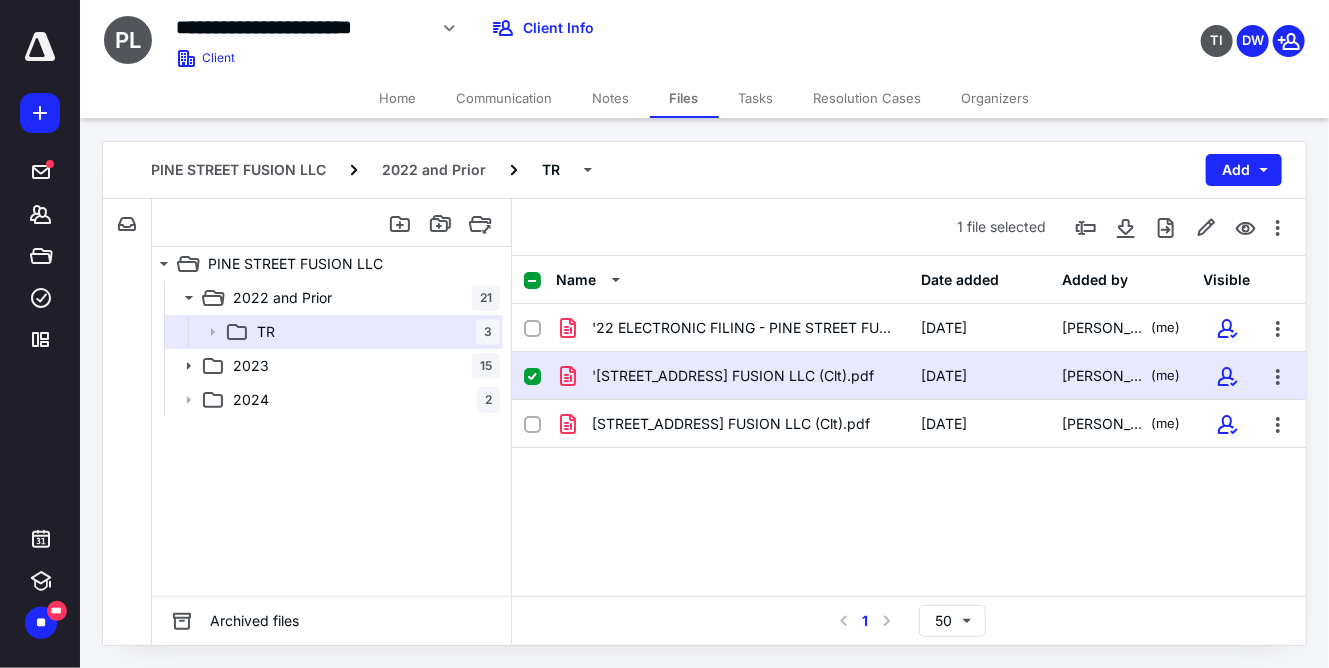 click on "Communication" at bounding box center (505, 98) 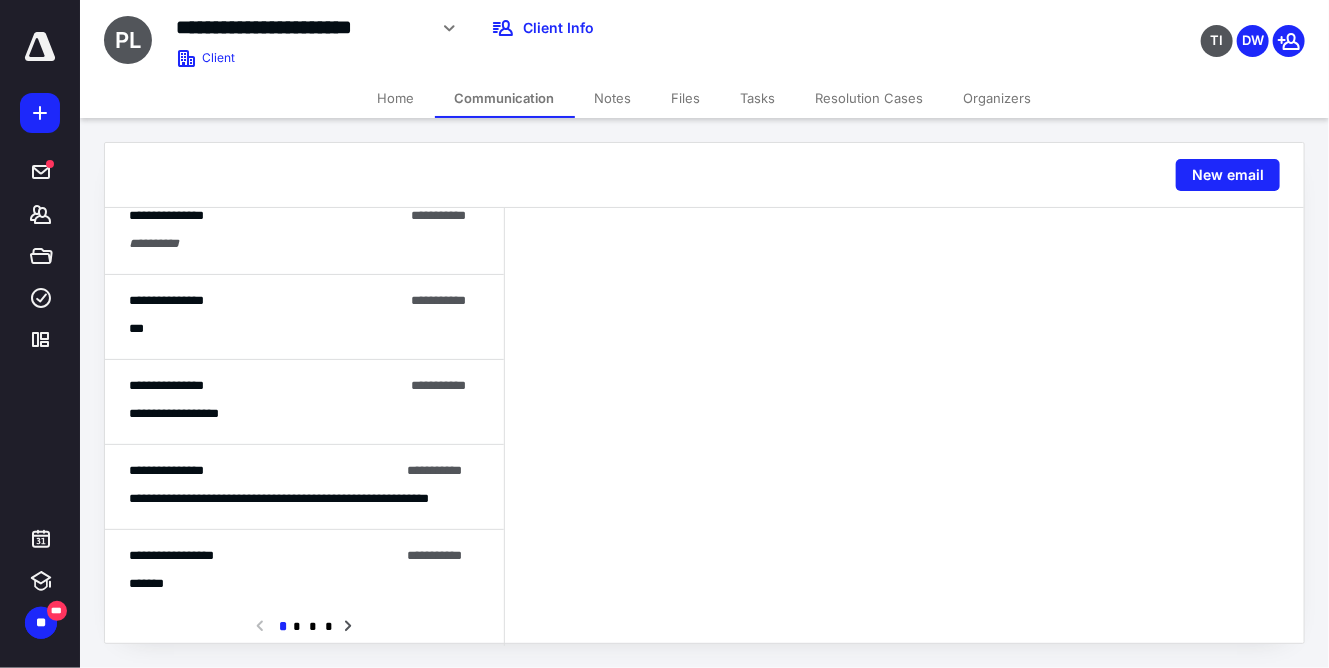 scroll, scrollTop: 1302, scrollLeft: 0, axis: vertical 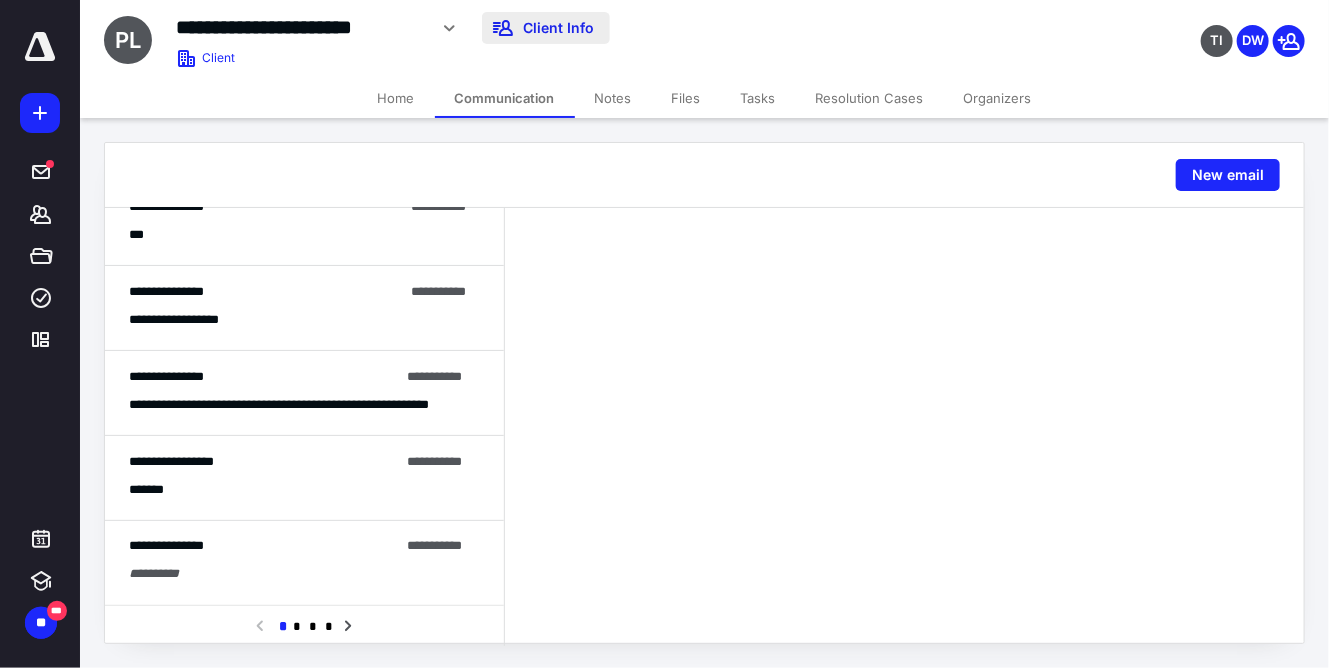 click on "Client Info" at bounding box center [546, 28] 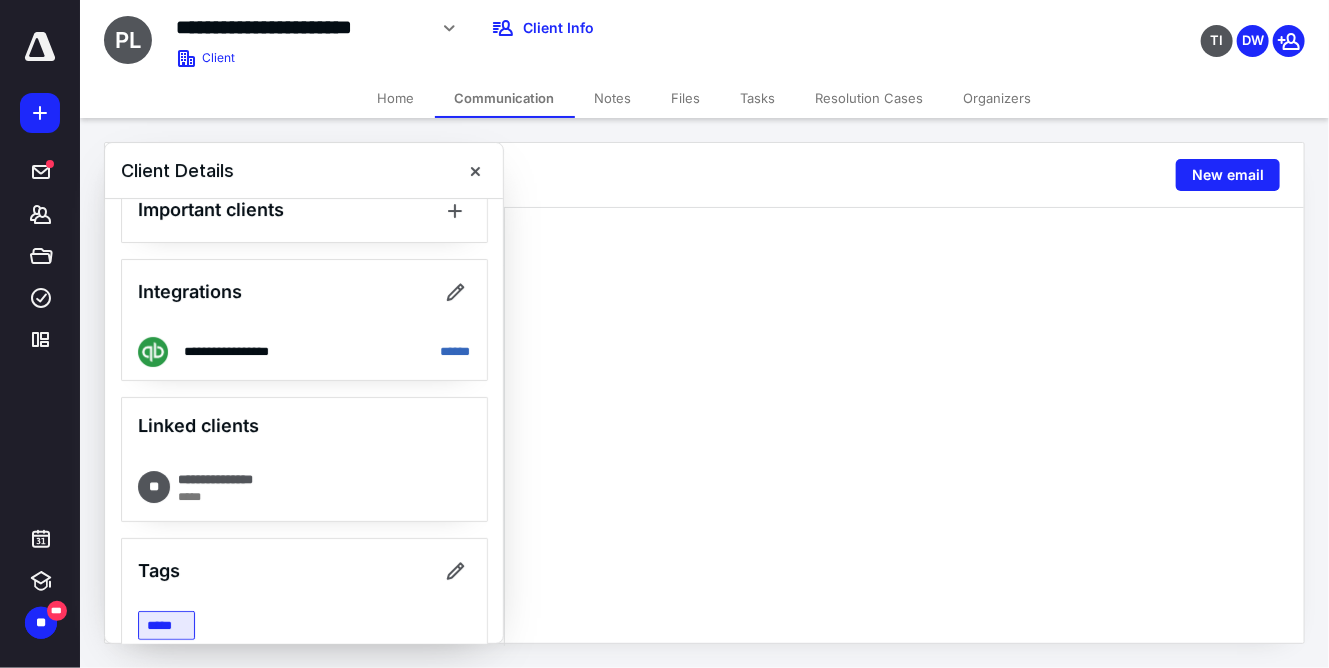 scroll, scrollTop: 1230, scrollLeft: 0, axis: vertical 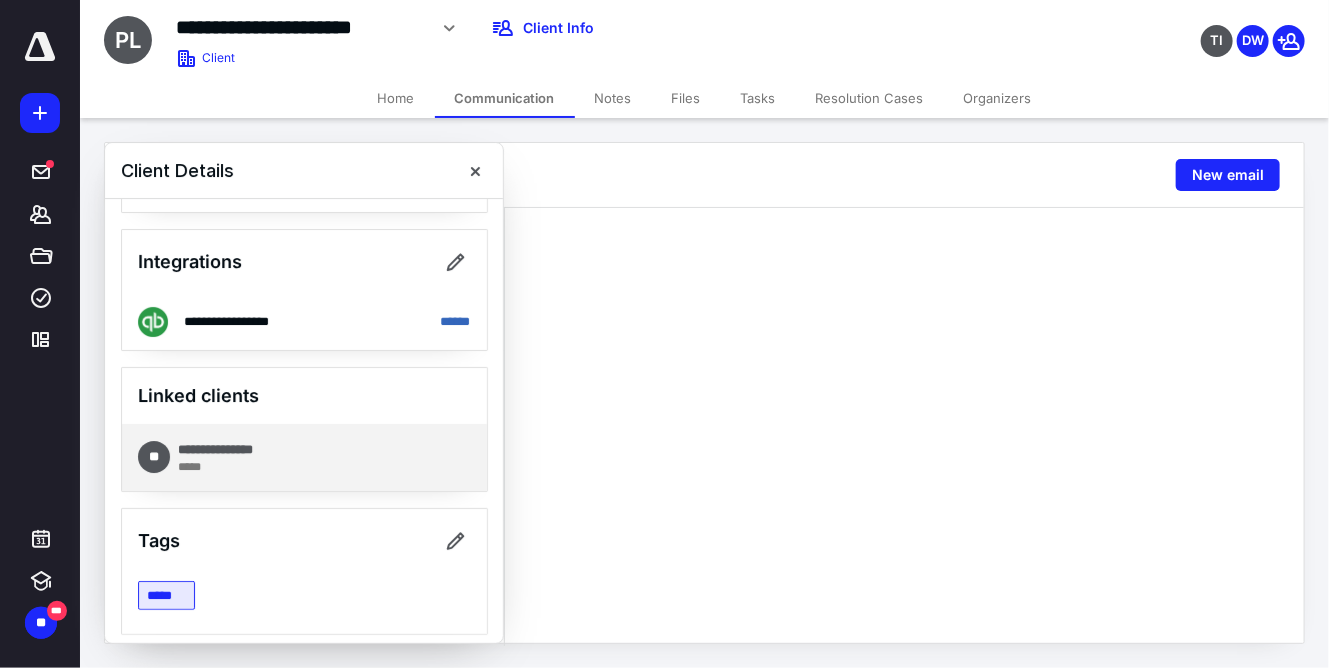 click on "*****" at bounding box center (231, 467) 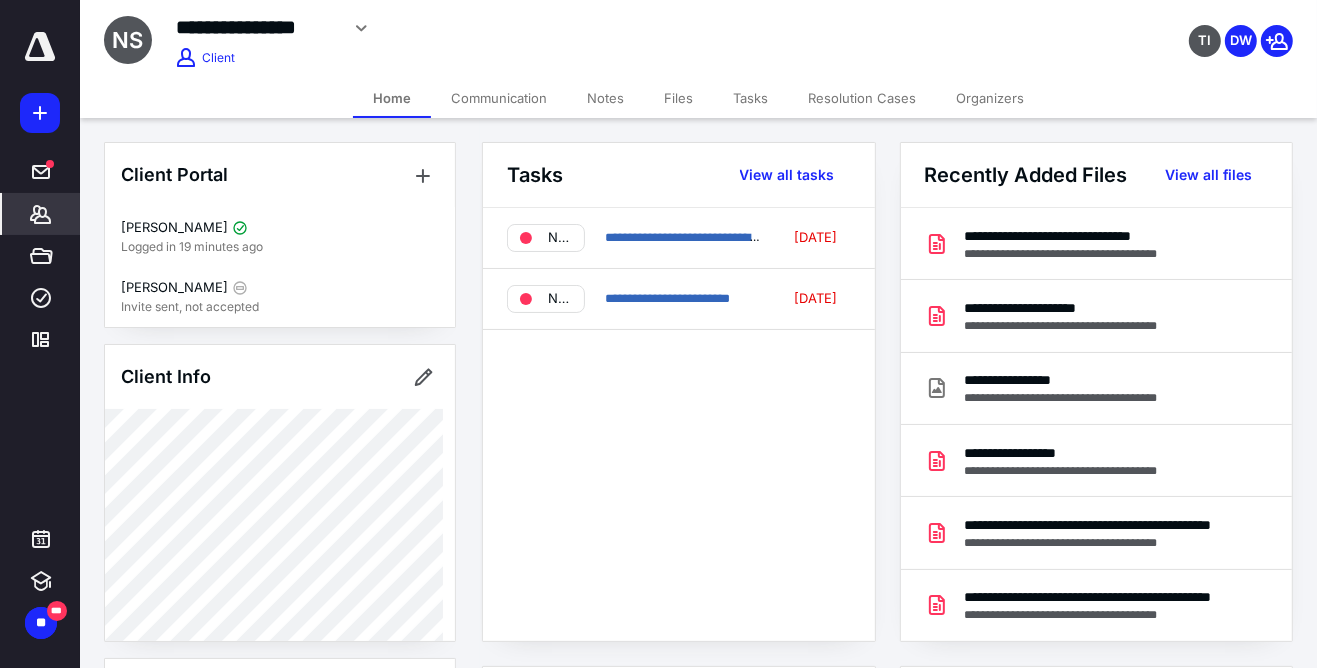 click on "Files" at bounding box center (678, 98) 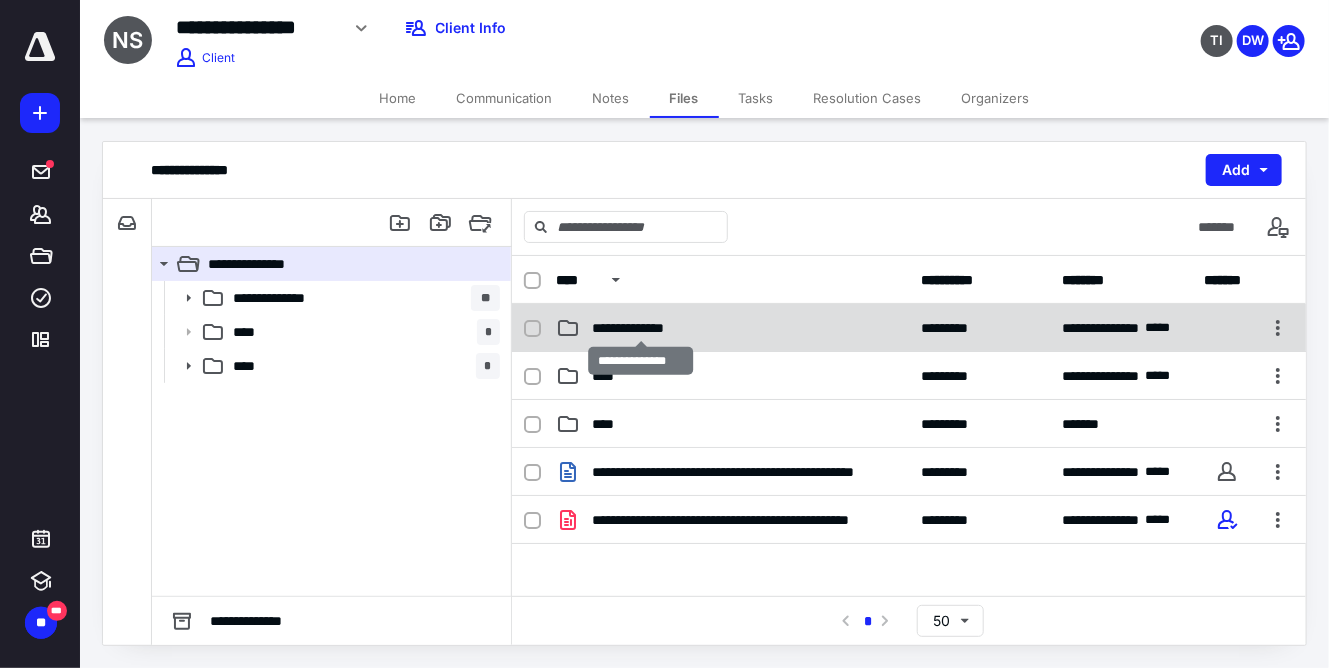 click on "**********" at bounding box center [641, 328] 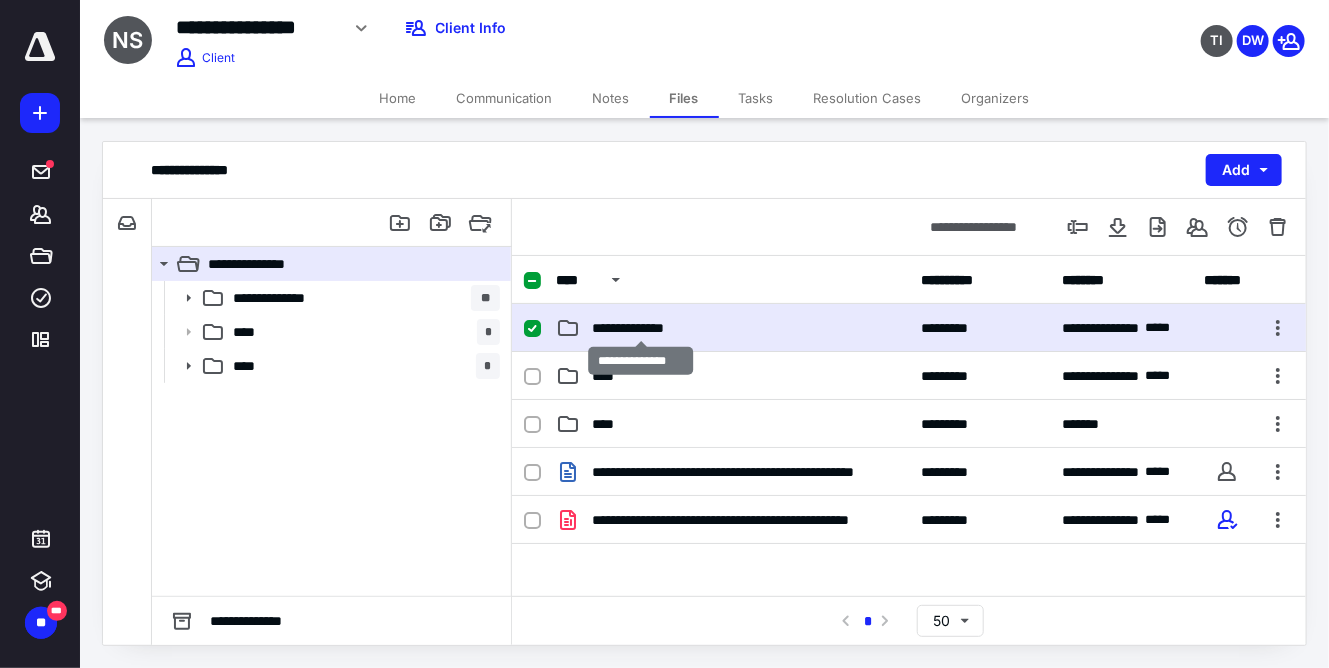click on "**********" at bounding box center (641, 328) 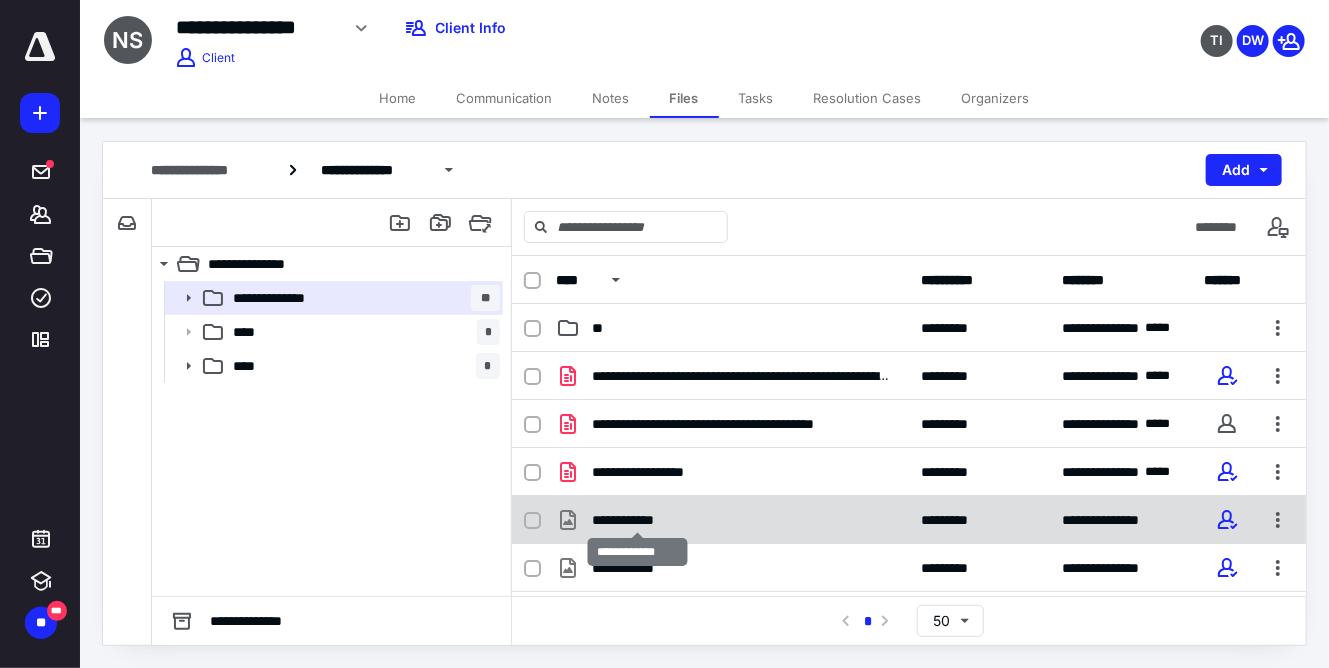 click on "**********" at bounding box center [638, 520] 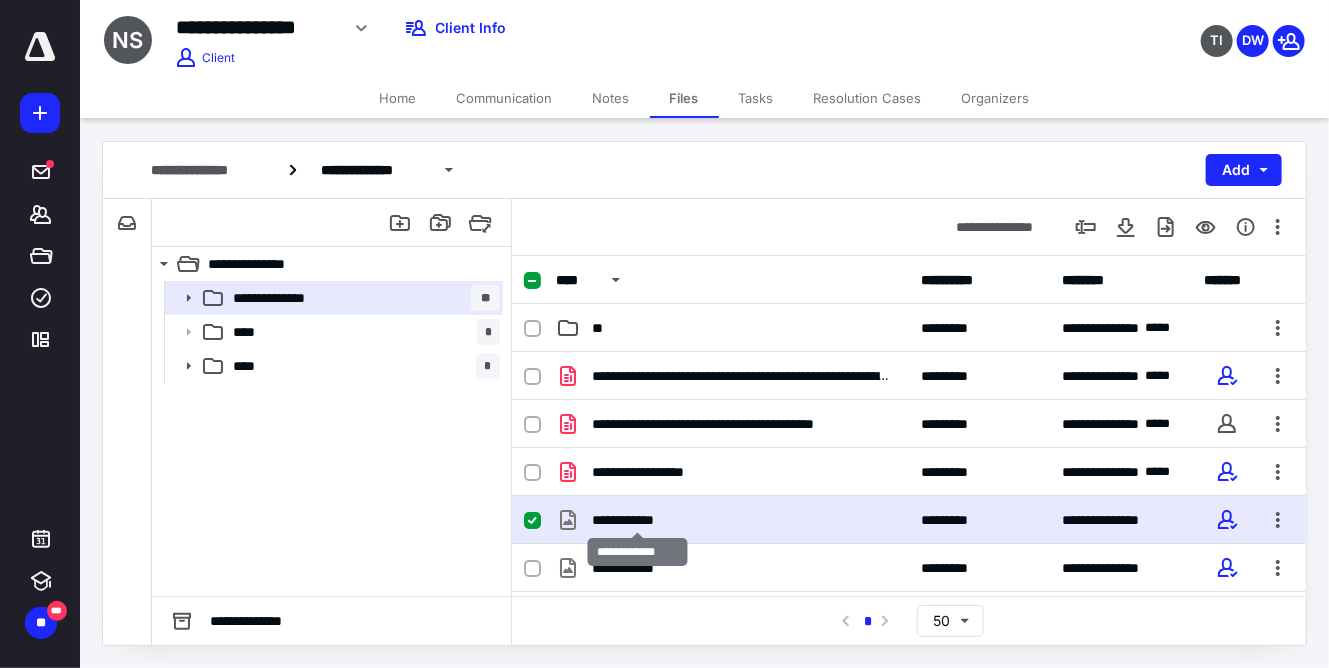 click on "**********" at bounding box center (638, 520) 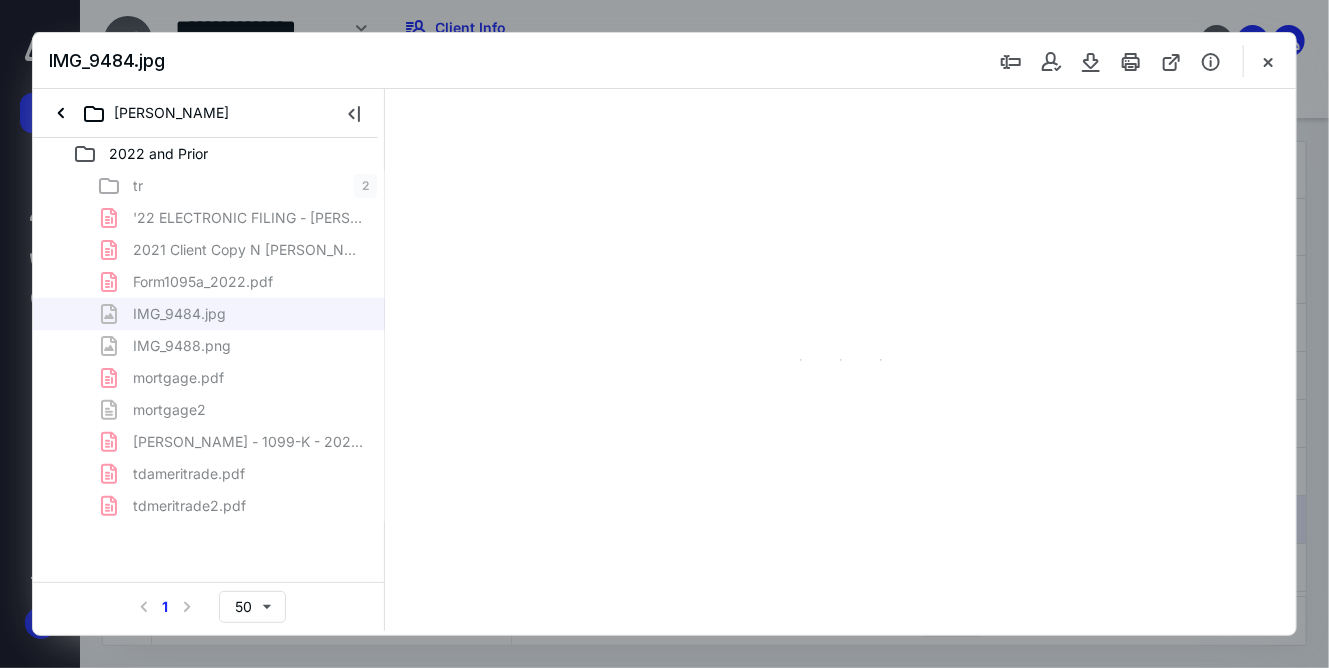 type on "143" 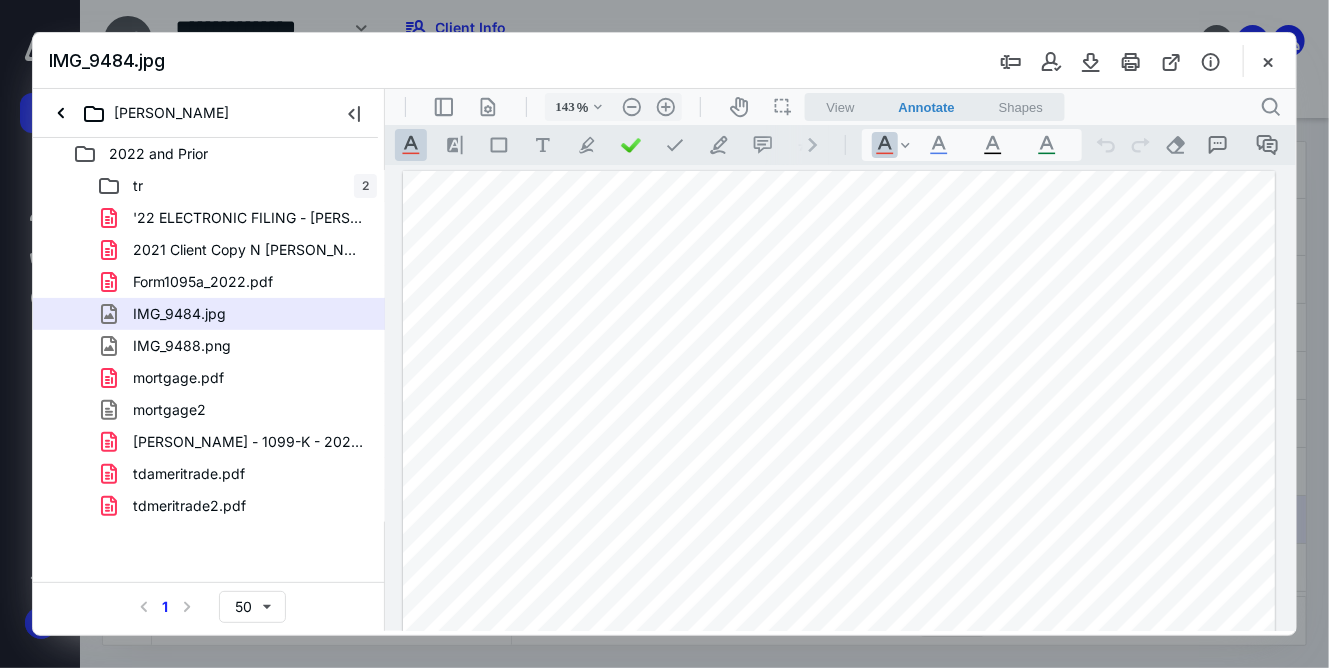 scroll, scrollTop: 0, scrollLeft: 0, axis: both 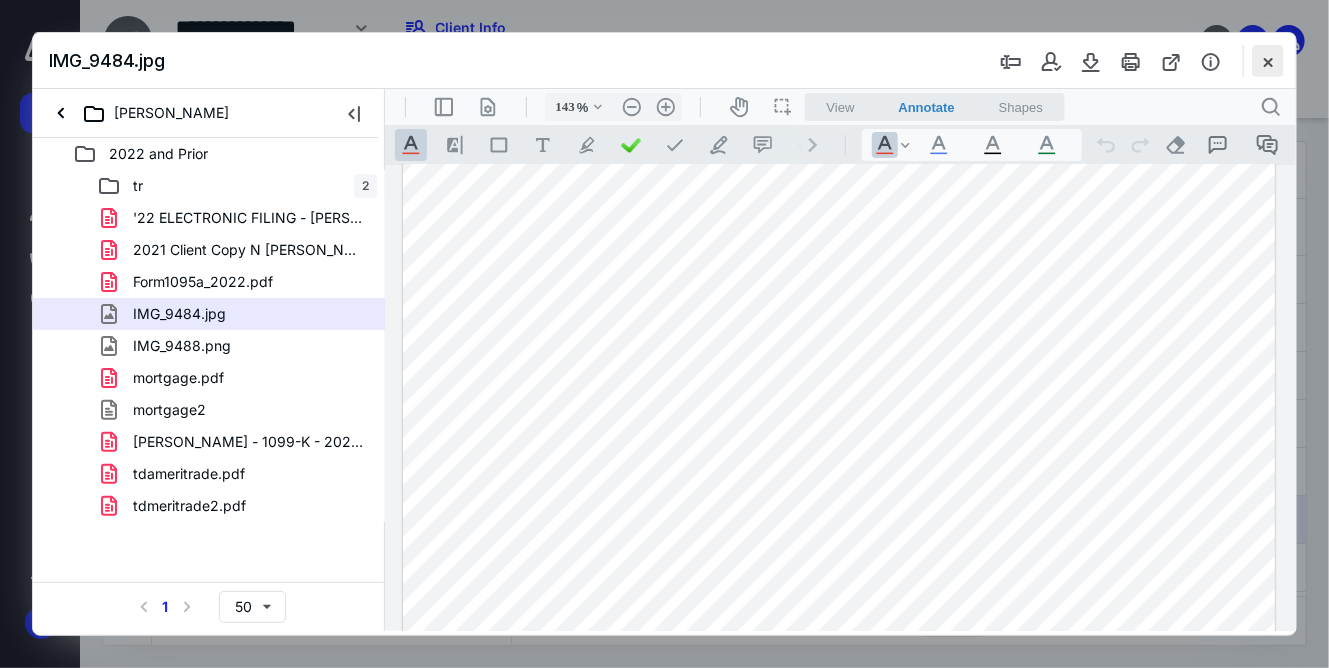 click at bounding box center (1268, 61) 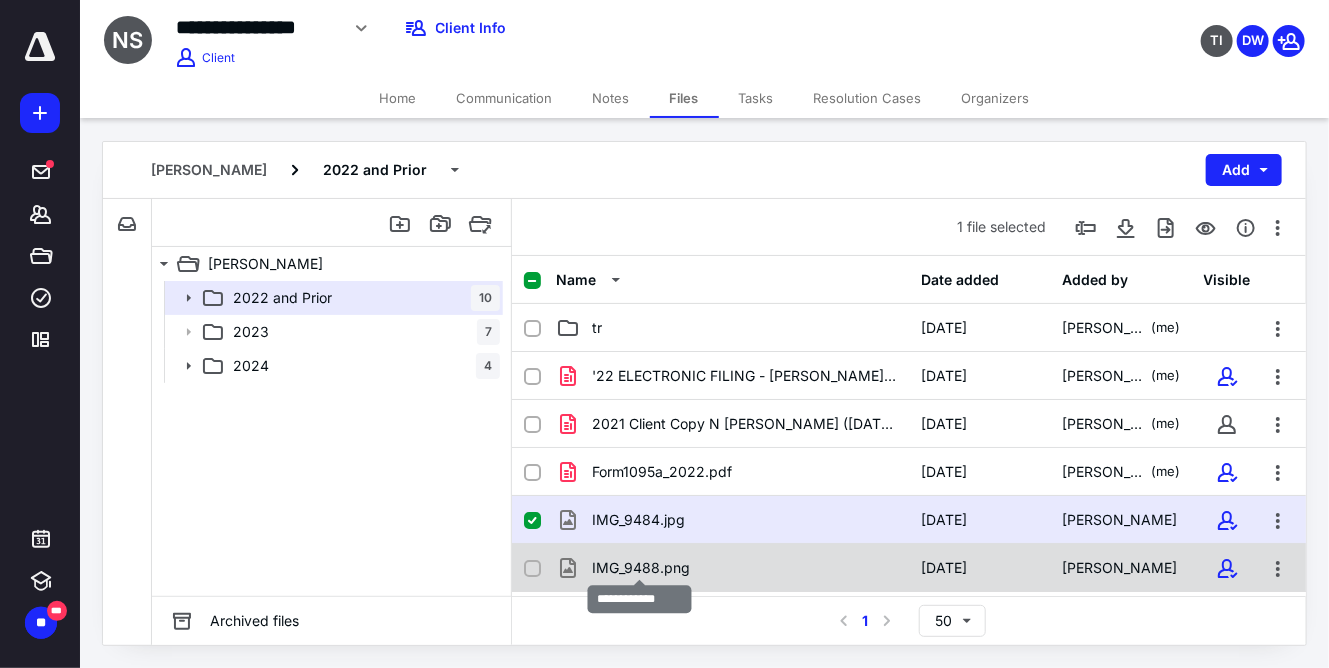 click on "IMG_9488.png" at bounding box center (641, 568) 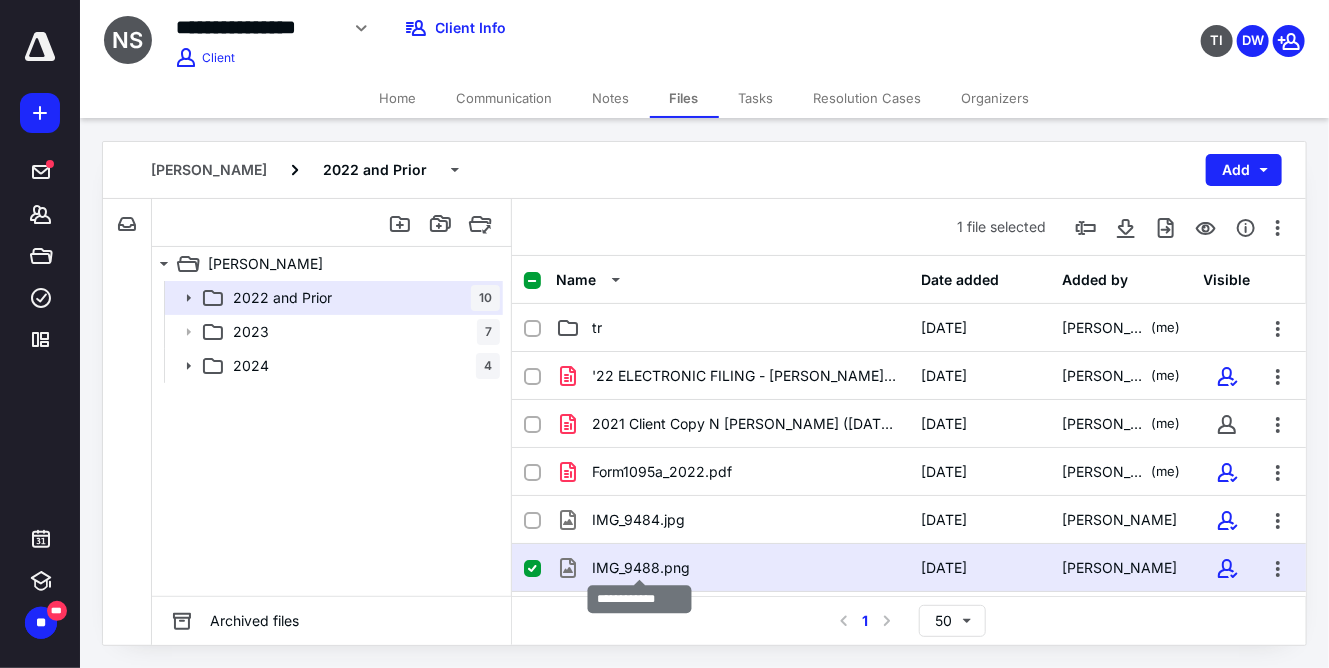 click on "IMG_9488.png" at bounding box center (641, 568) 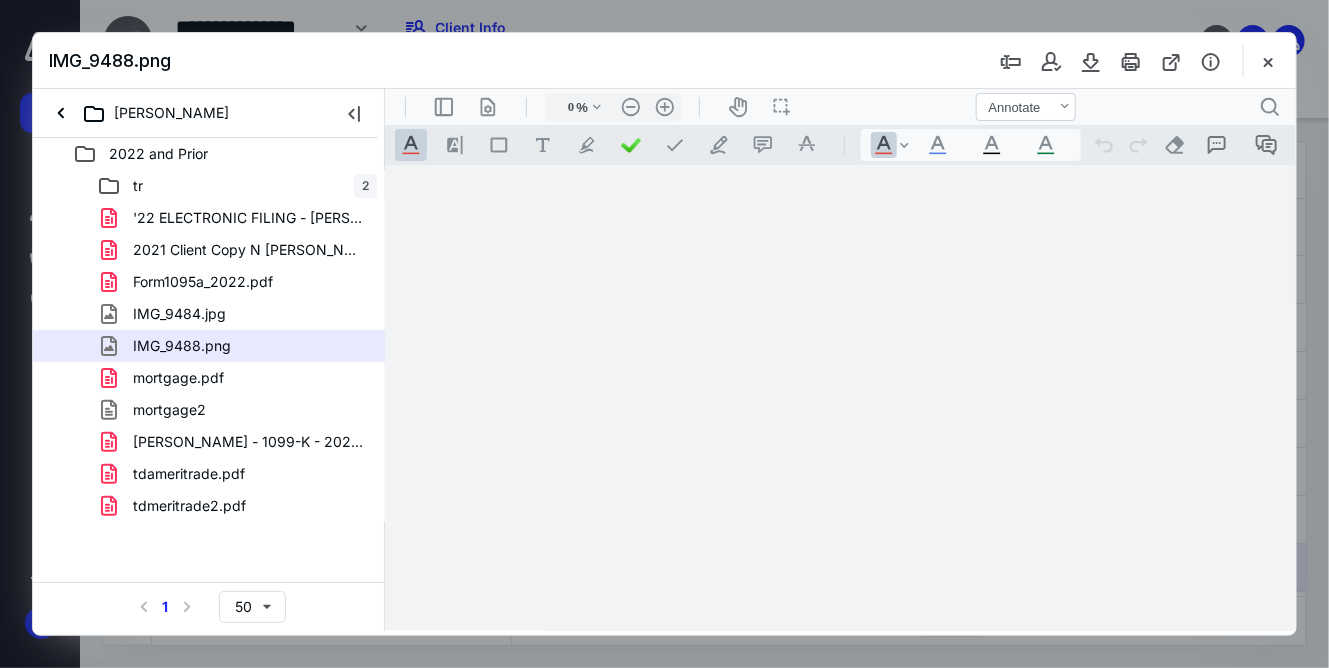 type on "237" 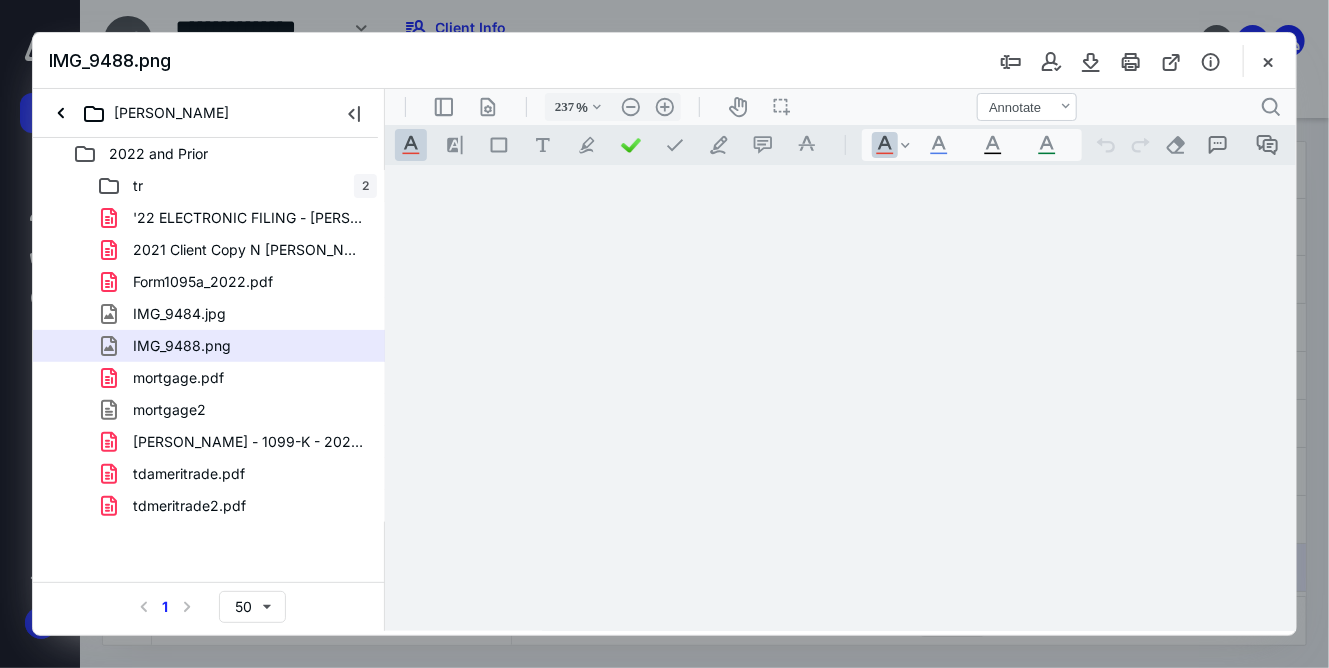 scroll, scrollTop: 0, scrollLeft: 0, axis: both 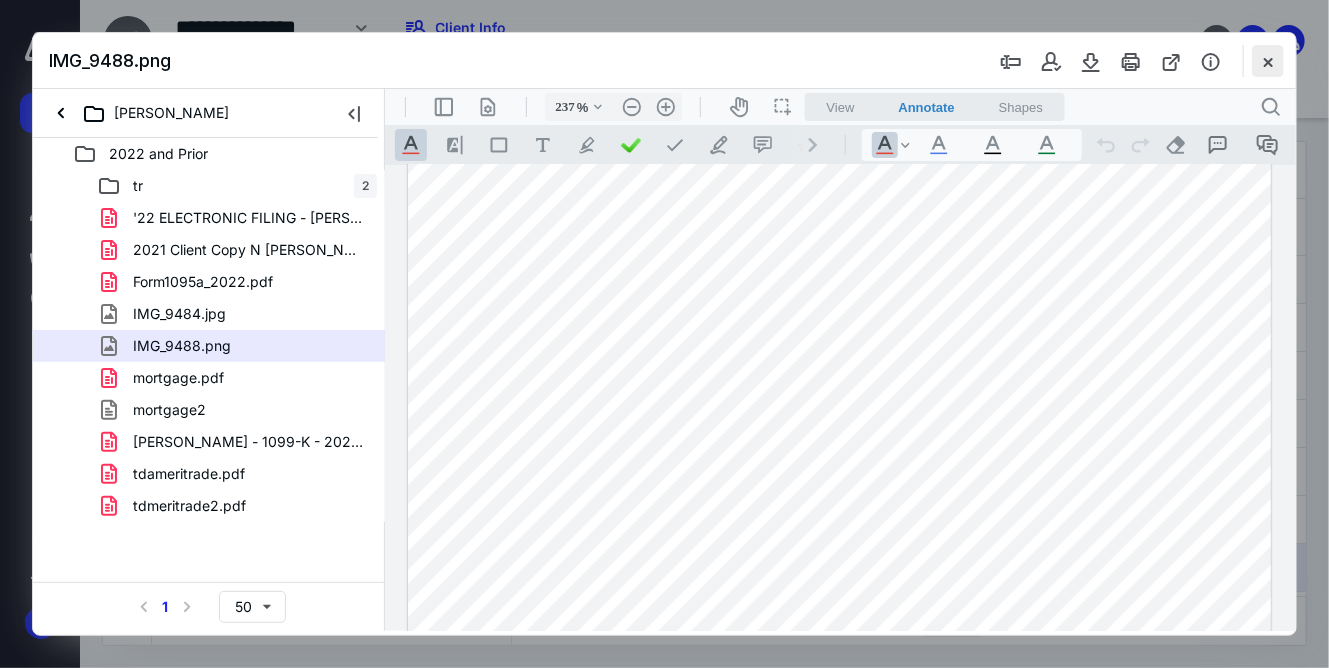 click at bounding box center [1268, 61] 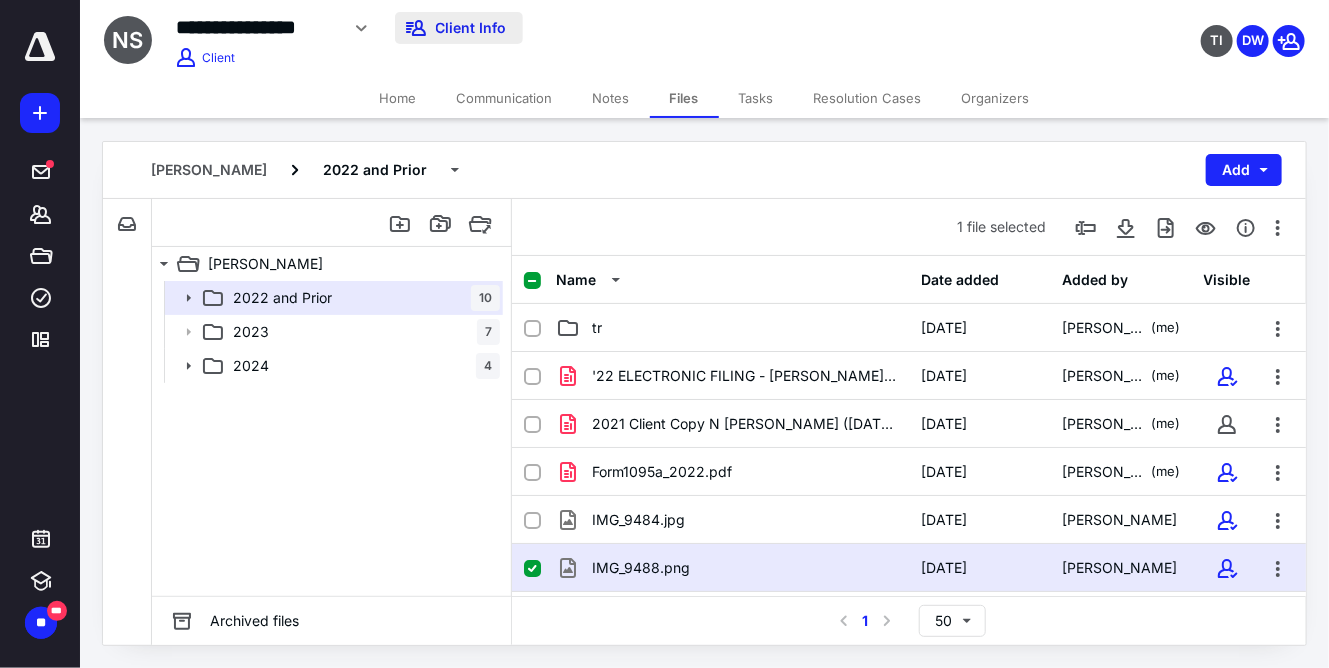 click on "Client Info" at bounding box center (459, 28) 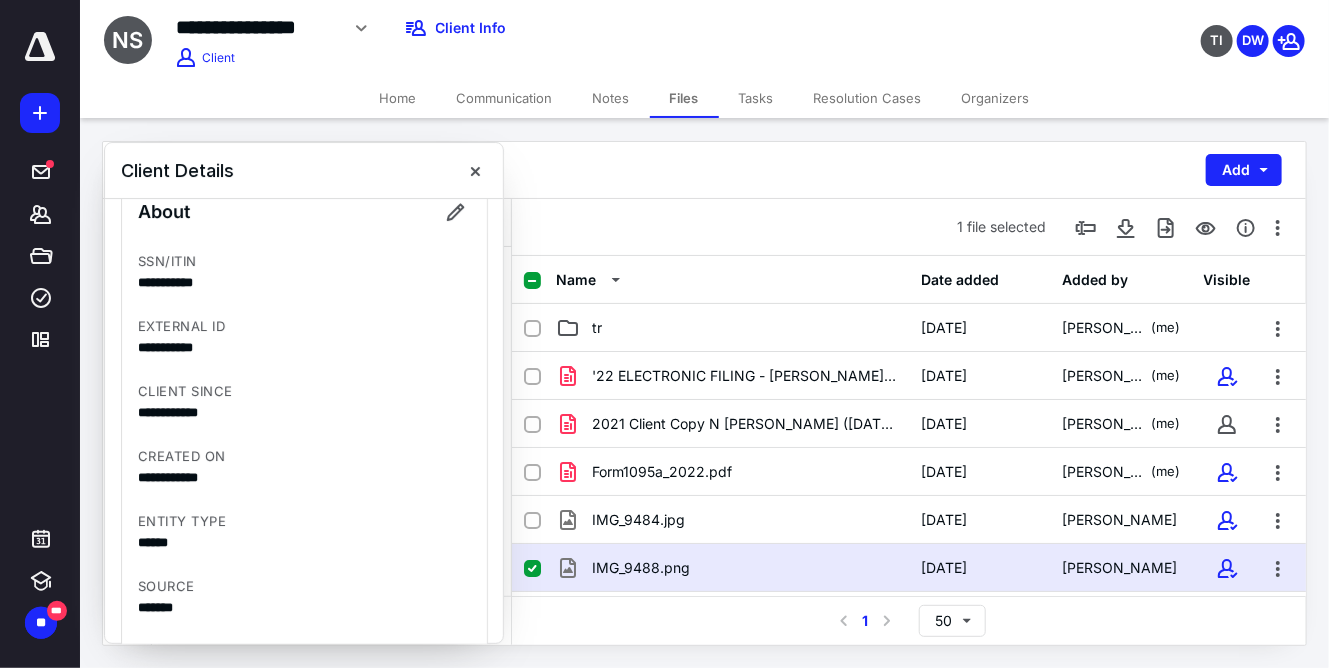 scroll, scrollTop: 1041, scrollLeft: 0, axis: vertical 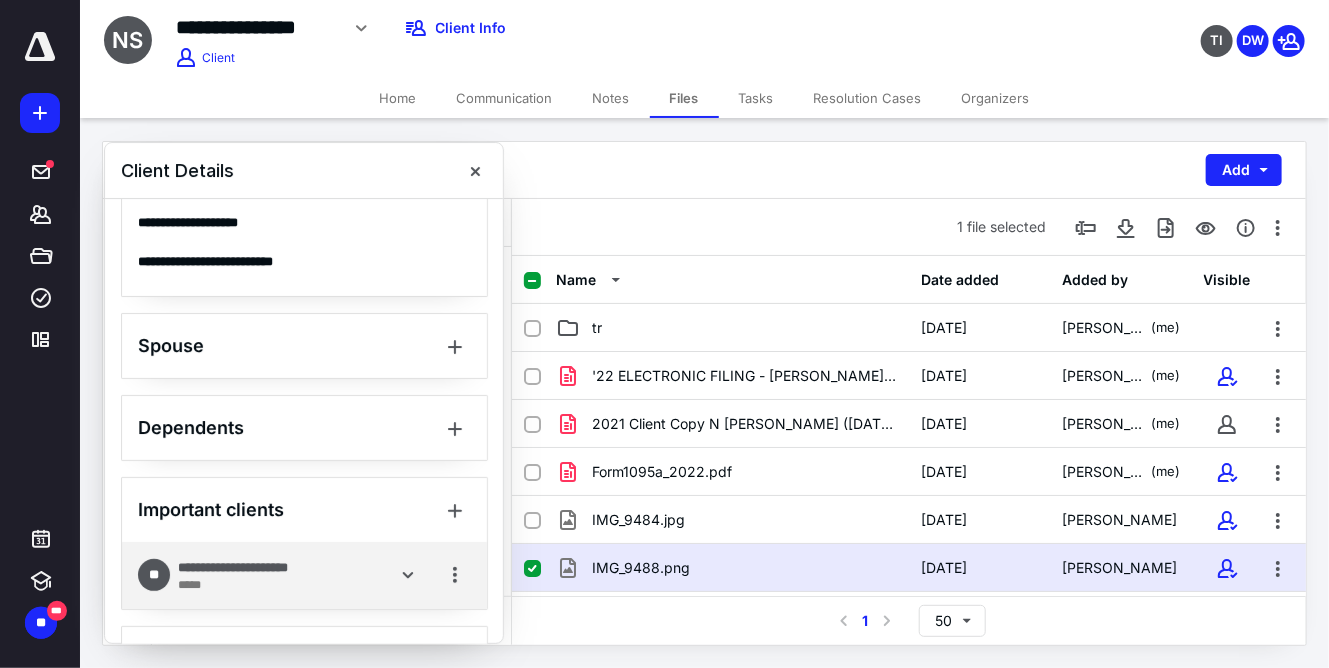 click on "**********" at bounding box center [251, 568] 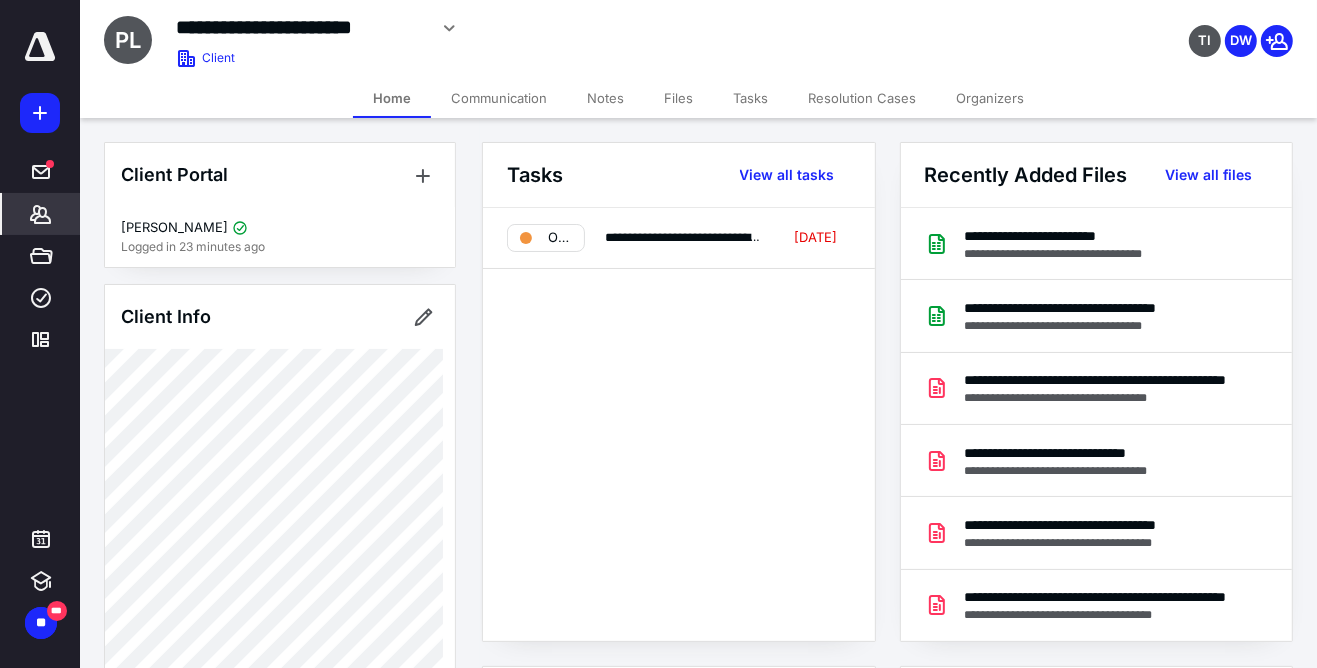 click on "Files" at bounding box center [678, 98] 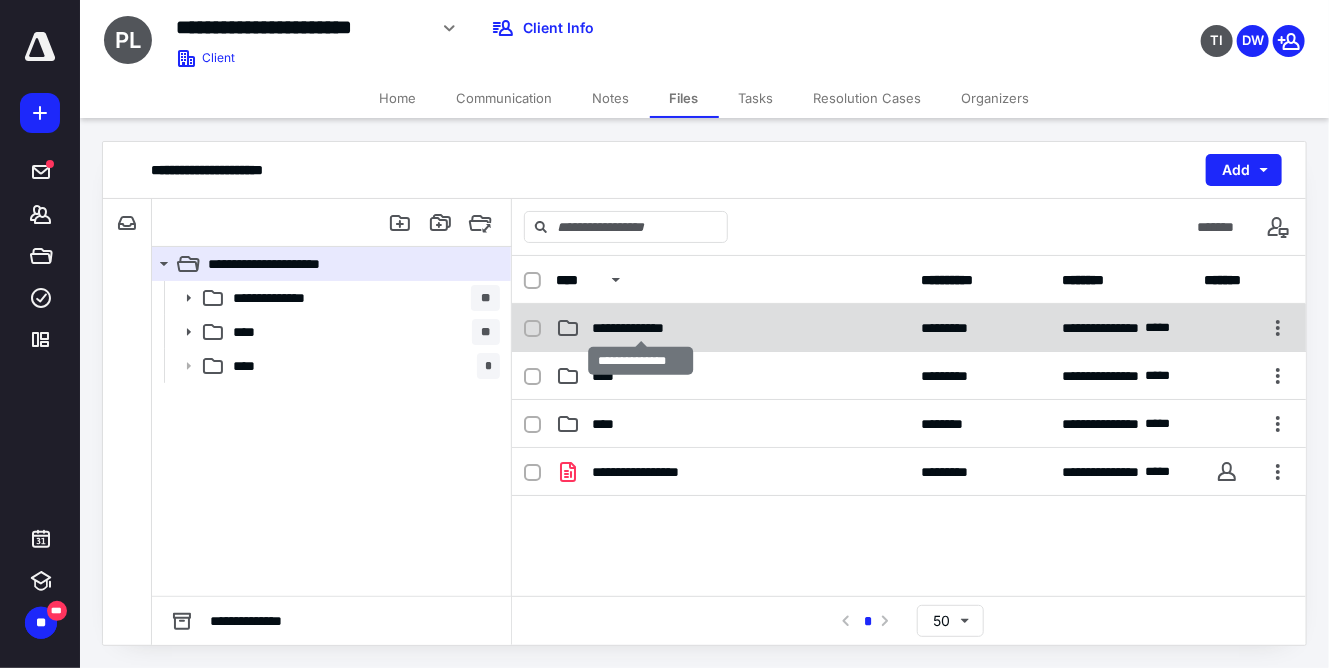 click on "**********" at bounding box center [641, 328] 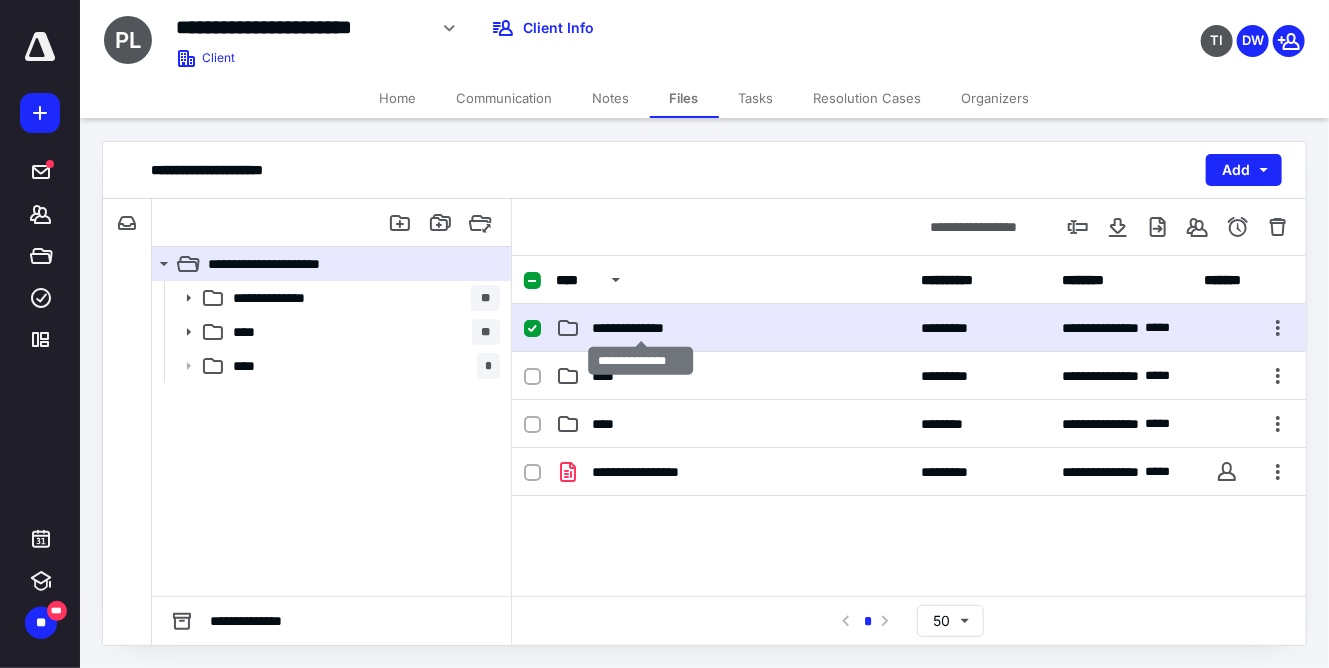 click on "**********" at bounding box center [641, 328] 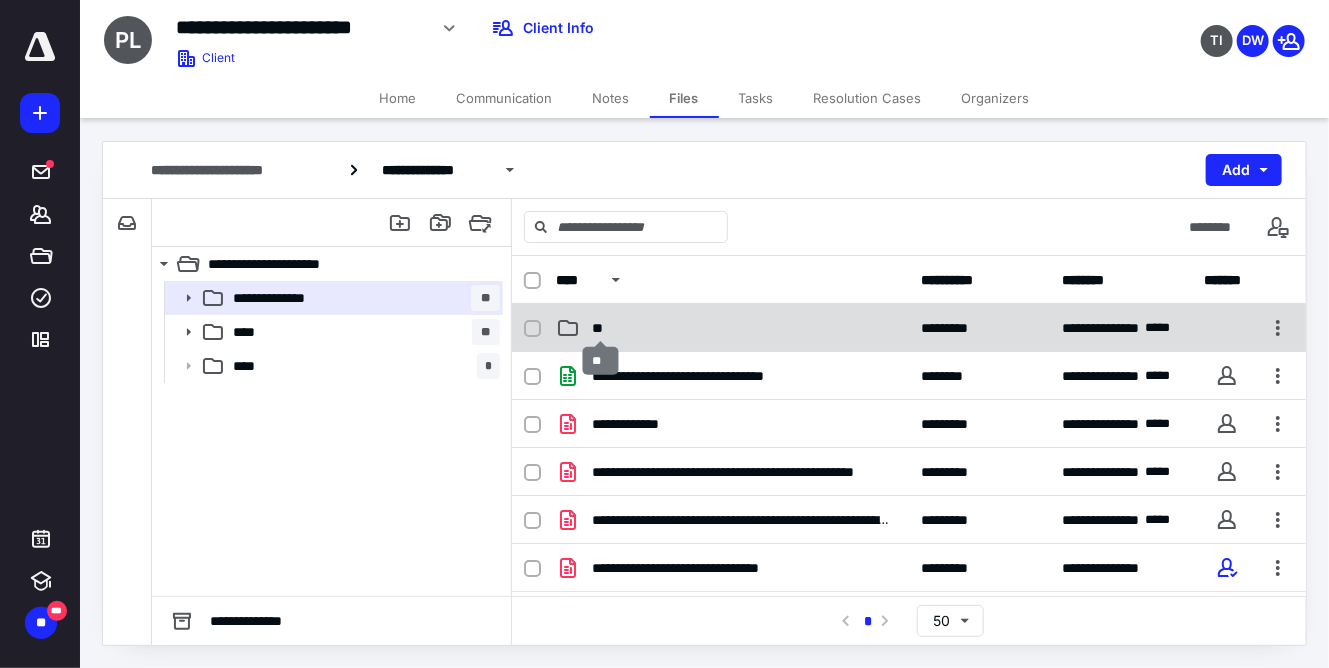 click on "**" at bounding box center [601, 328] 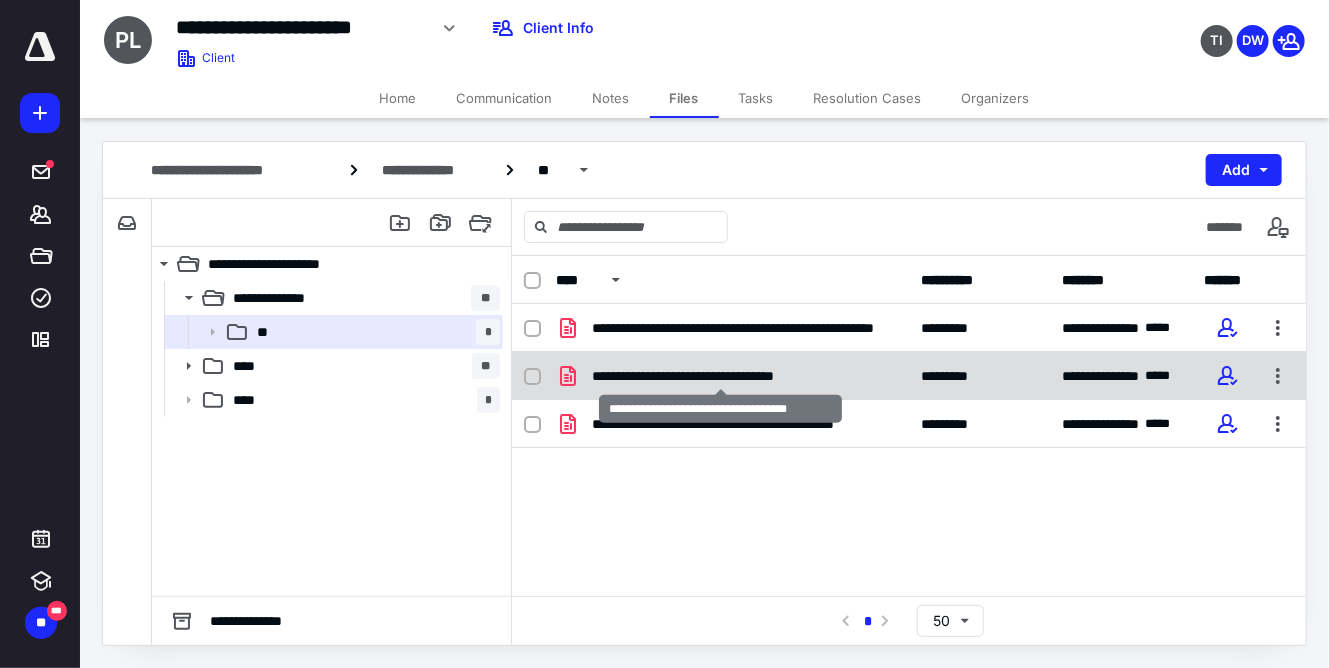click on "**********" at bounding box center [721, 376] 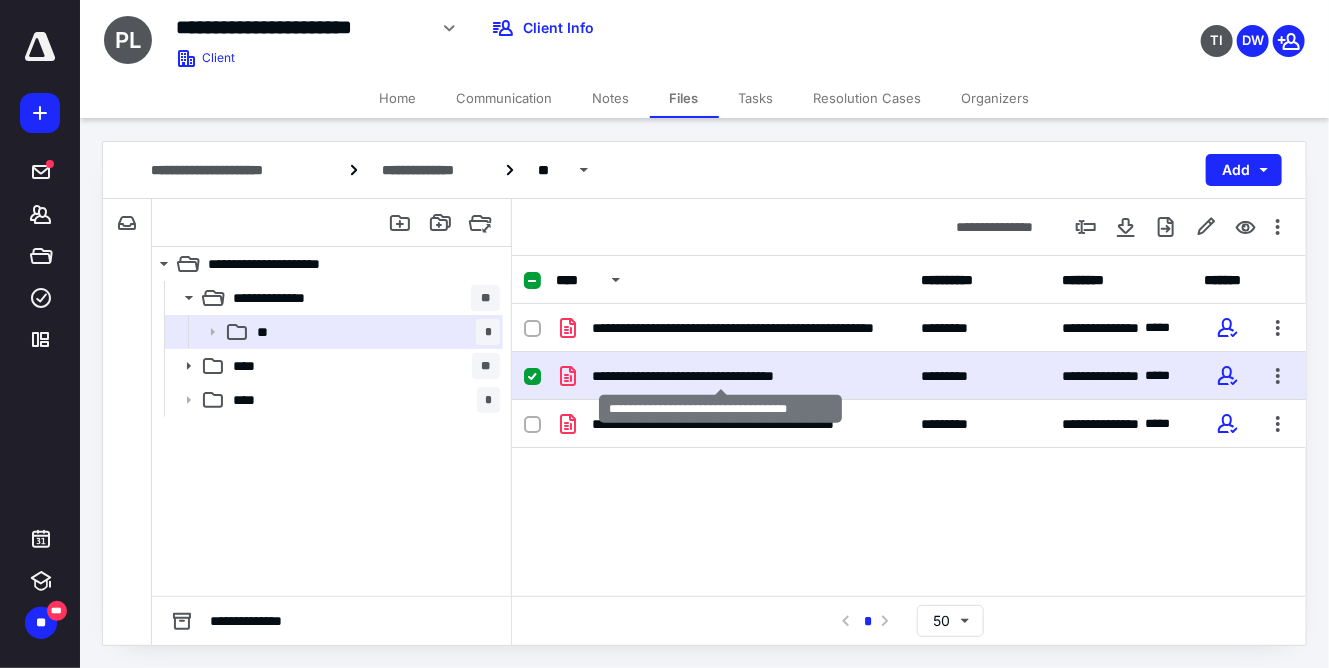 click on "**********" at bounding box center [721, 376] 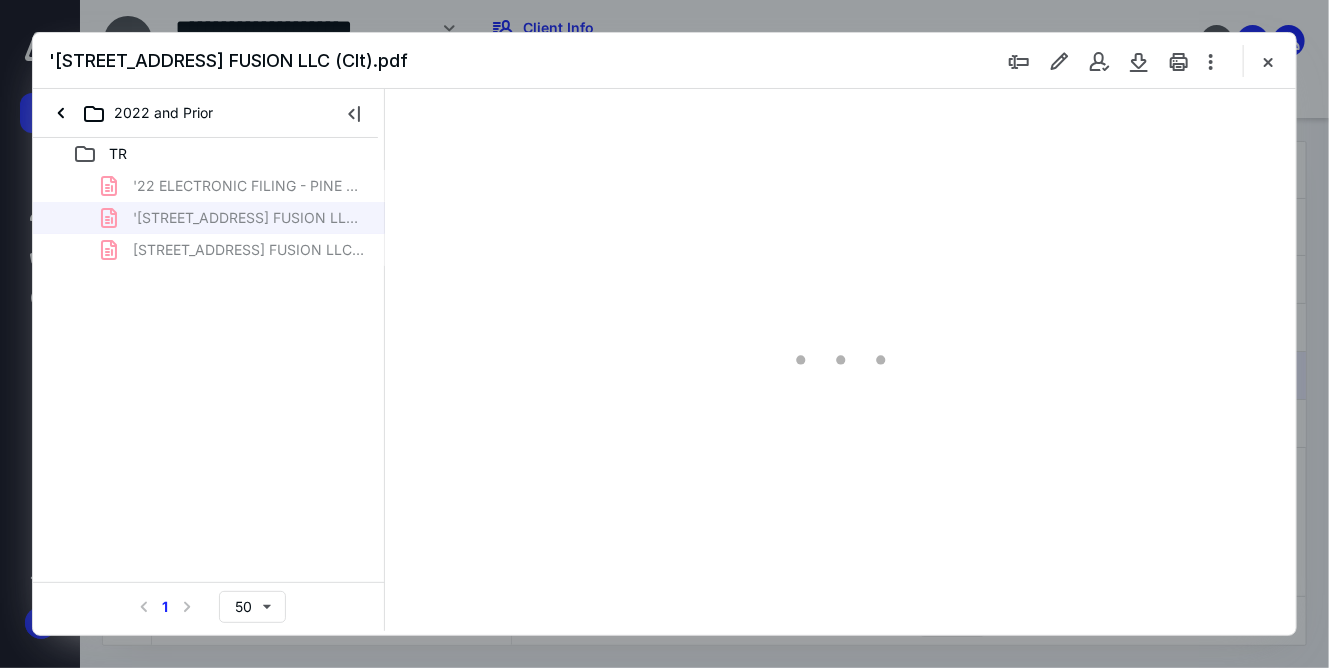 type on "143" 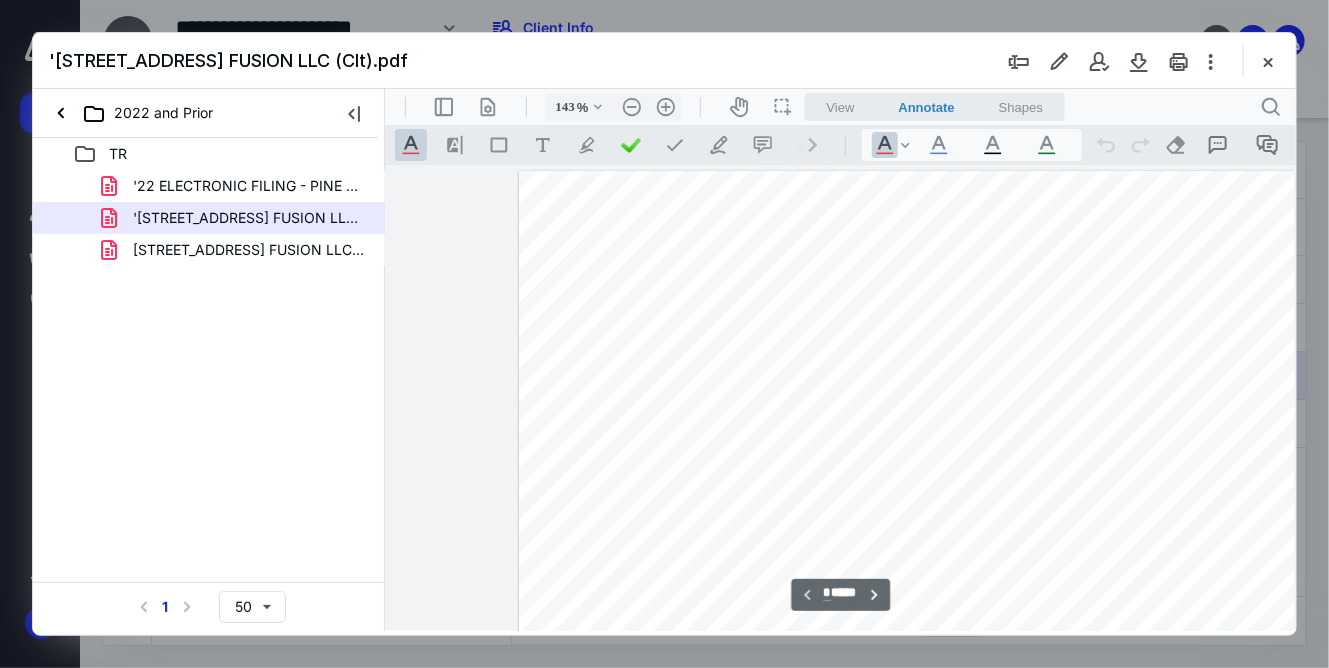 scroll, scrollTop: 0, scrollLeft: 0, axis: both 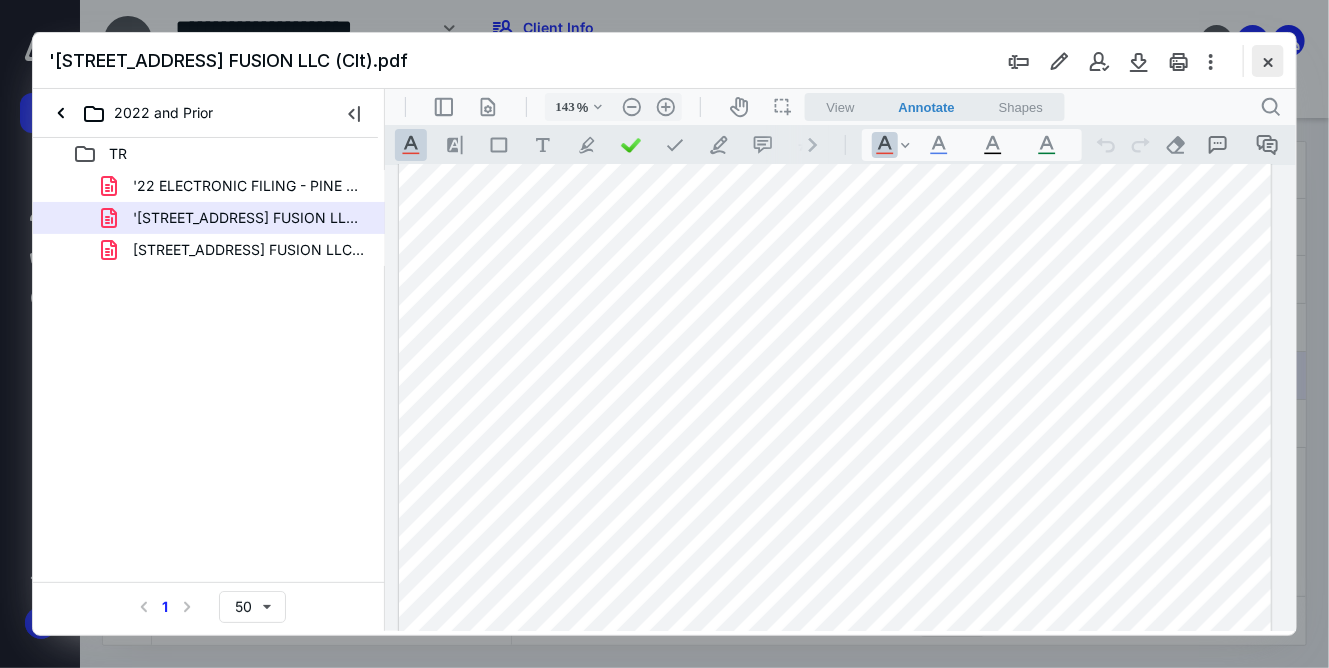 click at bounding box center [1268, 61] 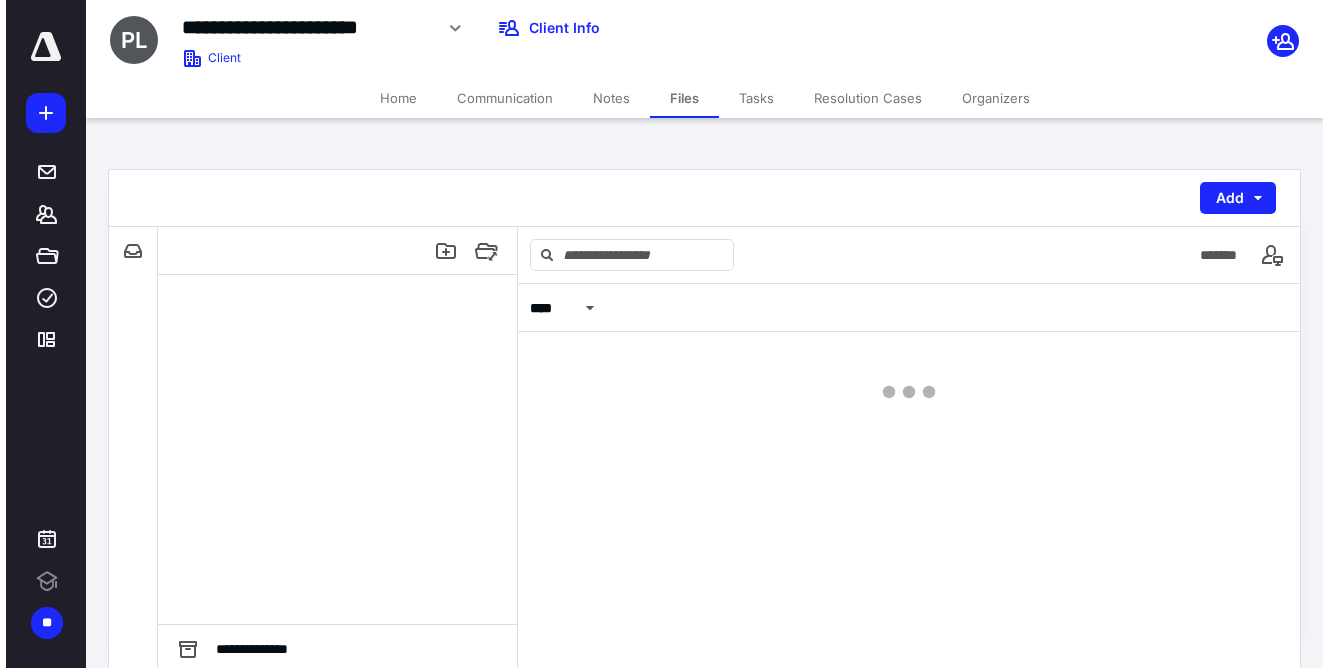 scroll, scrollTop: 0, scrollLeft: 0, axis: both 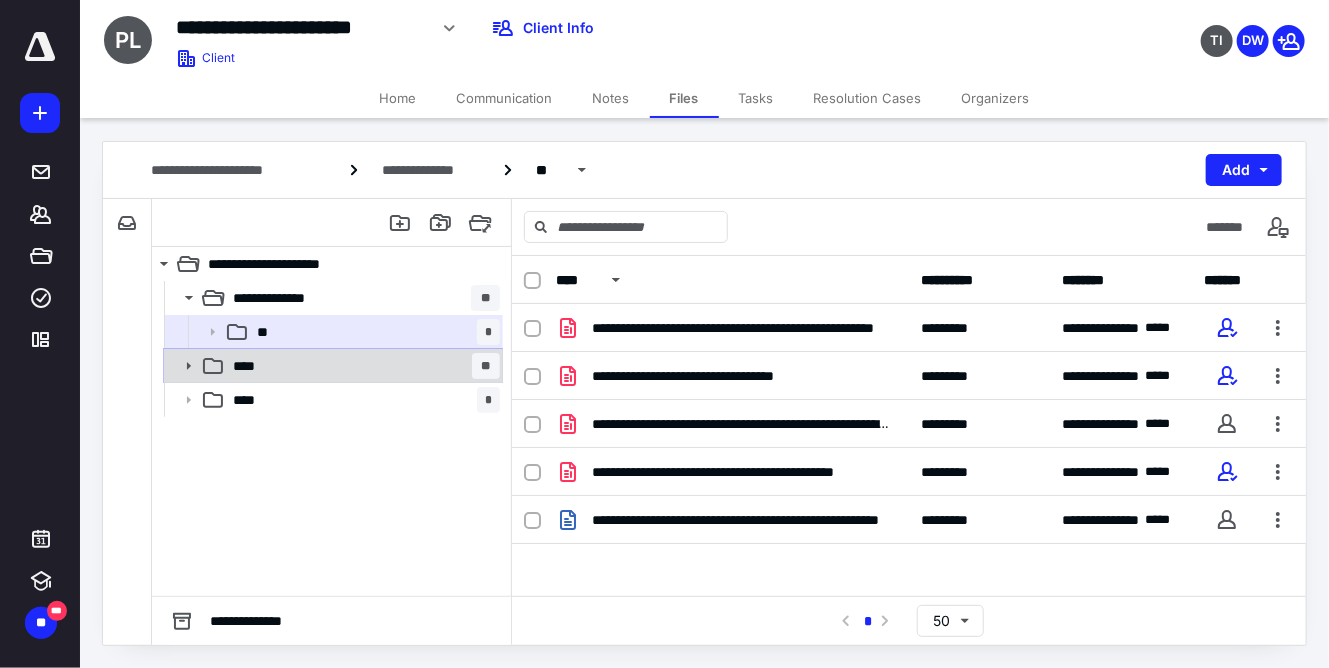 click on "**** **" at bounding box center [362, 366] 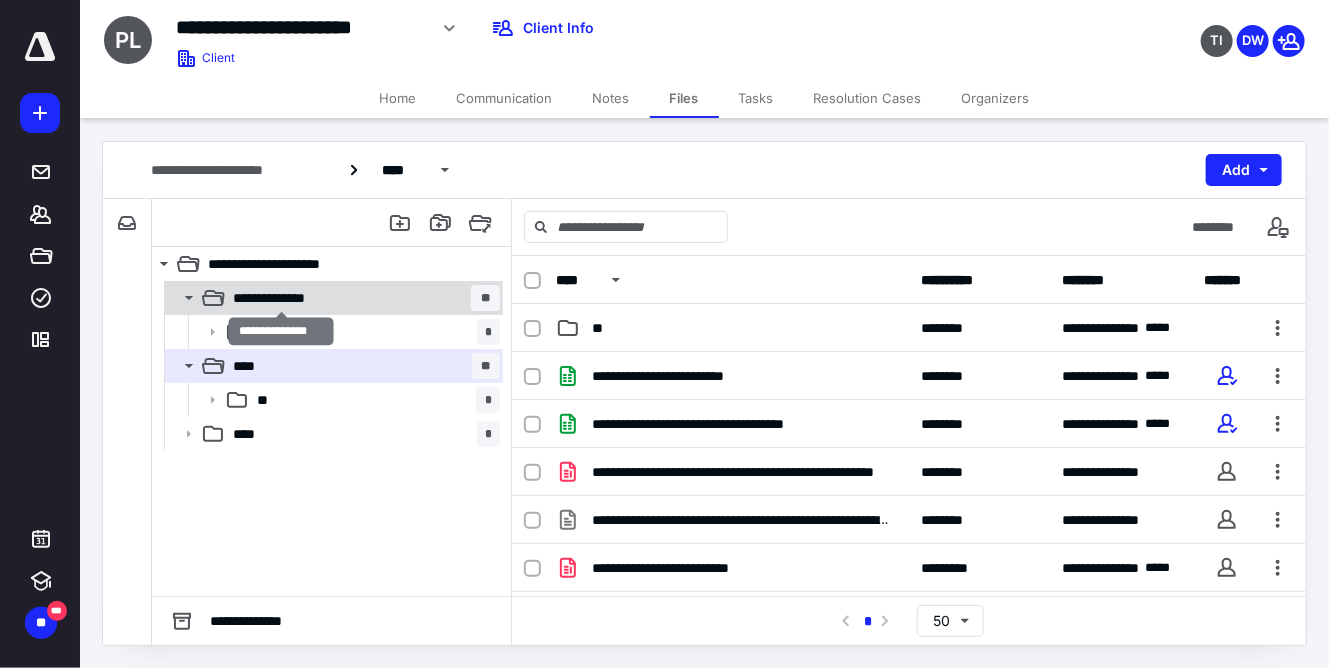 click on "**********" at bounding box center (282, 298) 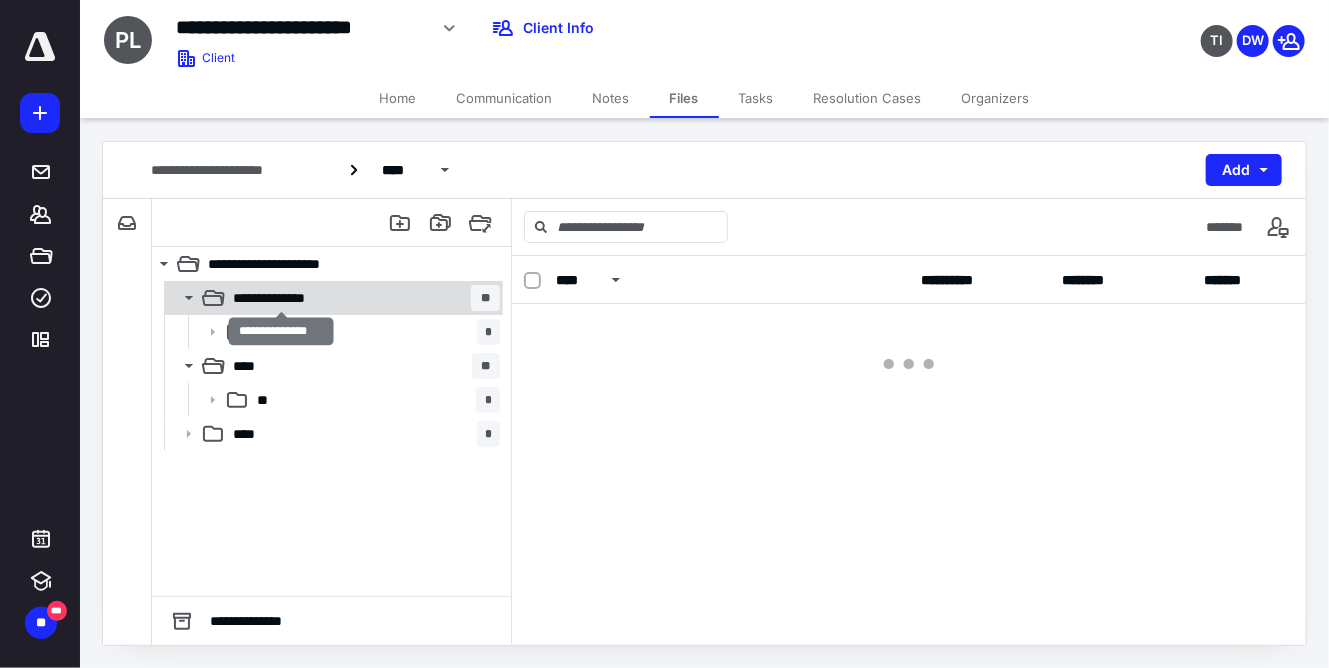 click on "**********" at bounding box center (282, 298) 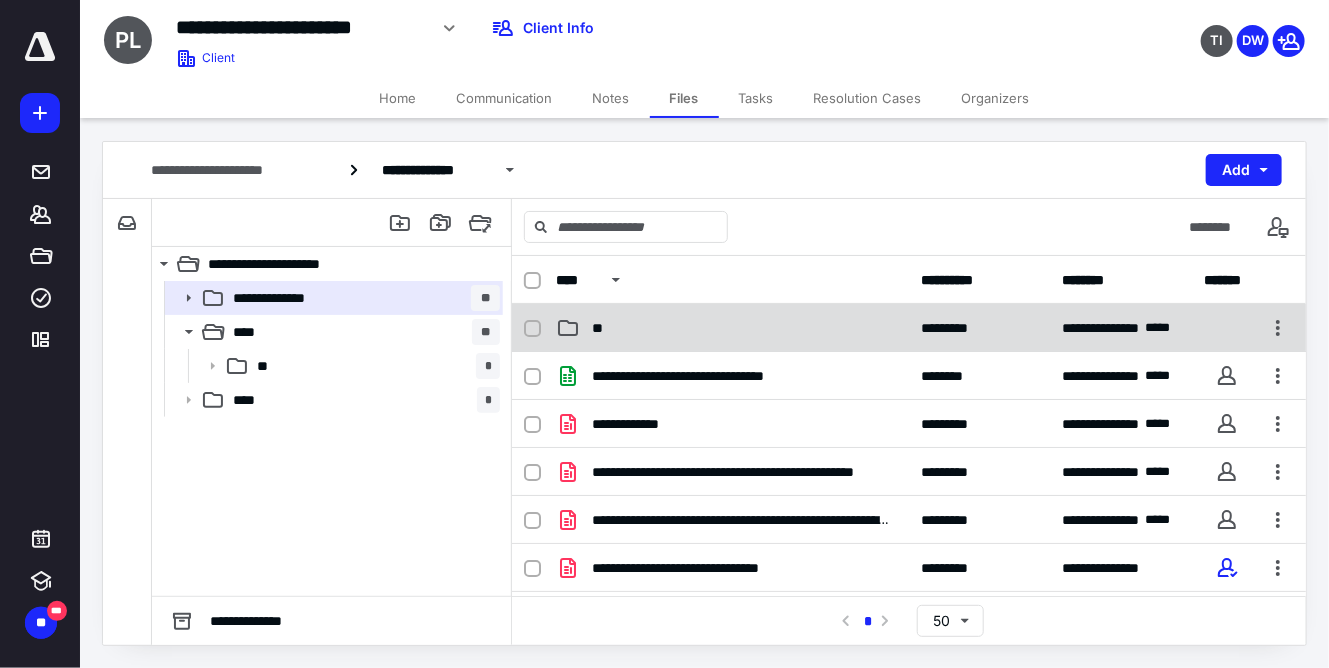click on "**" at bounding box center [601, 328] 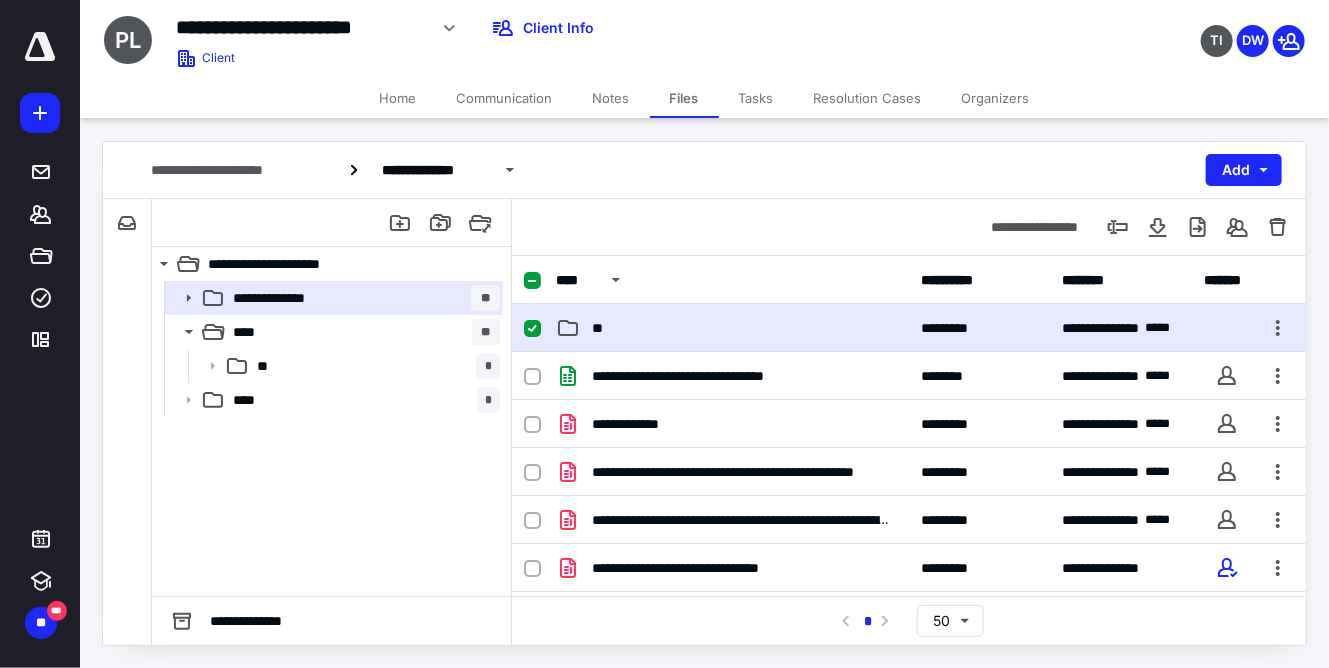 checkbox on "true" 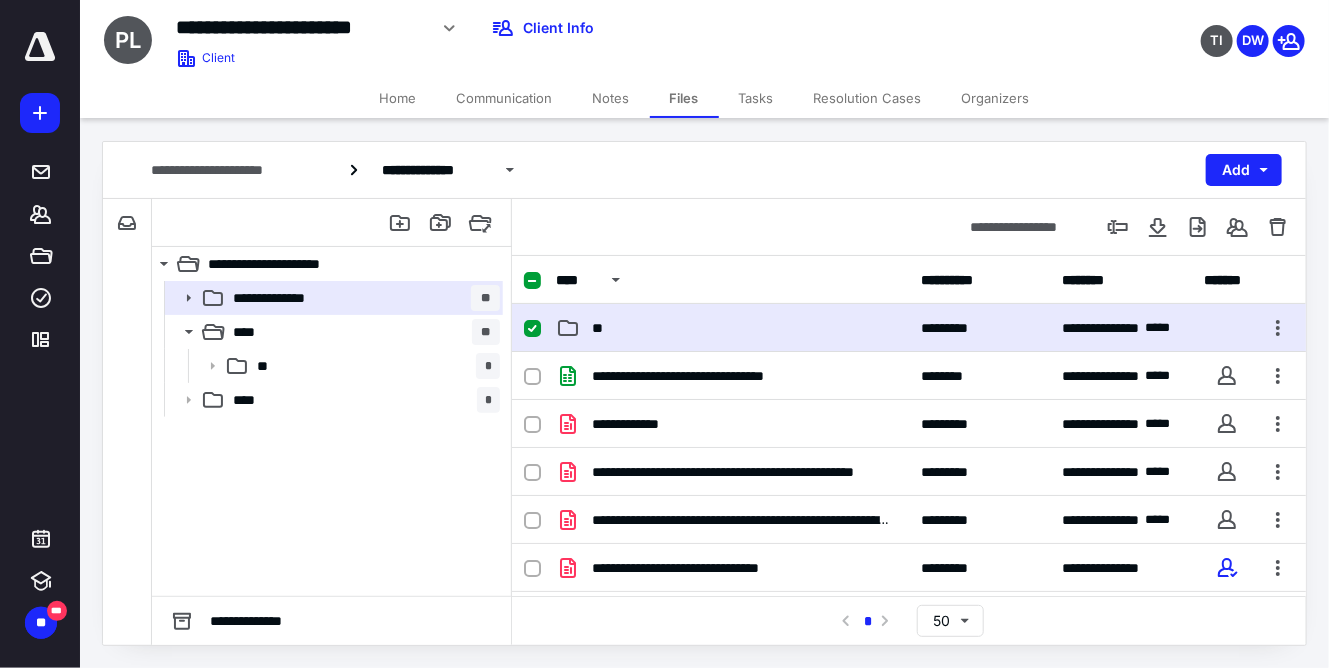 click on "**" at bounding box center (601, 328) 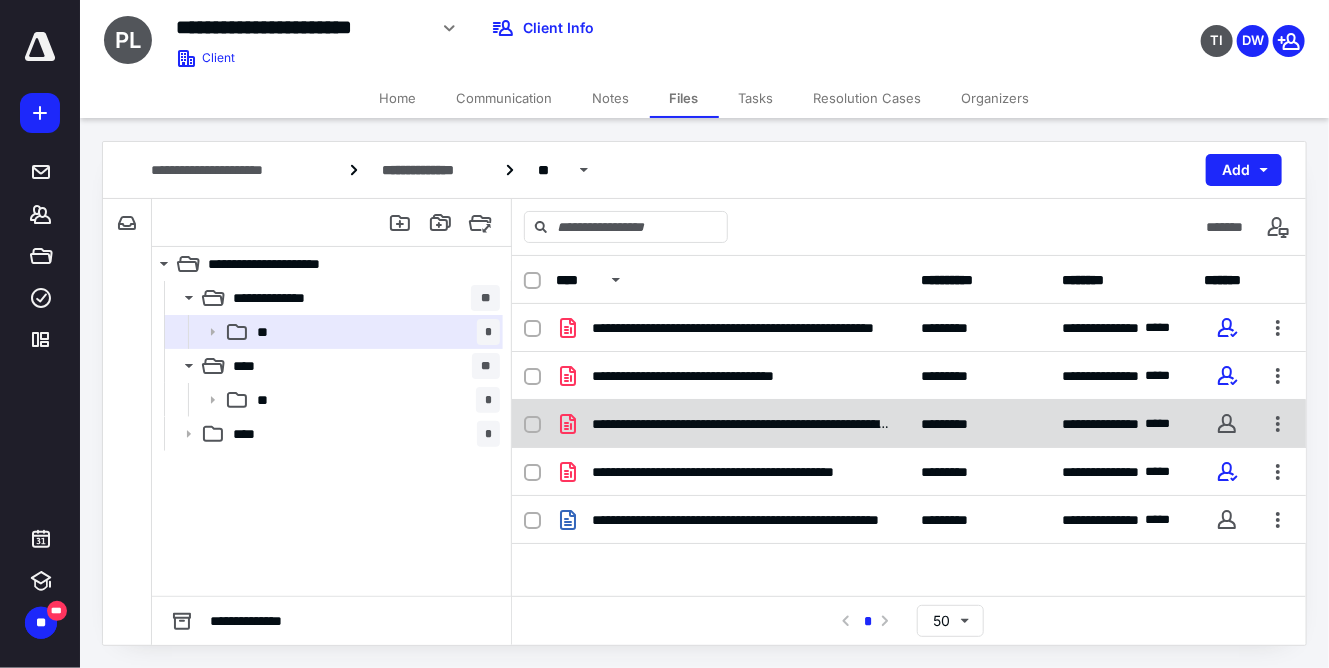 click at bounding box center (532, 425) 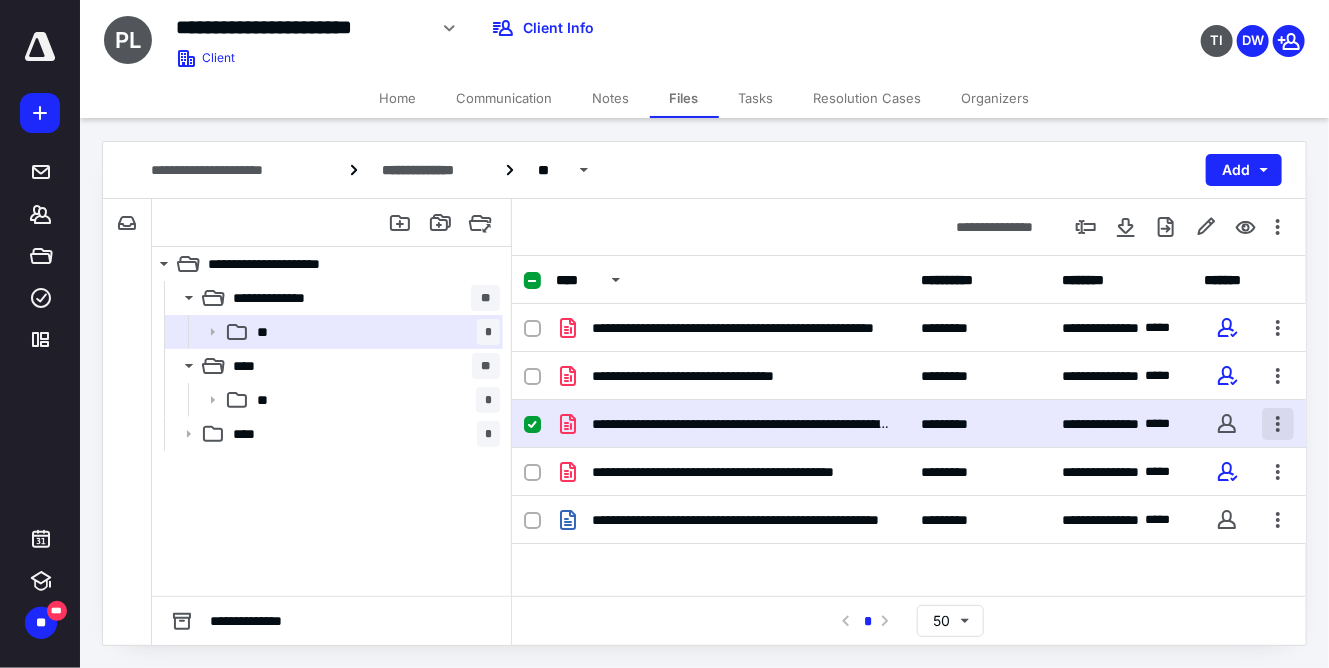 click at bounding box center (1278, 424) 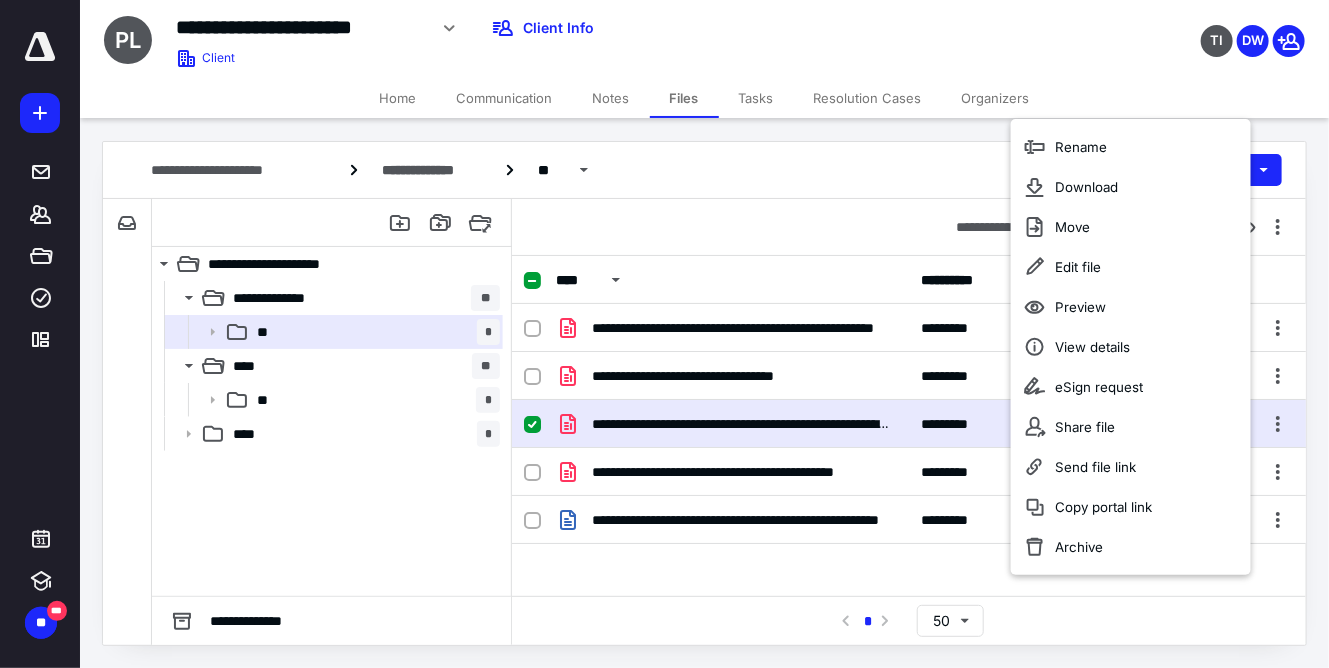 click on "**********" at bounding box center (909, 227) 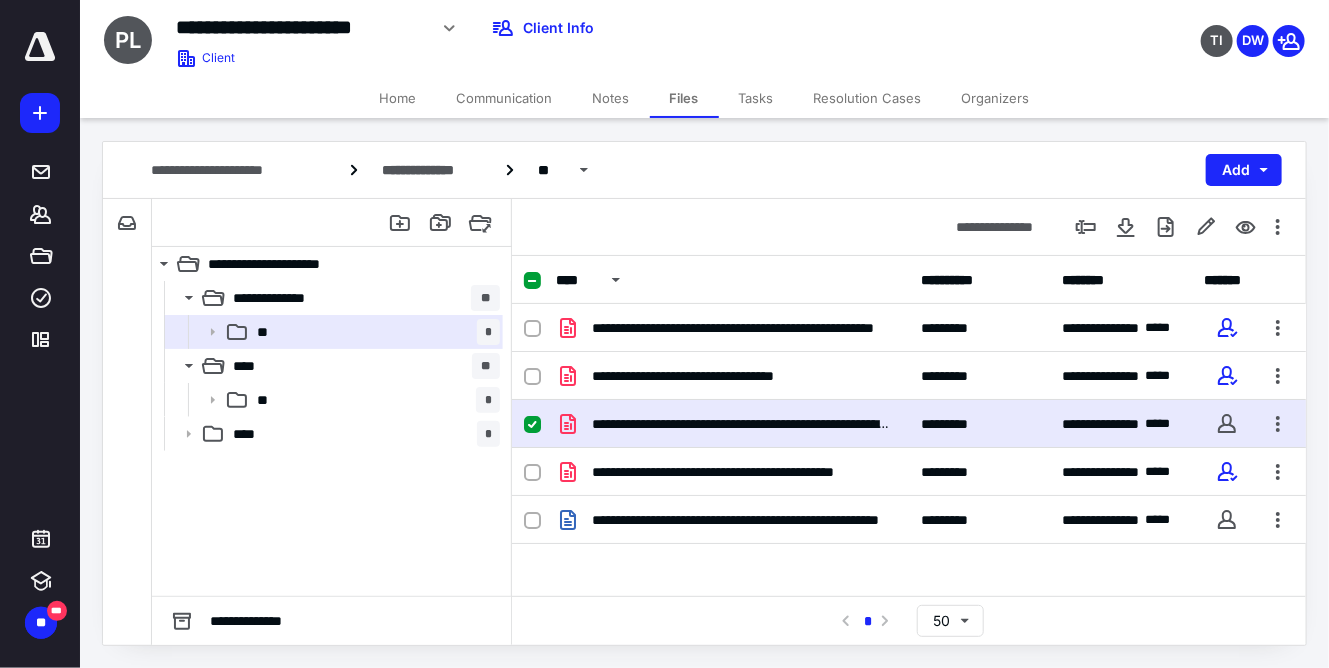 click 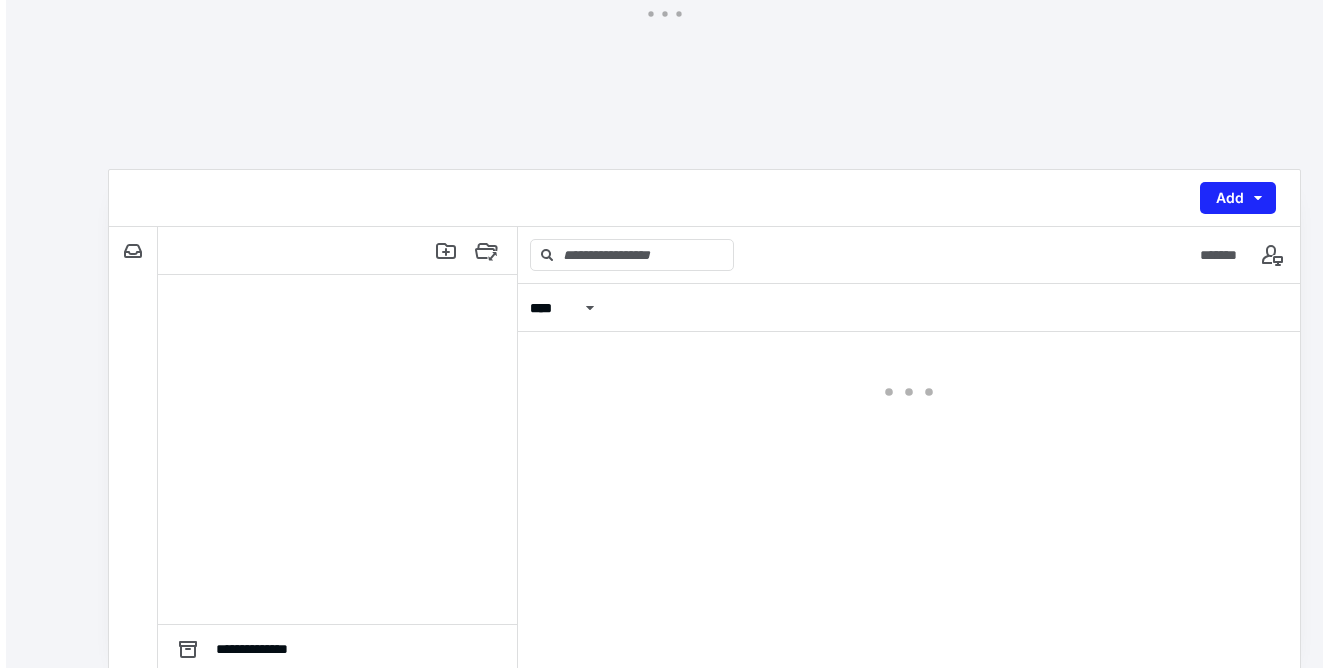 scroll, scrollTop: 0, scrollLeft: 0, axis: both 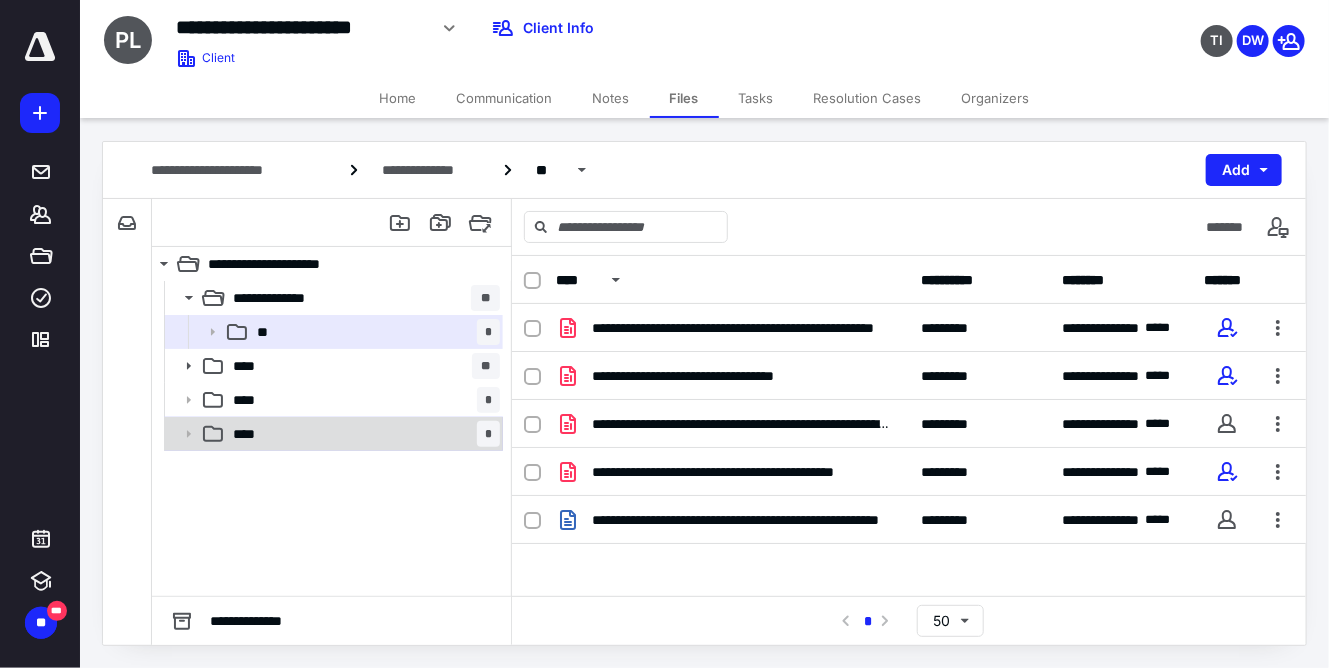 click on "****" at bounding box center [250, 434] 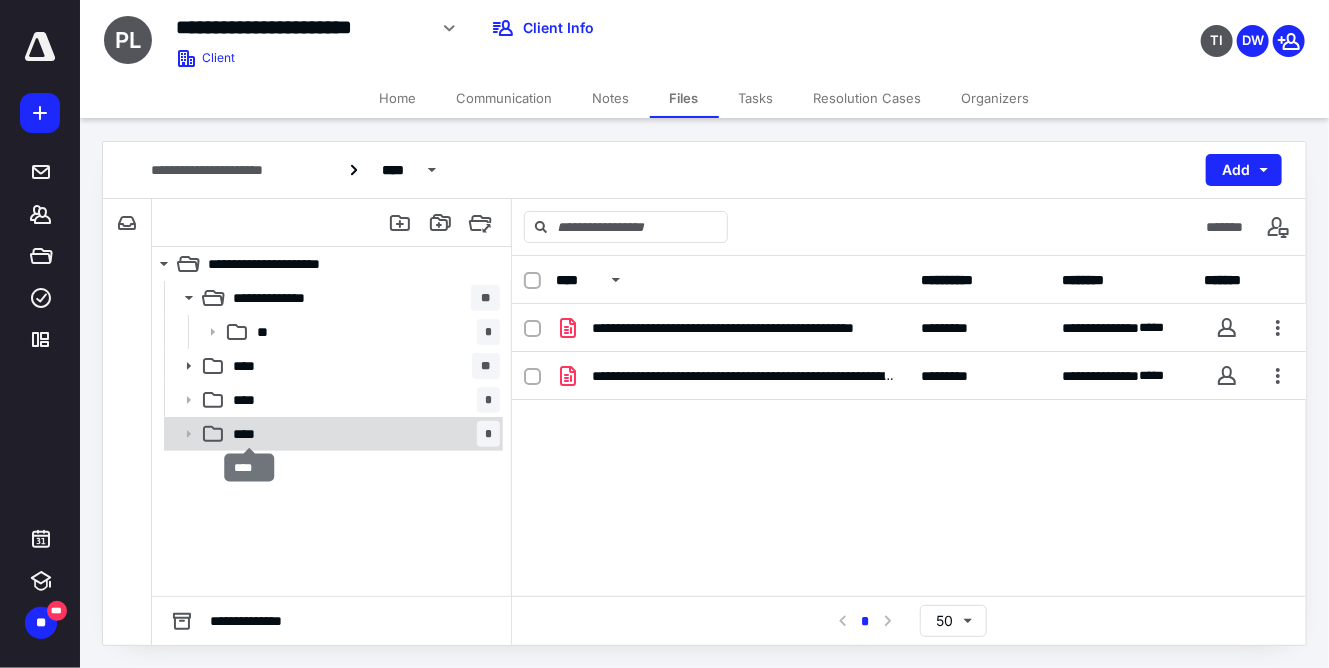 click on "****" at bounding box center (250, 434) 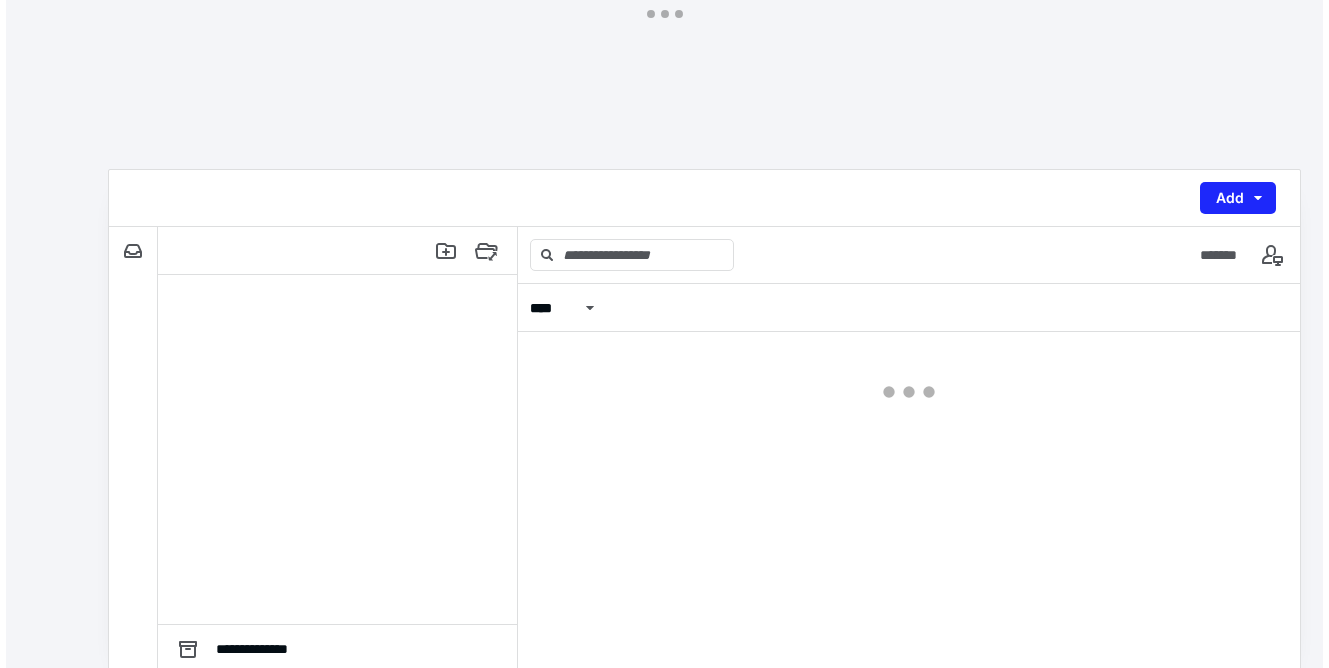 scroll, scrollTop: 0, scrollLeft: 0, axis: both 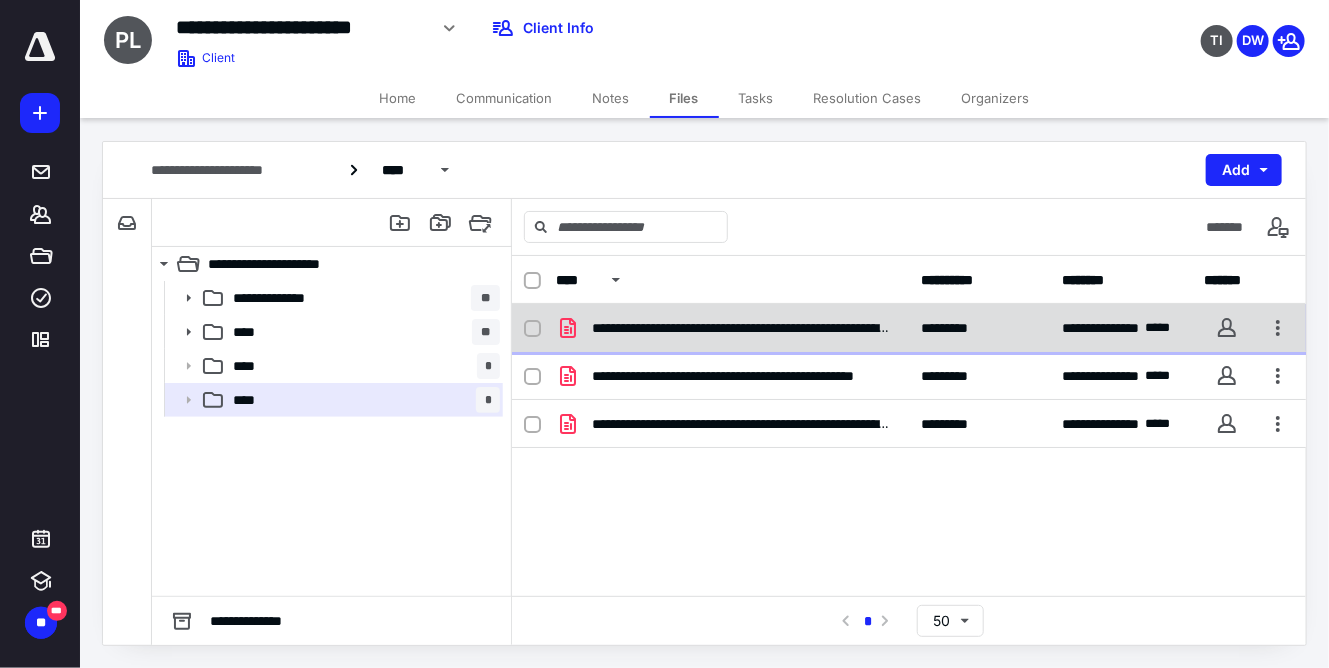 click 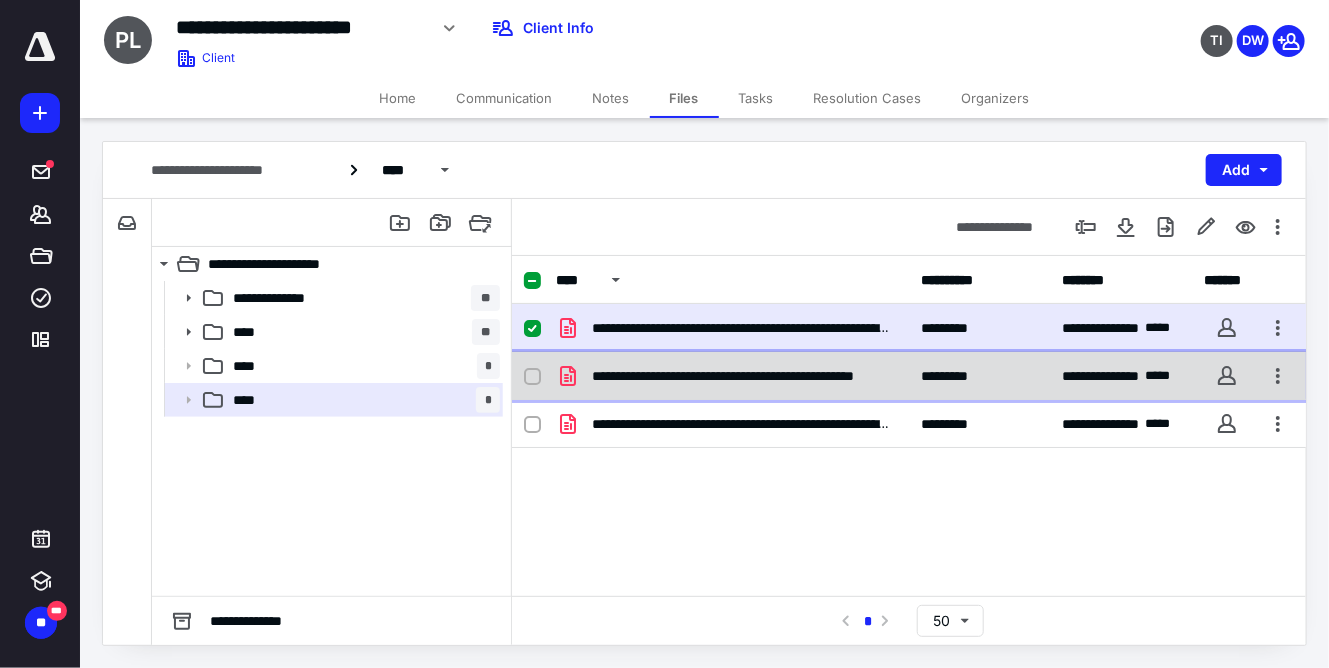 click 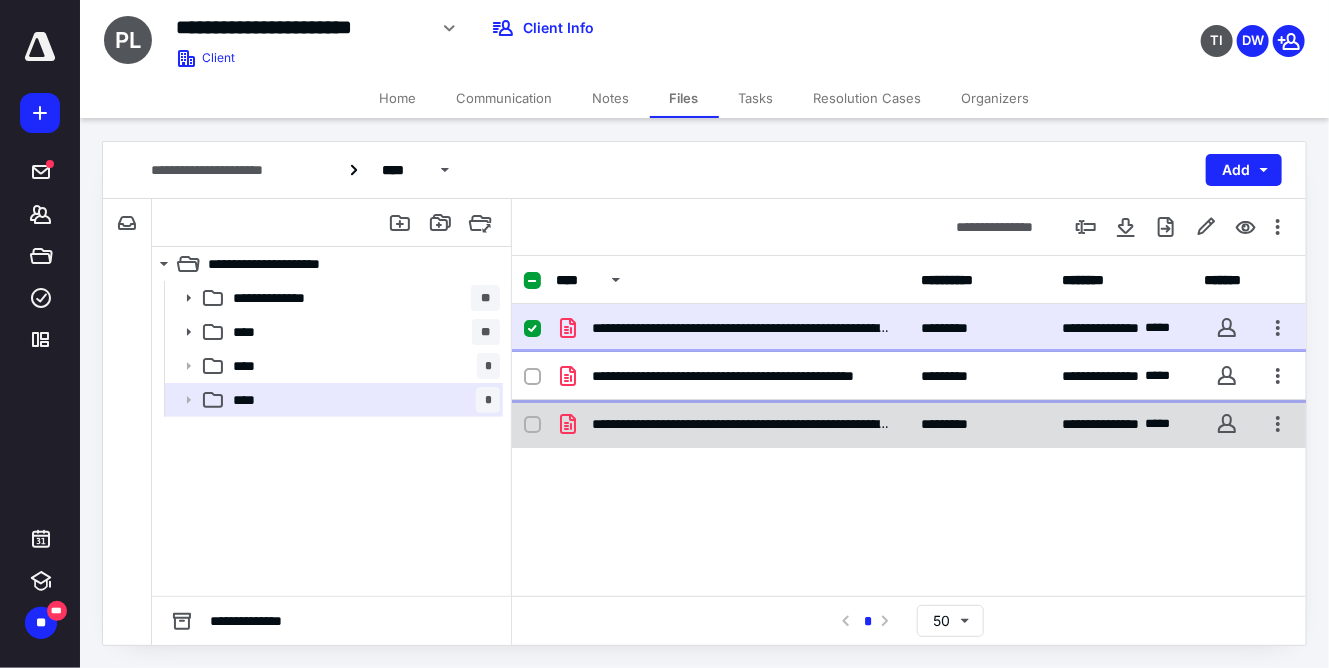 checkbox on "true" 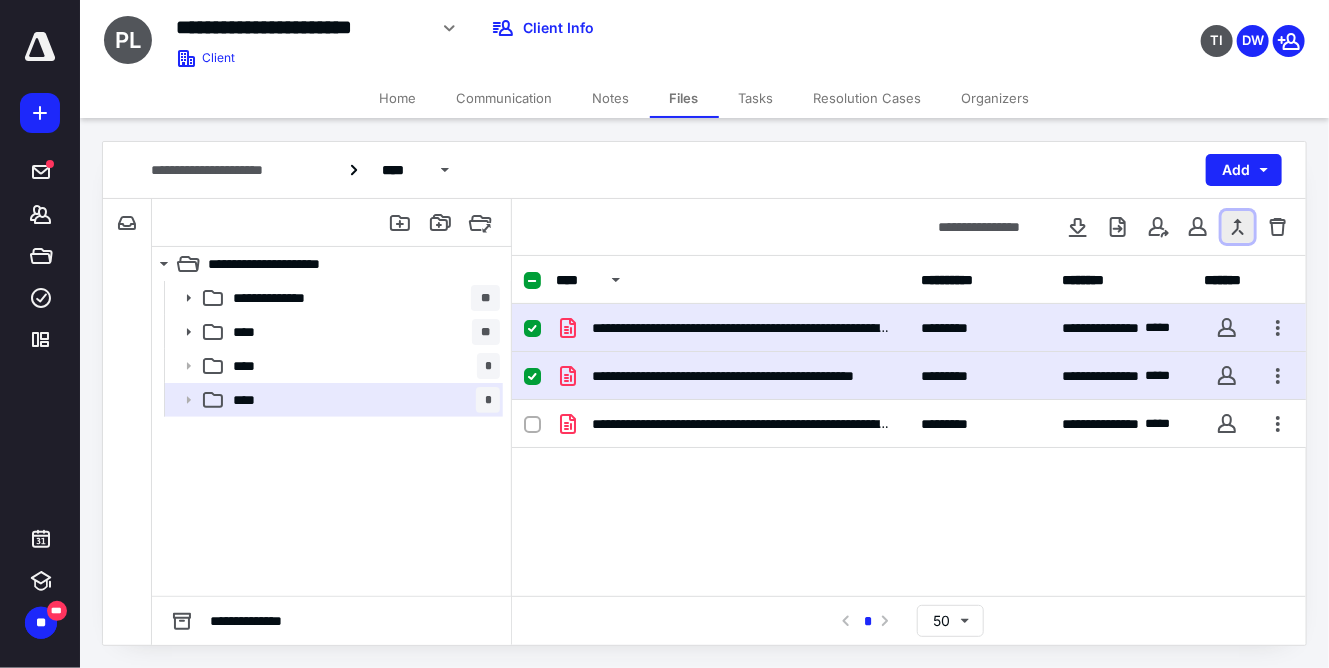 click at bounding box center (1238, 227) 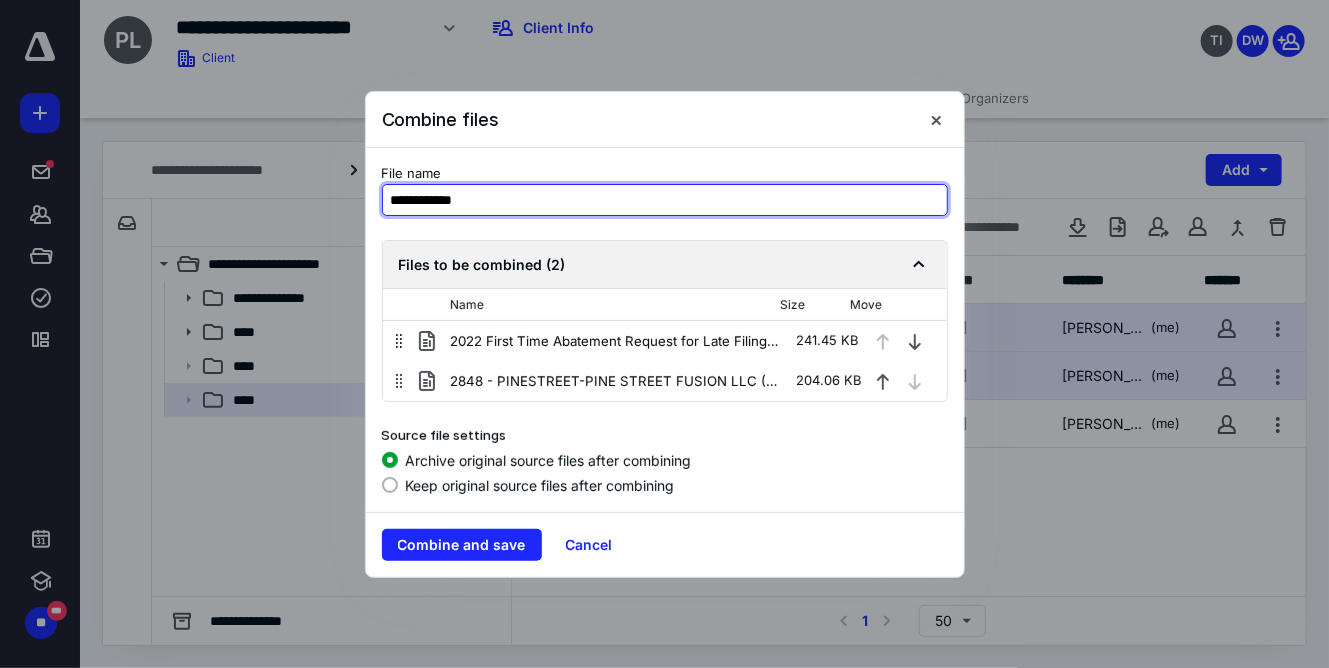 drag, startPoint x: 329, startPoint y: 165, endPoint x: 358, endPoint y: 149, distance: 33.12099 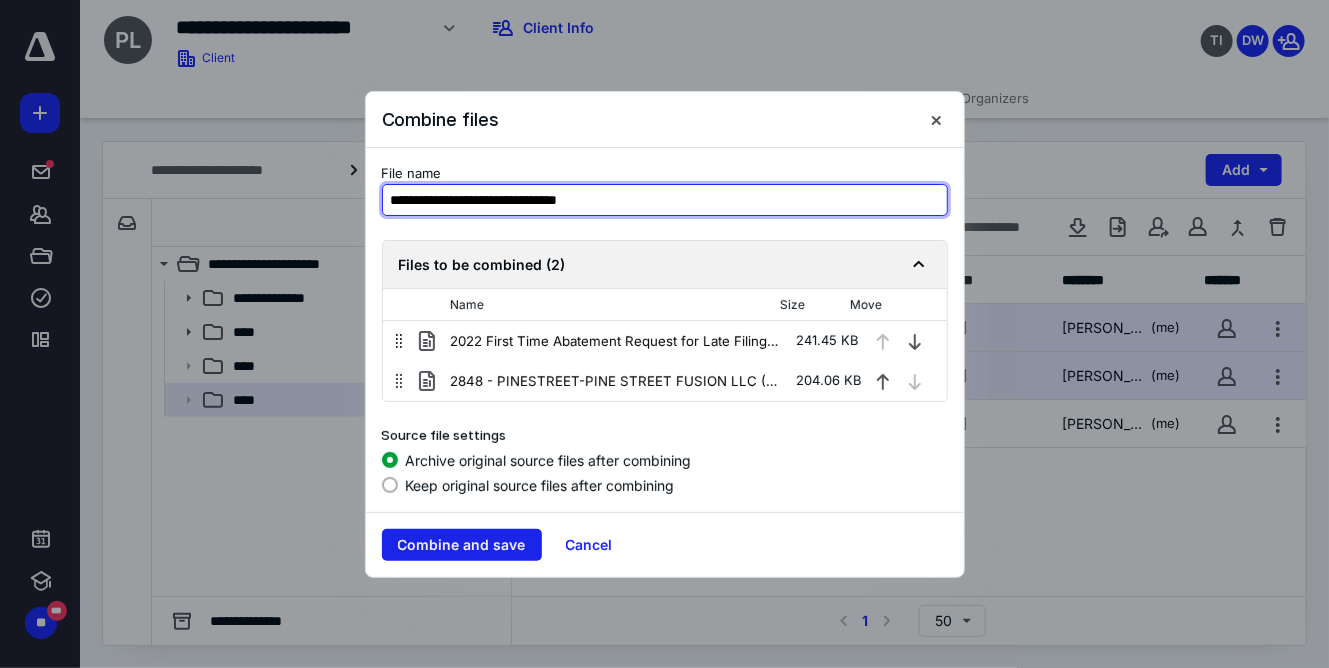 type on "**********" 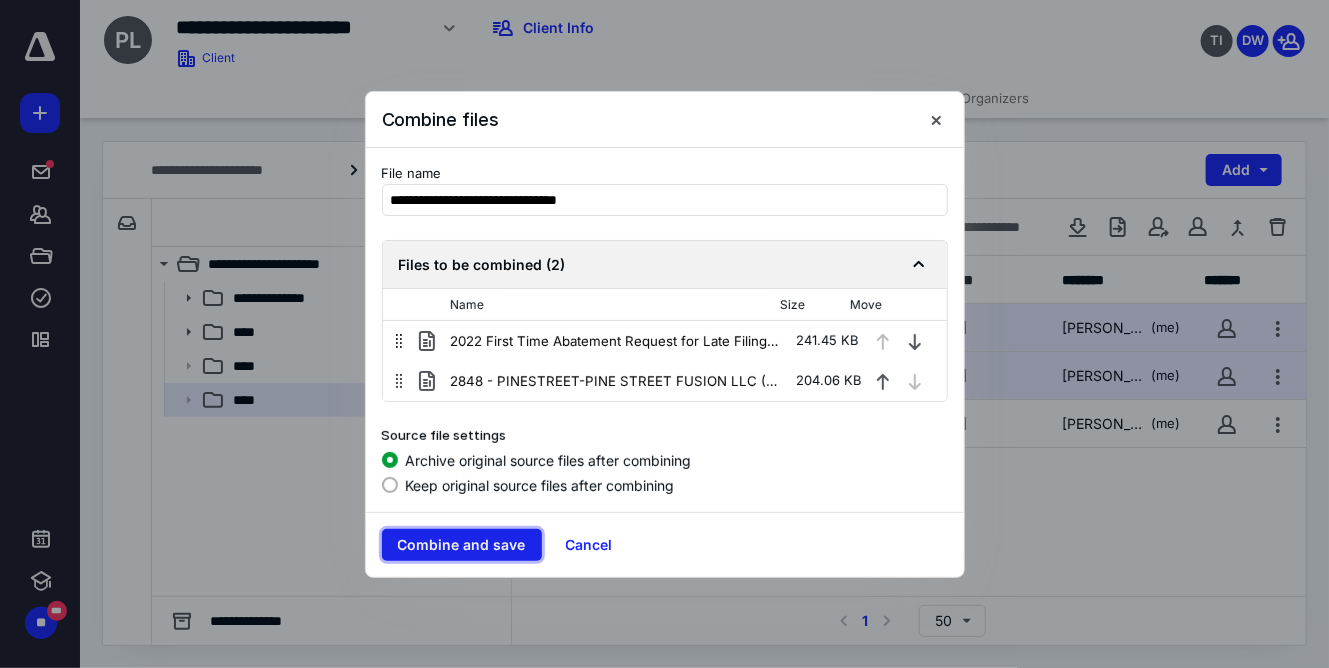 click on "Combine and save" at bounding box center [462, 545] 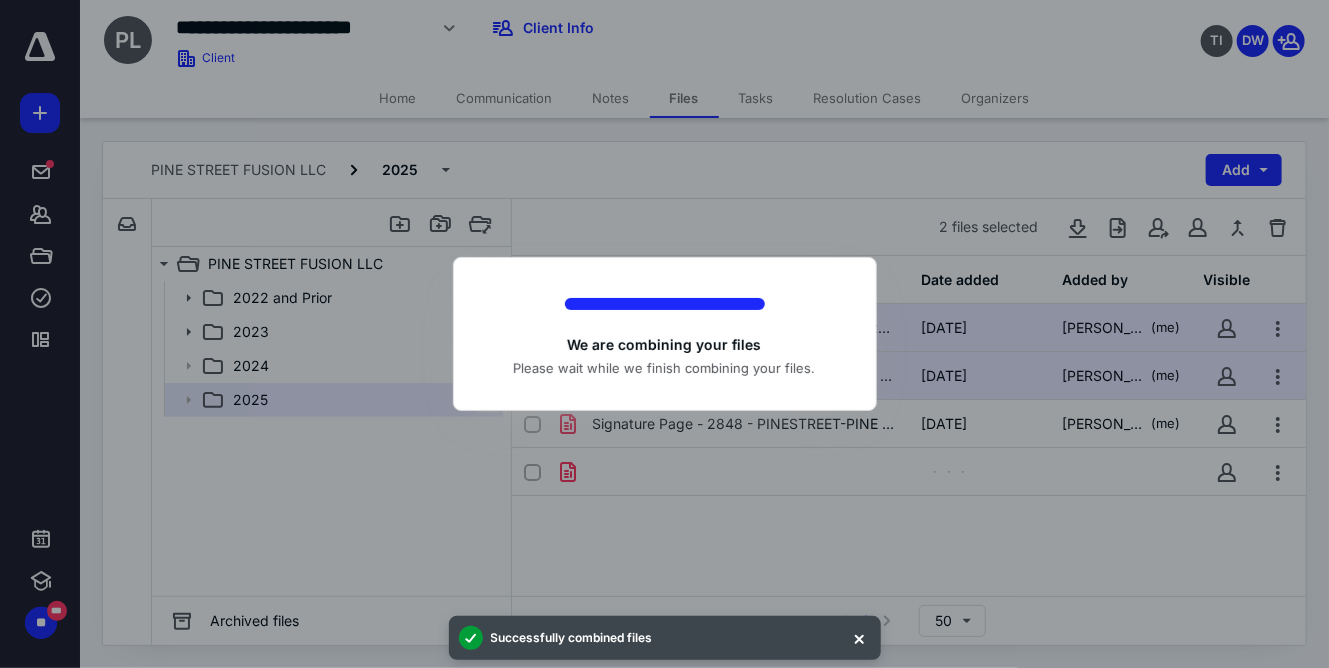 checkbox on "false" 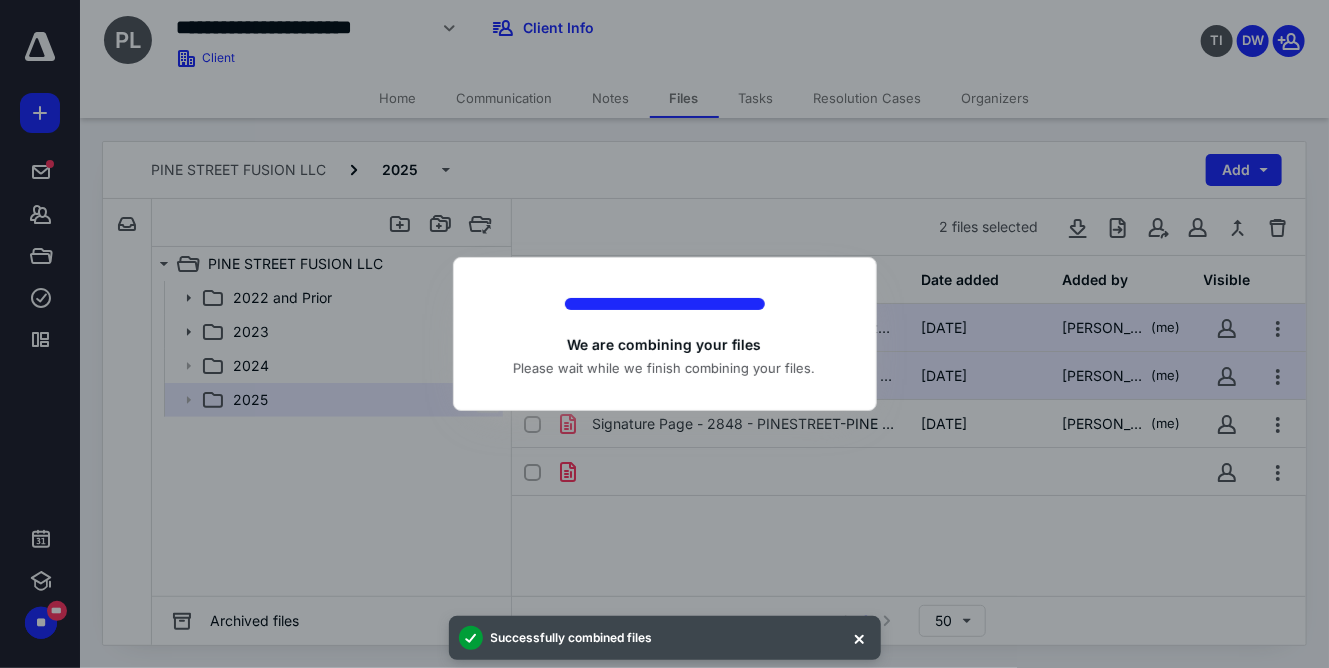 checkbox on "false" 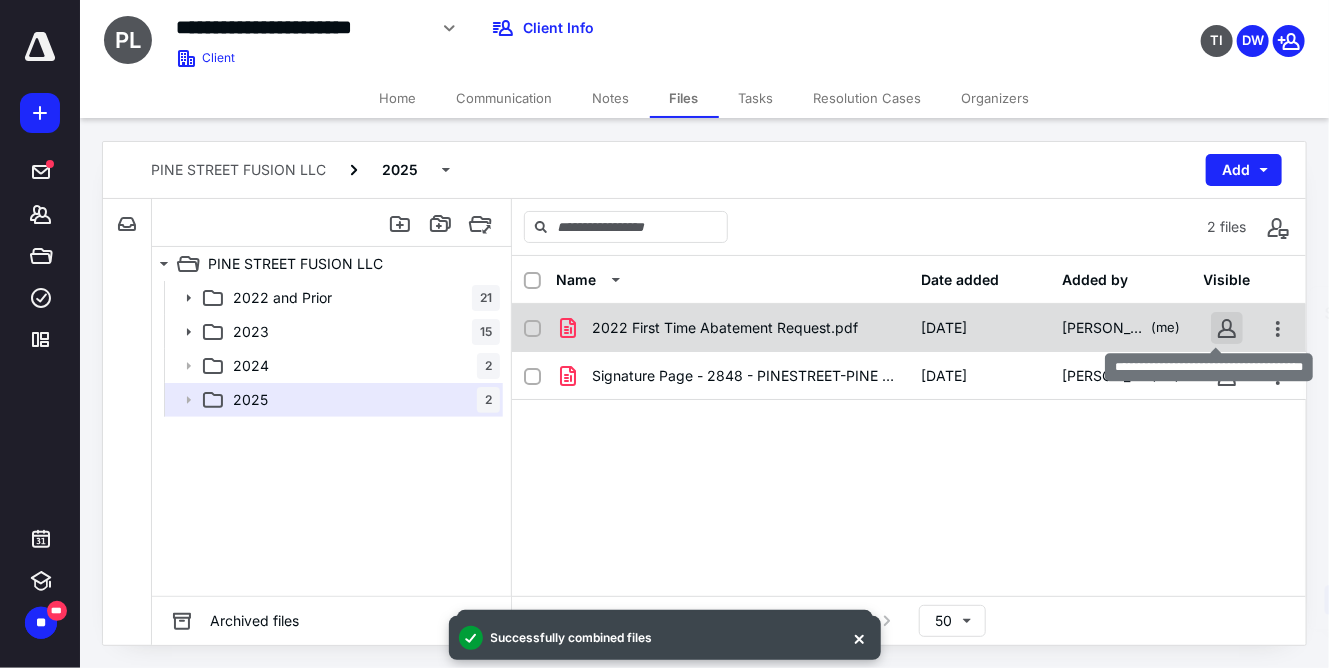 click at bounding box center (1227, 328) 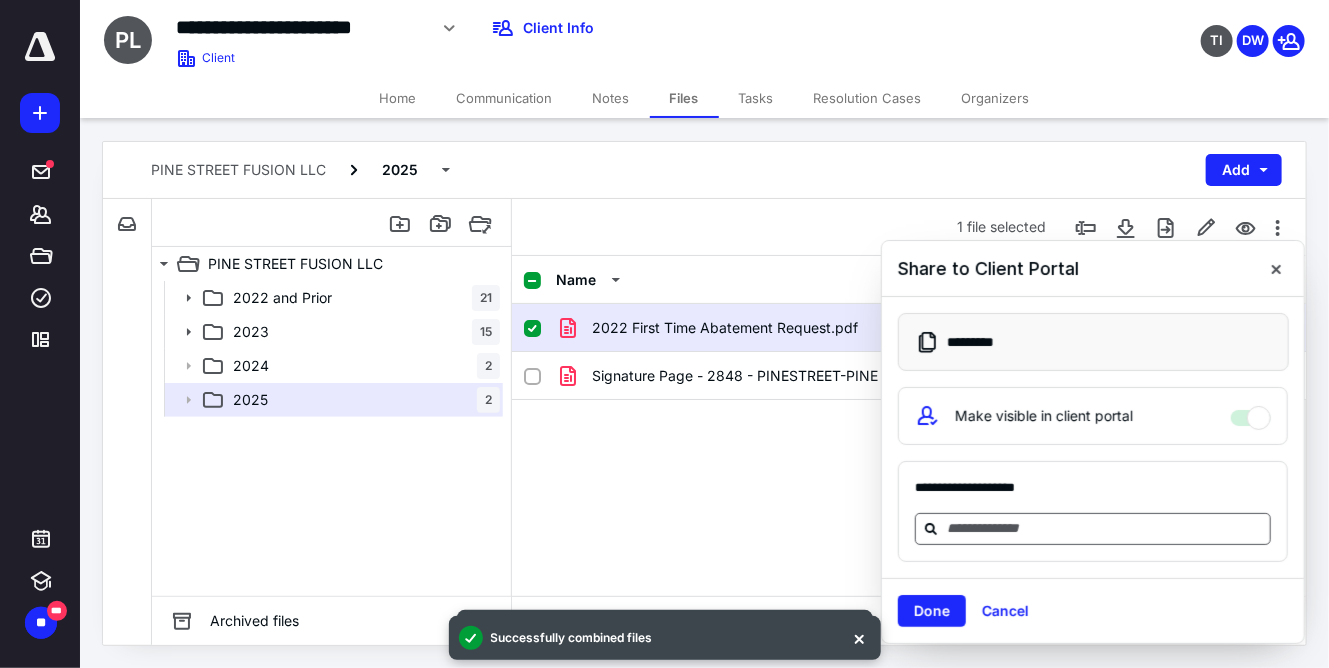 click at bounding box center [1105, 528] 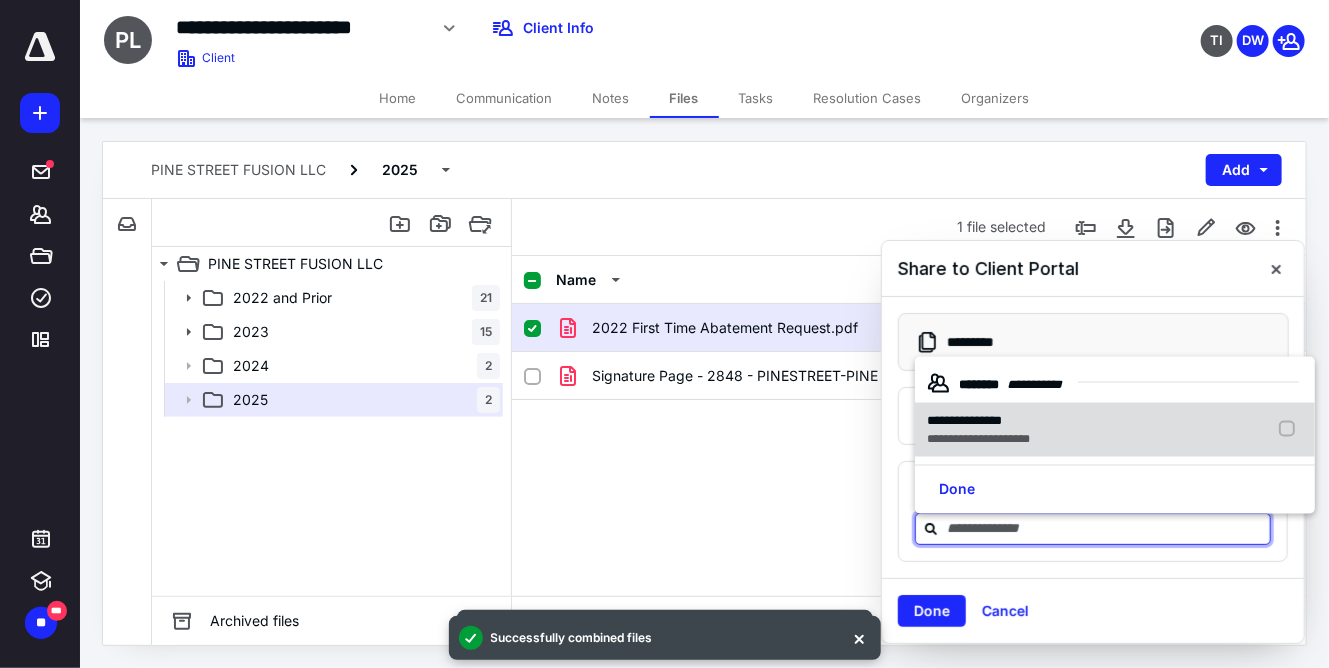 click at bounding box center (1291, 430) 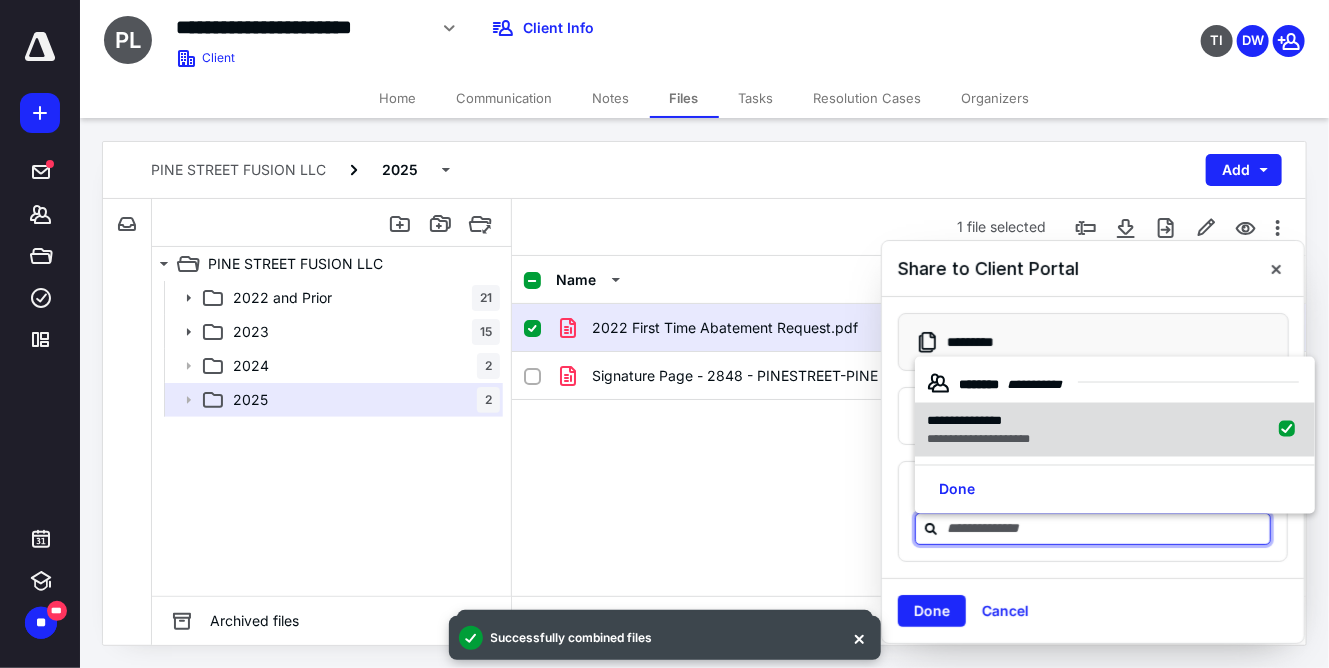 checkbox on "true" 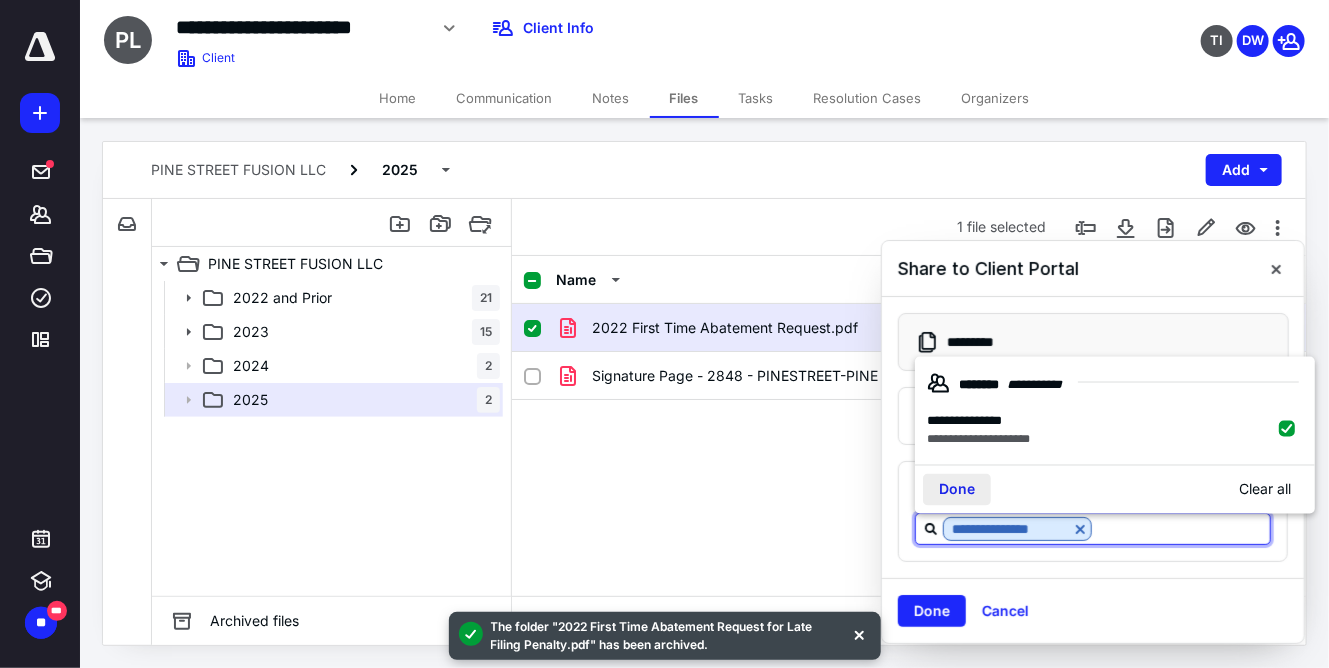click on "Done" at bounding box center (957, 490) 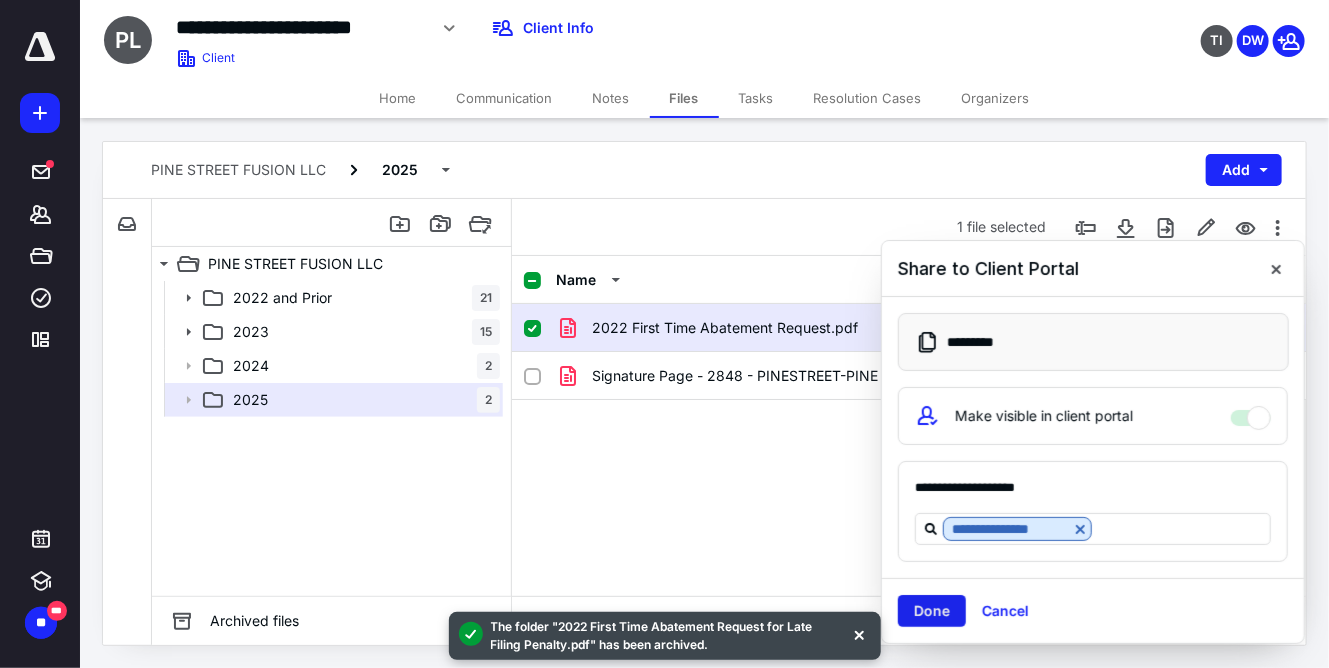 click on "Done" at bounding box center [932, 611] 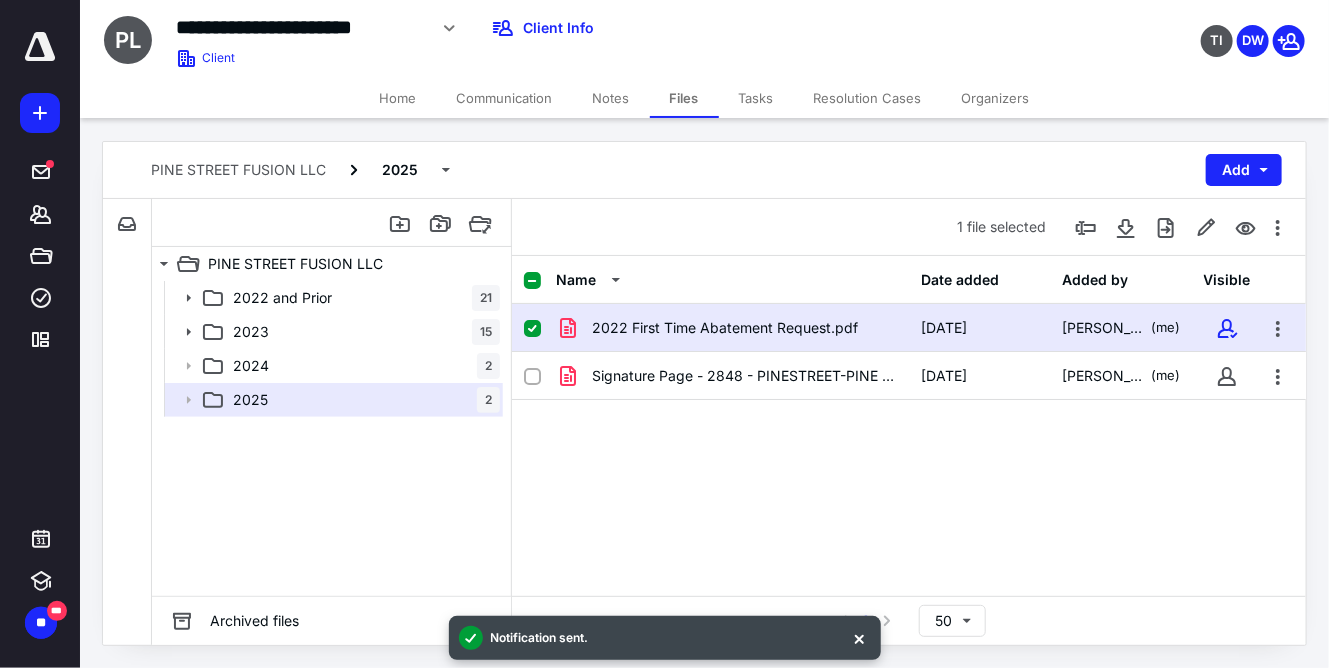 click at bounding box center (532, 329) 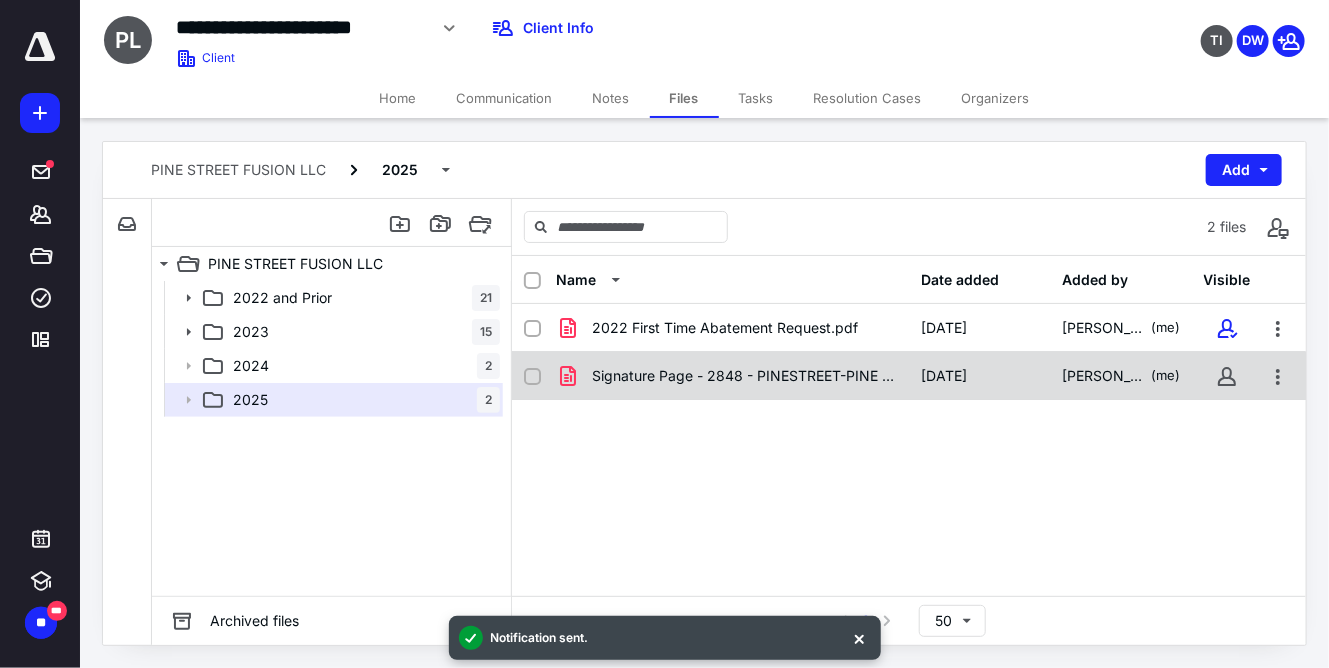 click 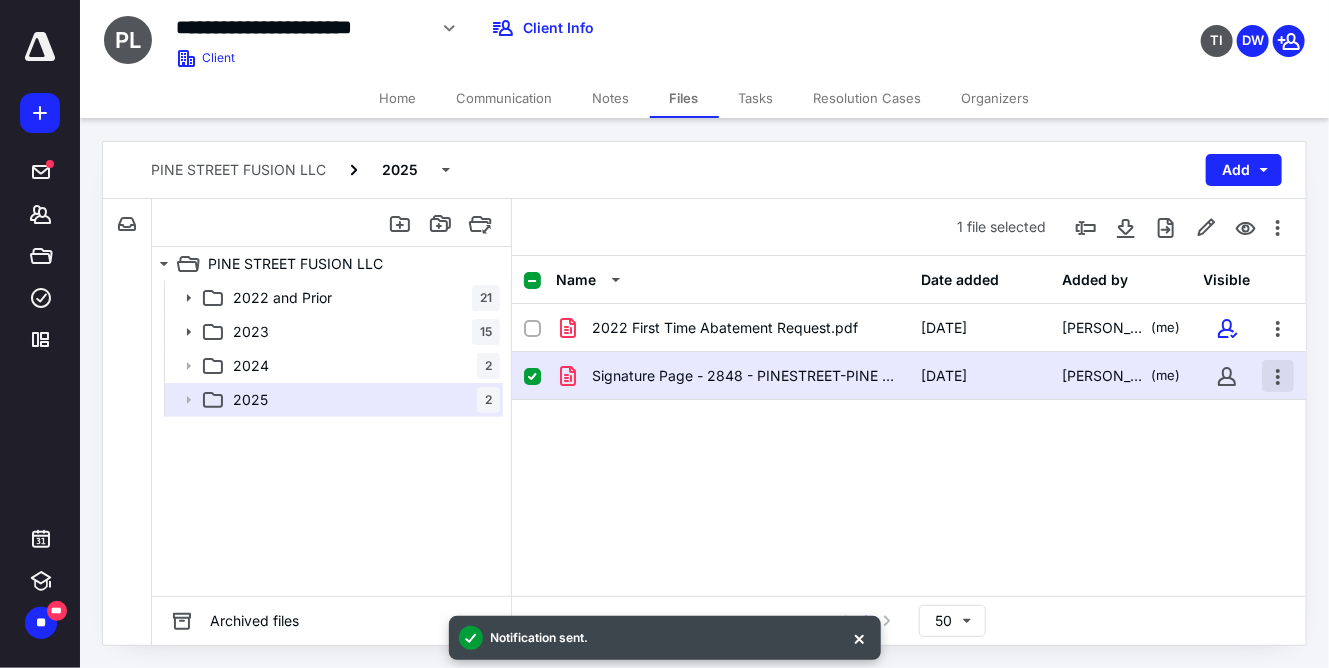 click at bounding box center (1278, 376) 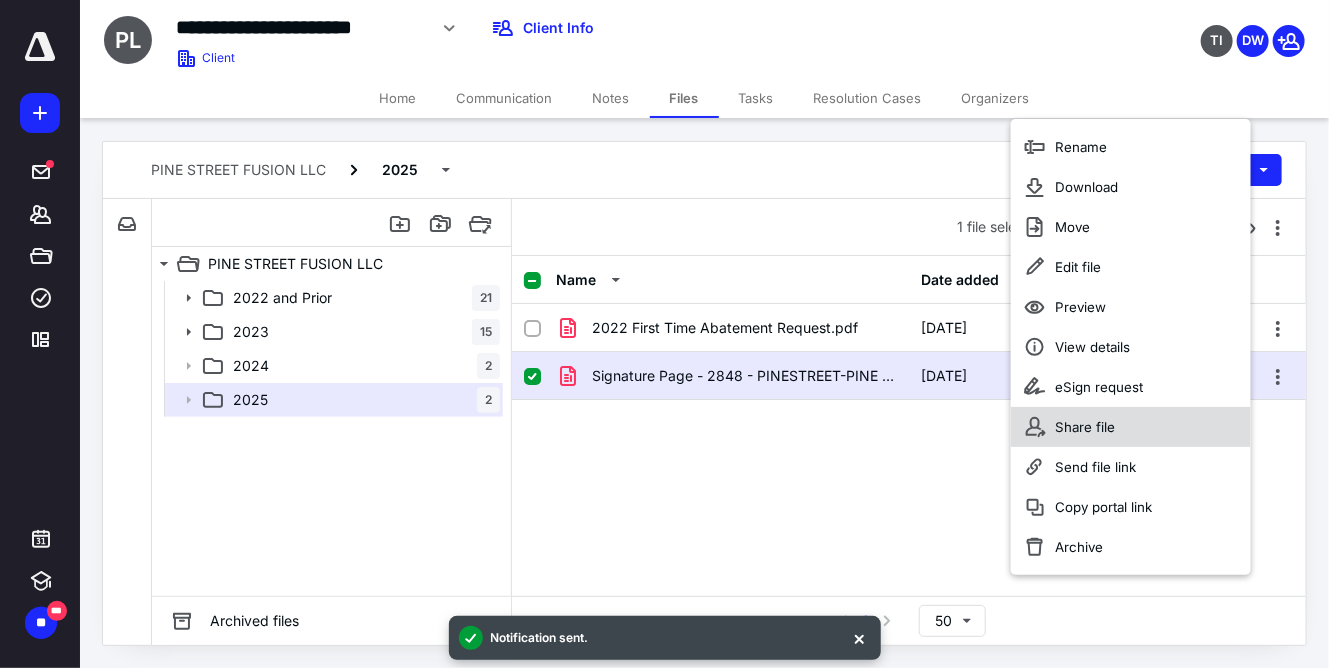 click on "Share file" at bounding box center (1085, 427) 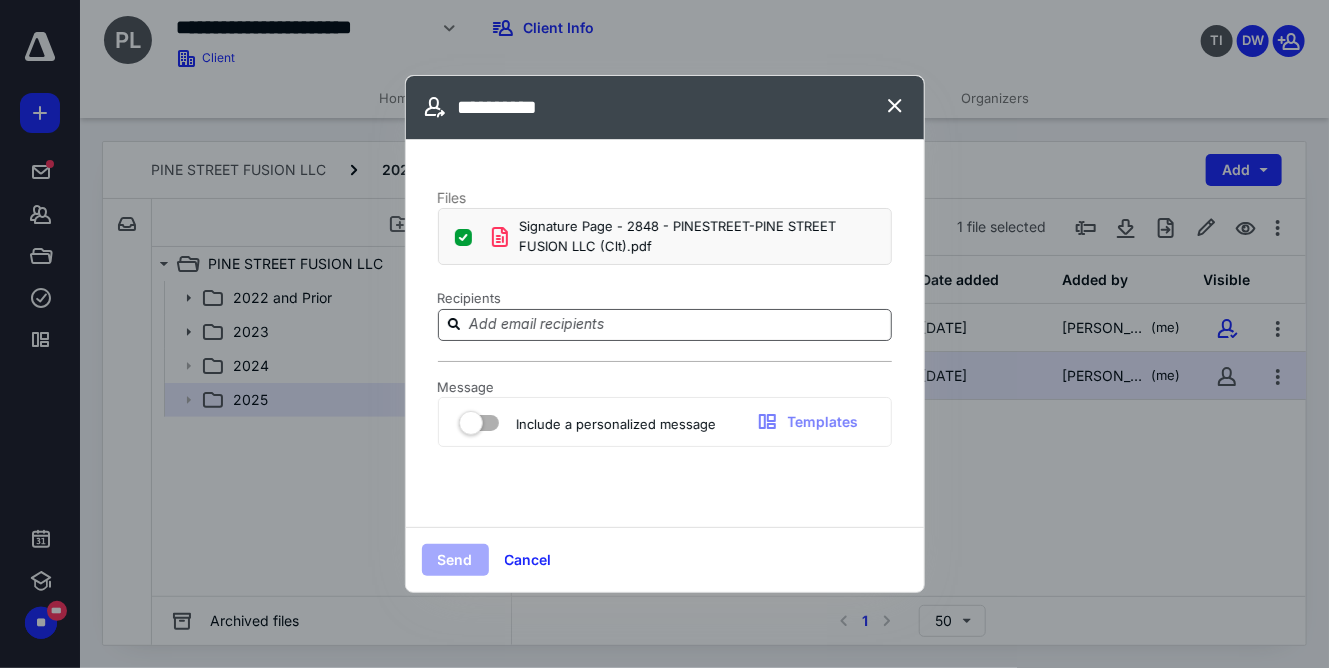 click at bounding box center (665, 325) 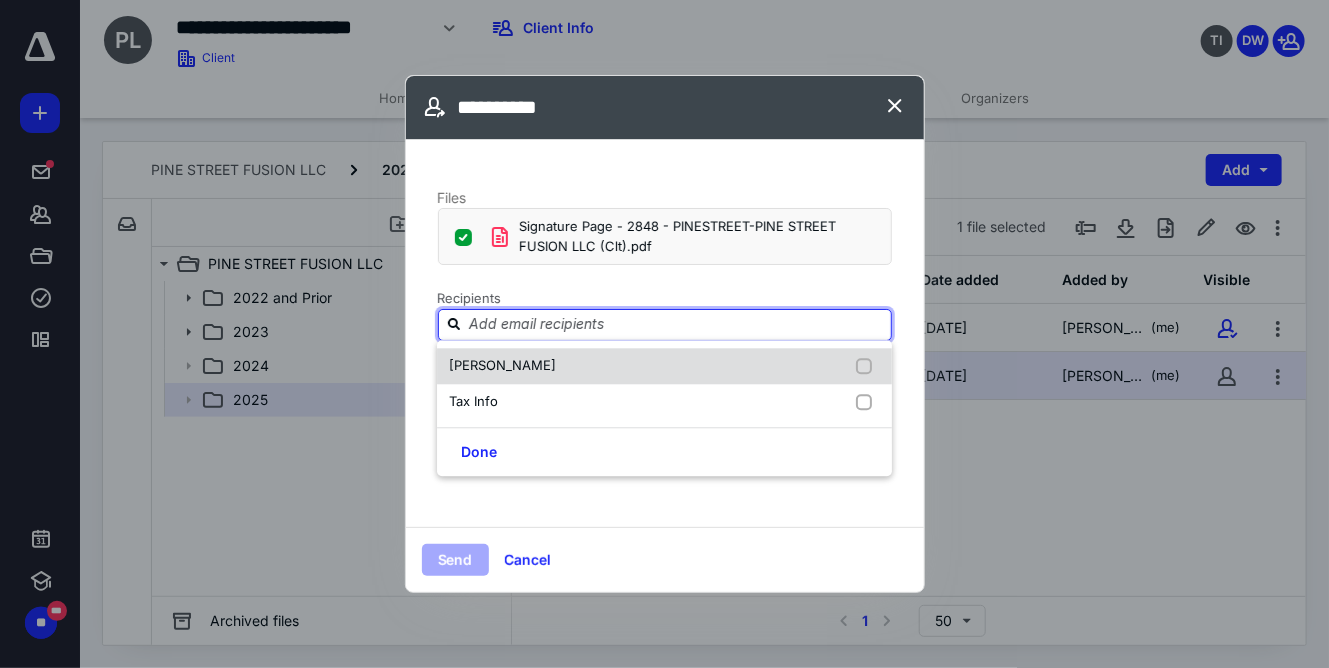 click at bounding box center [868, 366] 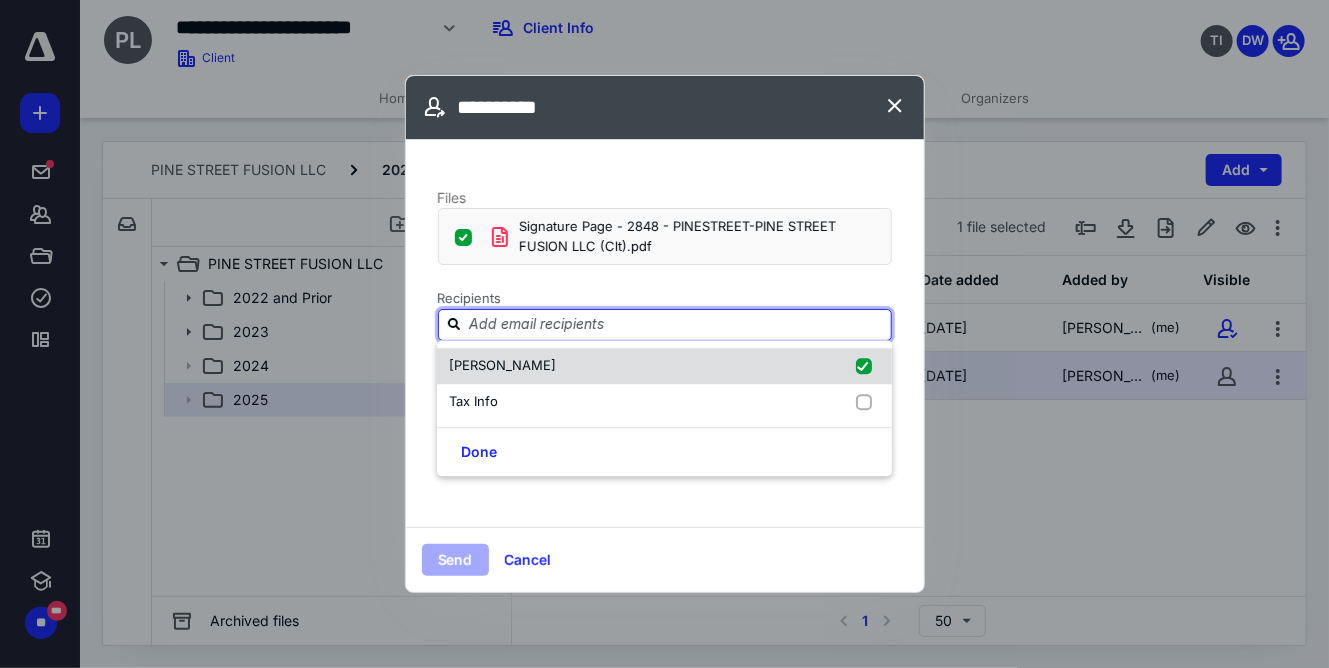 checkbox on "true" 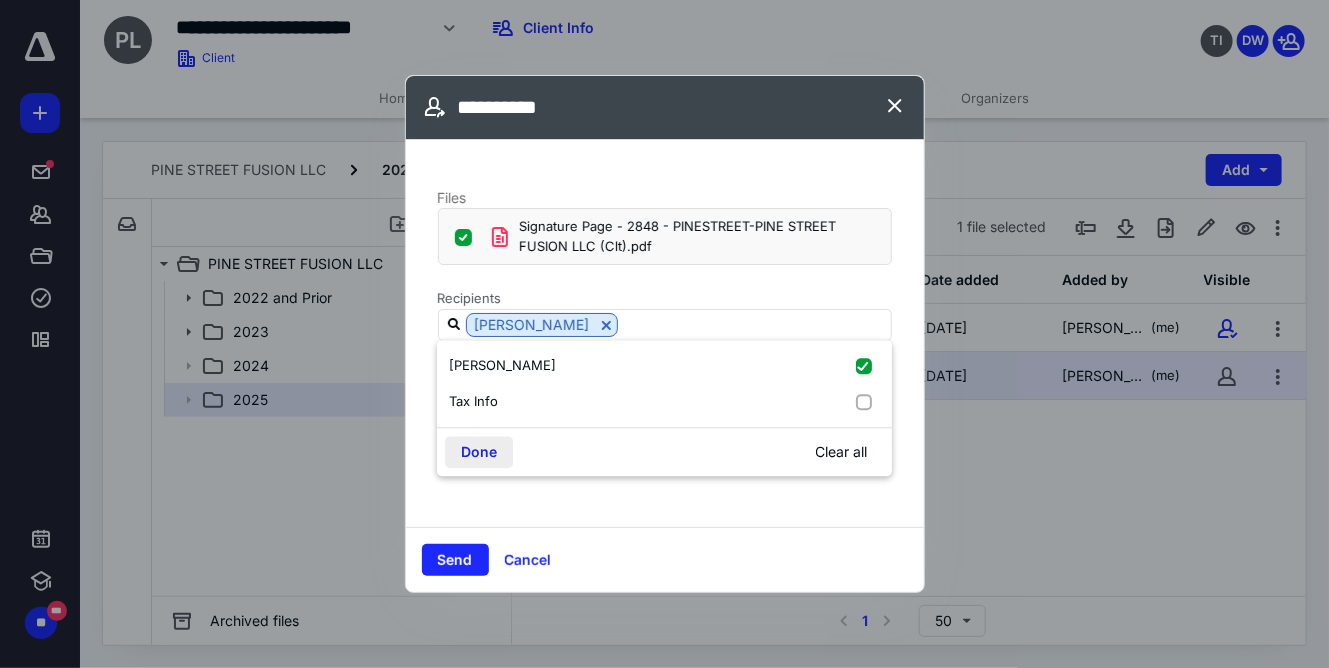 click on "Done" at bounding box center (479, 452) 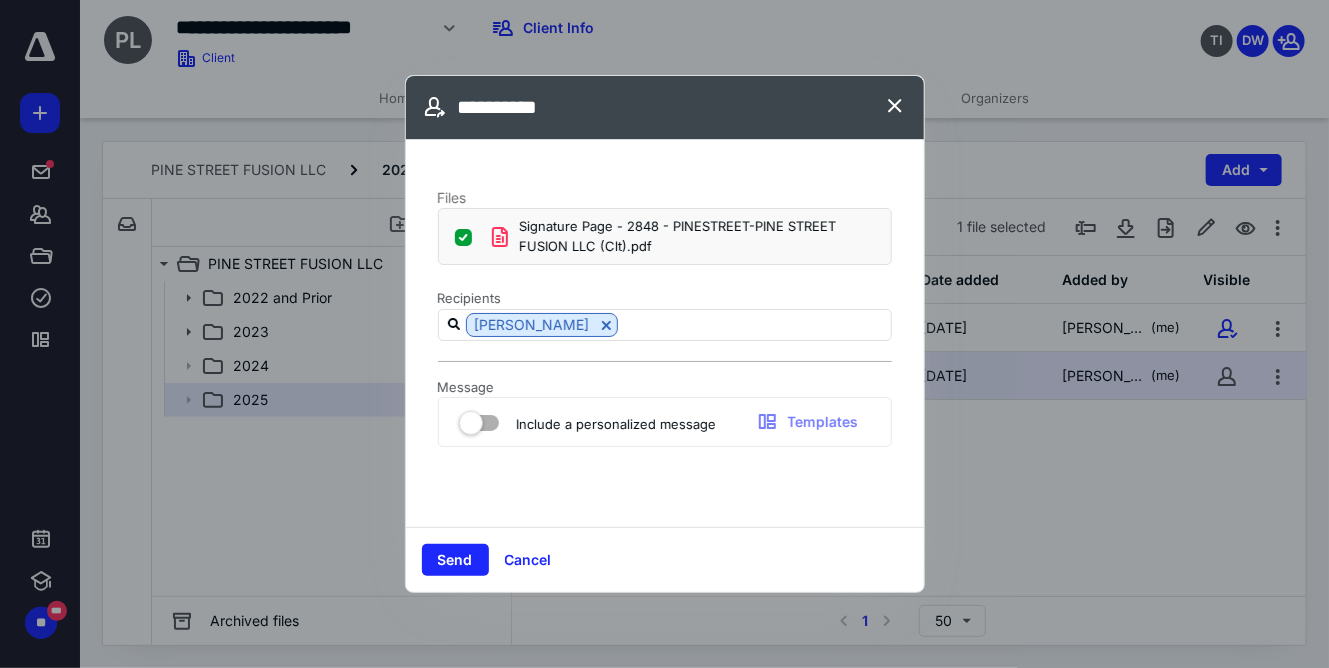 click at bounding box center [479, 419] 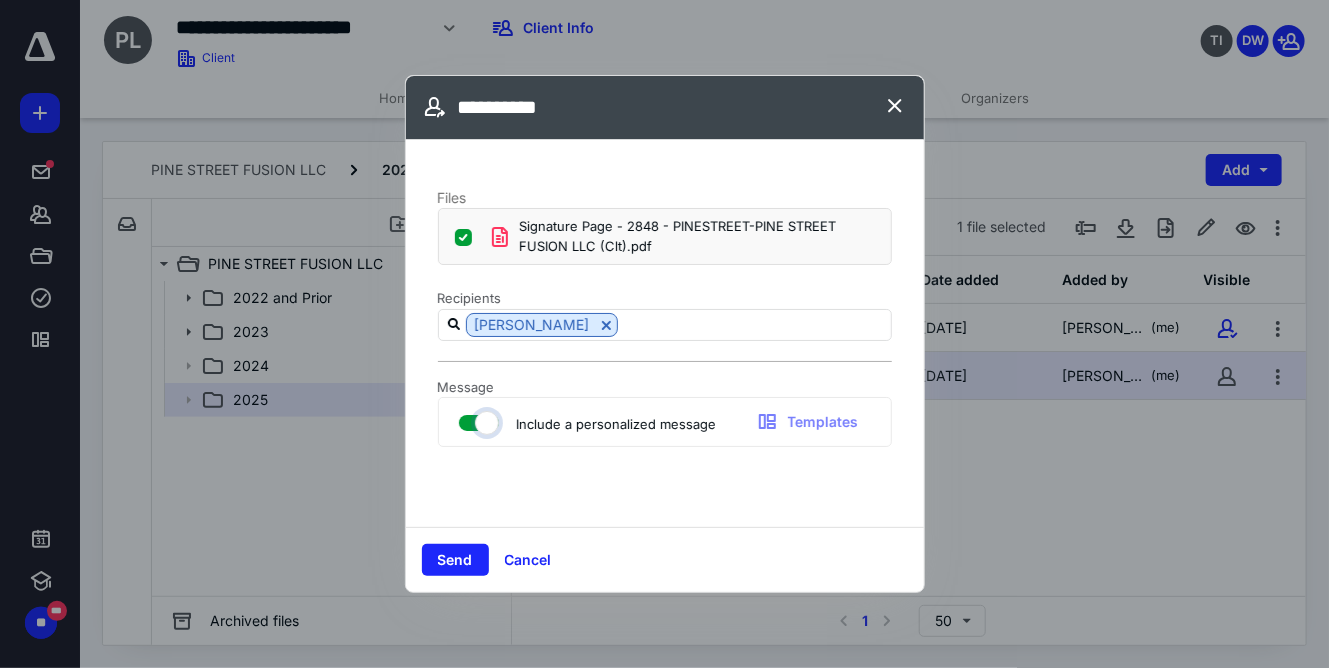 checkbox on "true" 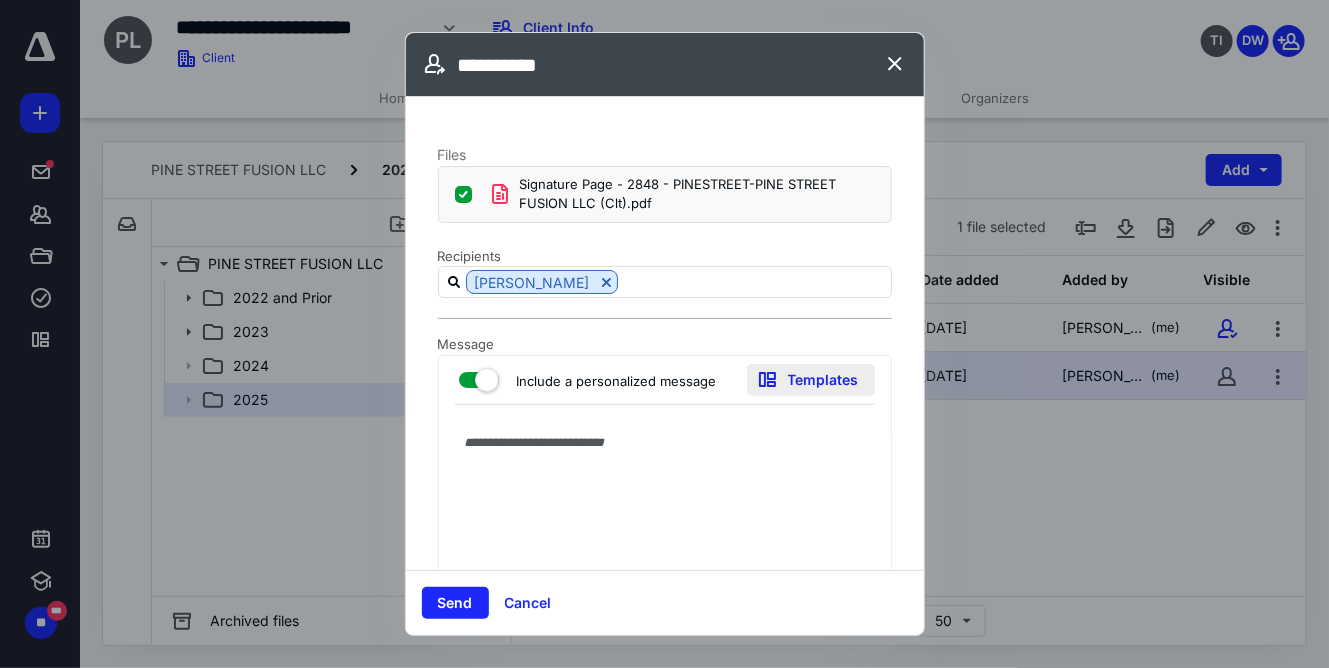 click on "Templates" at bounding box center (811, 380) 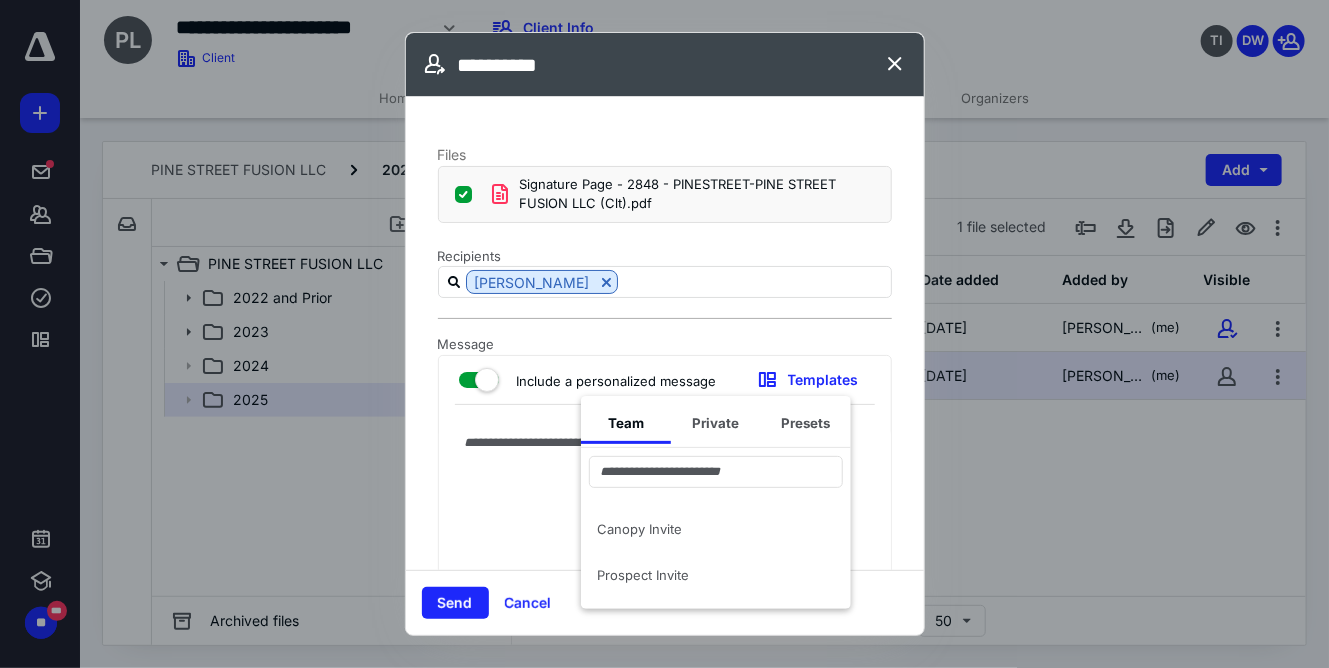 click at bounding box center [665, 513] 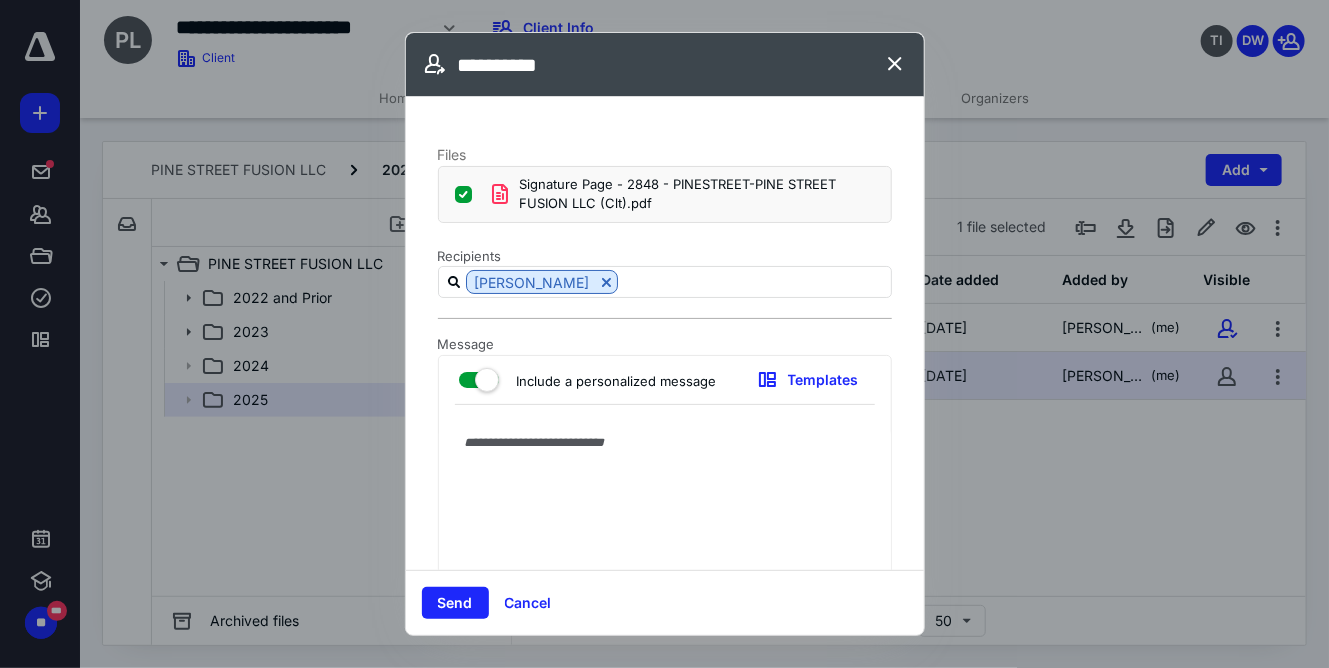 click at bounding box center [665, 513] 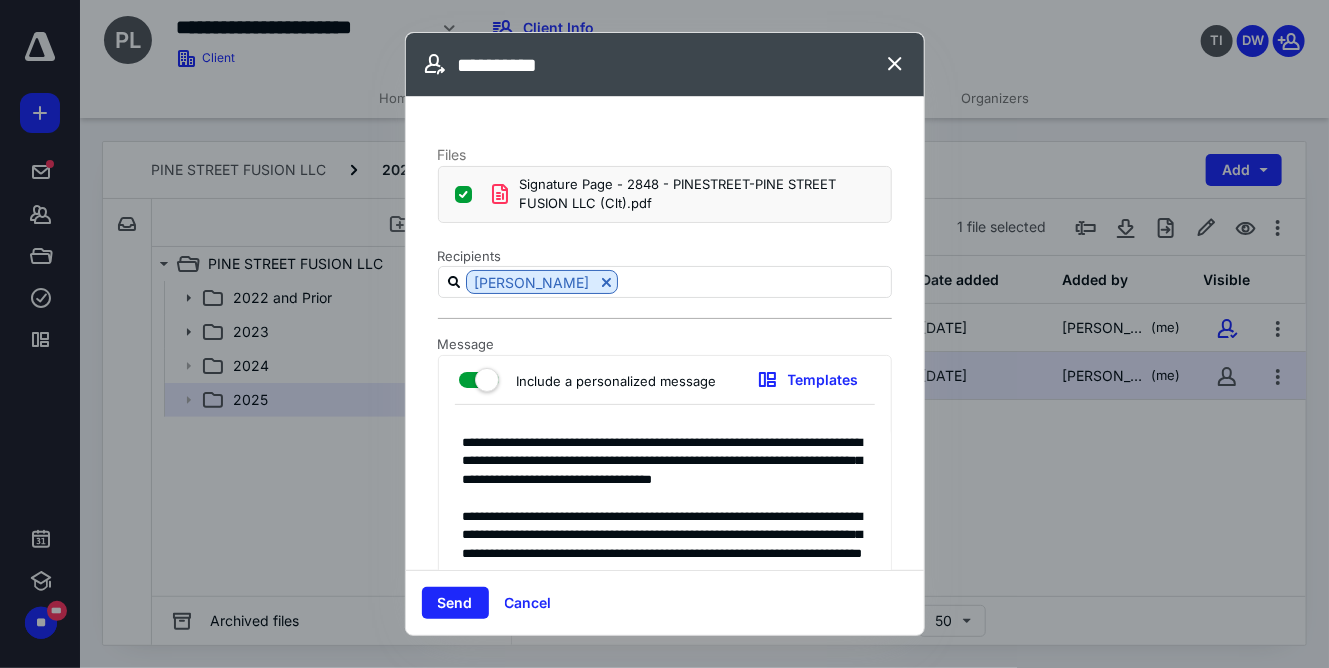 scroll, scrollTop: 263, scrollLeft: 0, axis: vertical 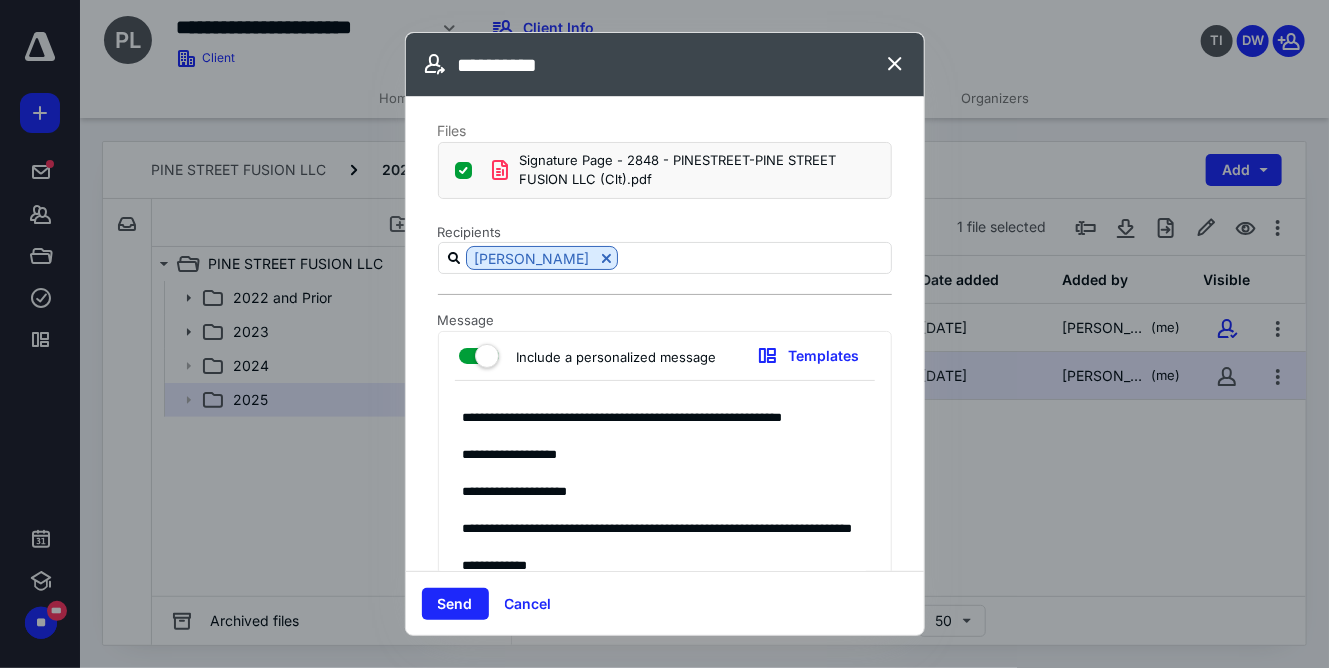 click on "**********" at bounding box center [653, 489] 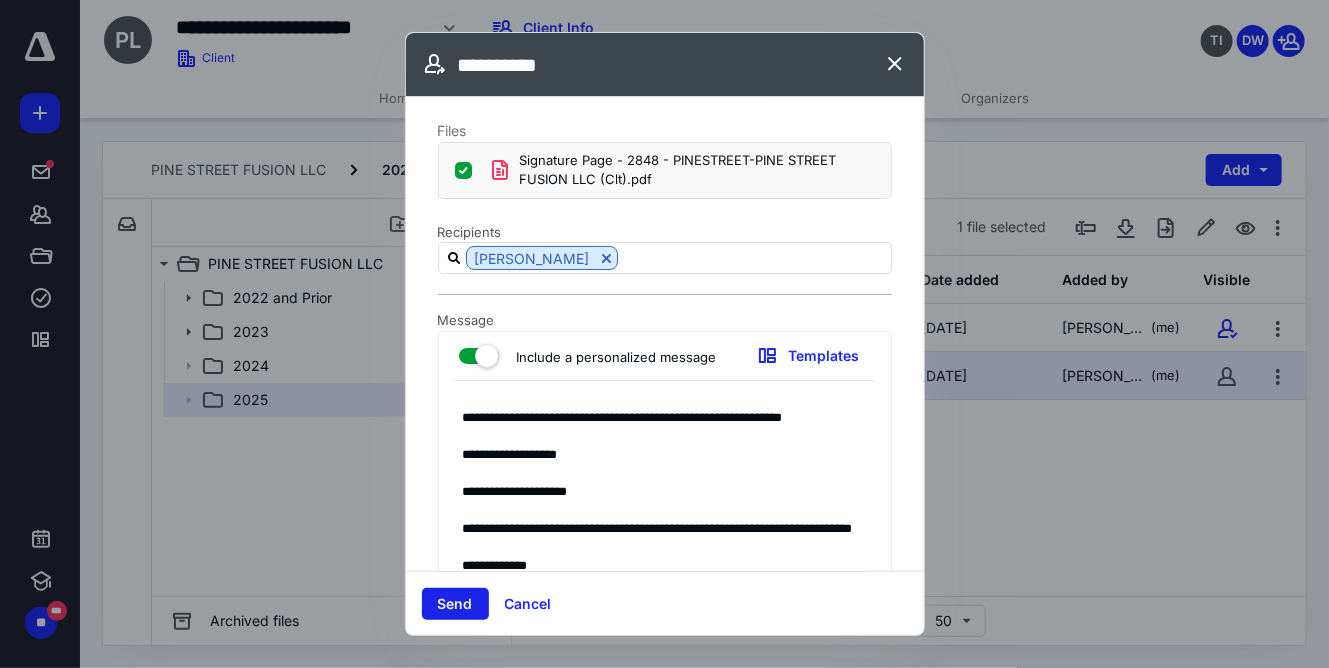 type on "**********" 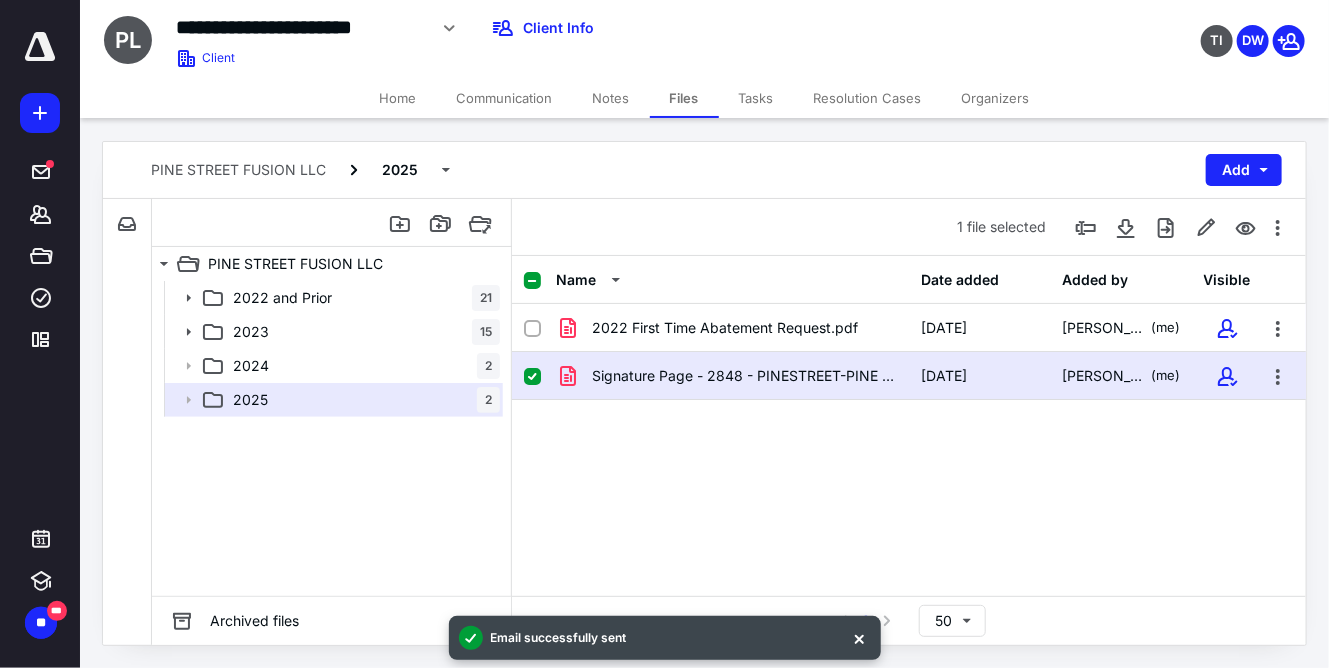drag, startPoint x: 660, startPoint y: 507, endPoint x: 606, endPoint y: 460, distance: 71.5891 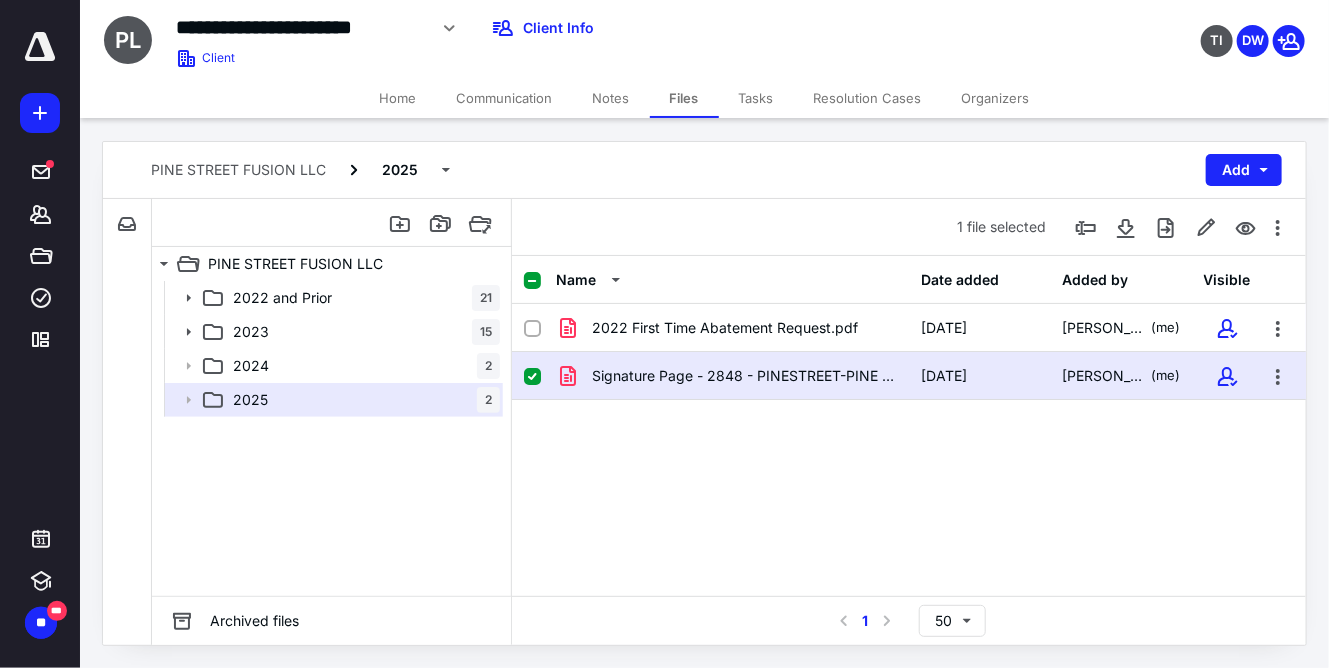 click on "Communication" at bounding box center (505, 98) 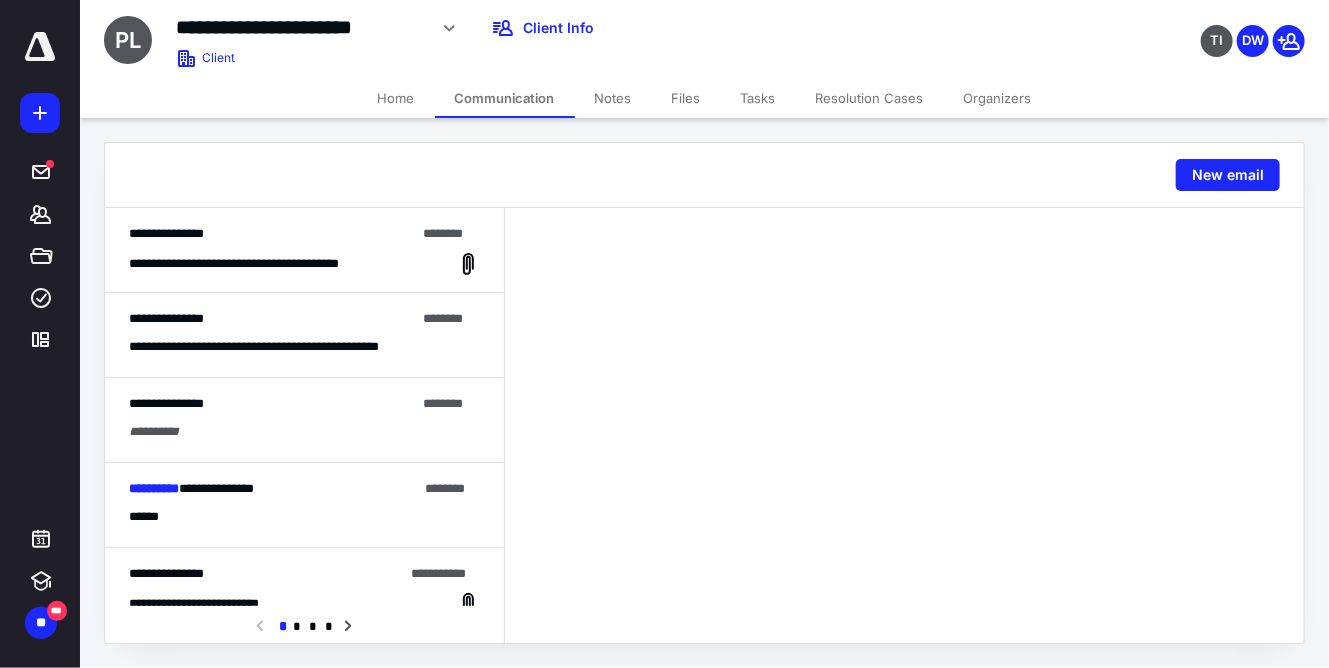 click on "**********" at bounding box center [286, 347] 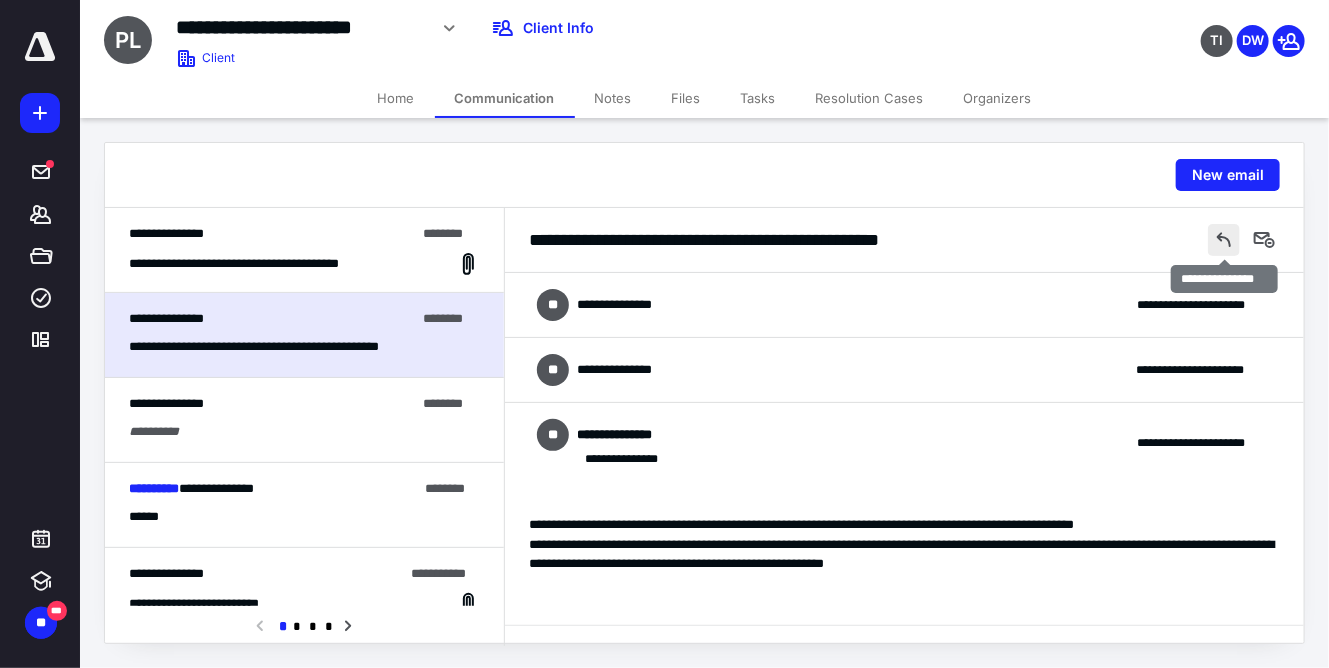 click at bounding box center [1224, 240] 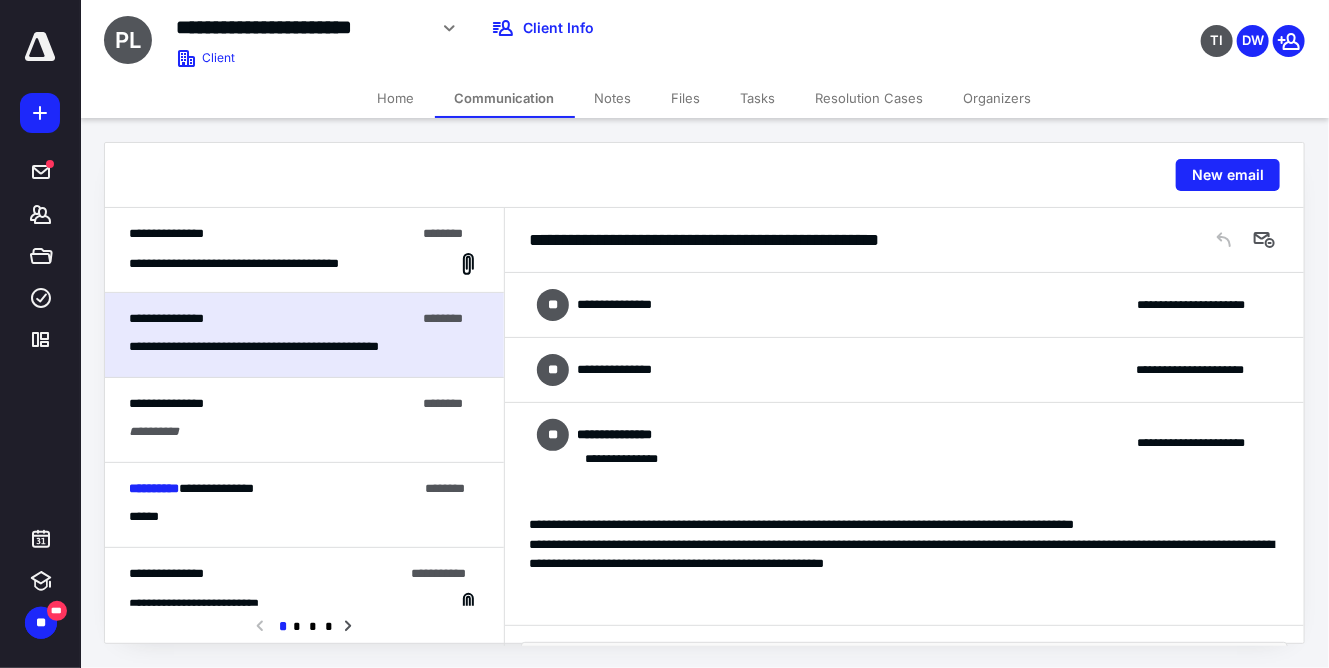 scroll, scrollTop: 368, scrollLeft: 0, axis: vertical 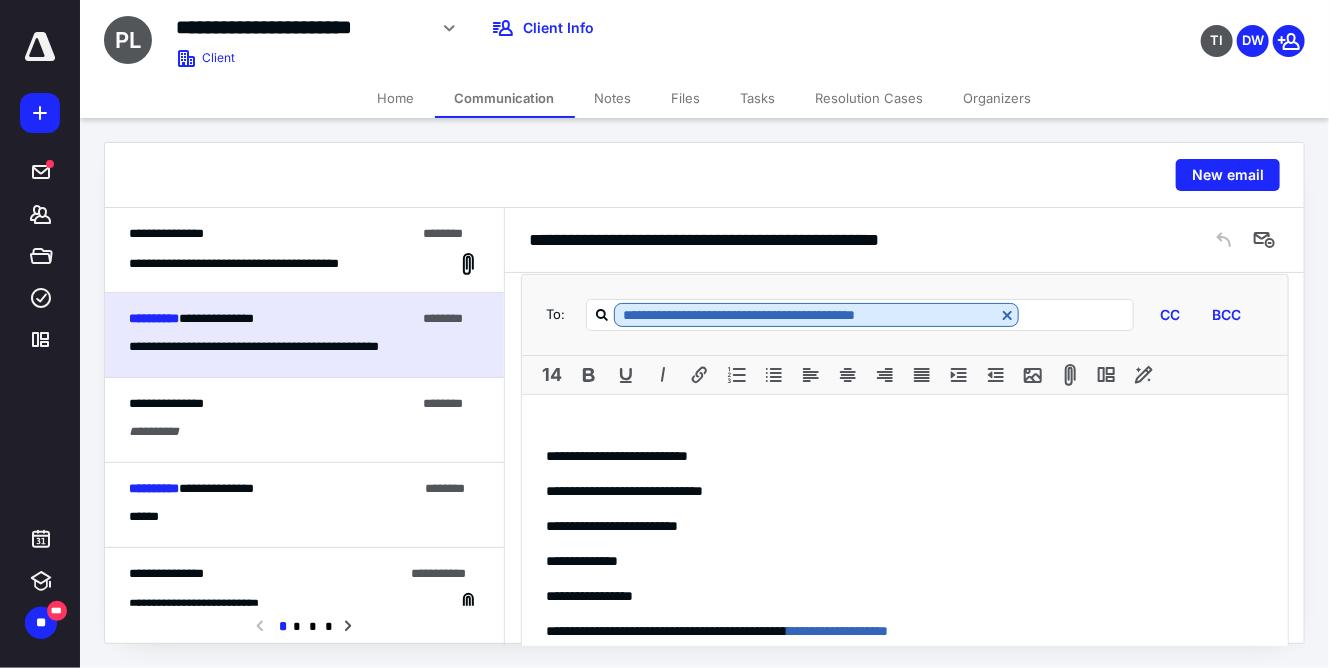 click on "**********" at bounding box center (905, 551) 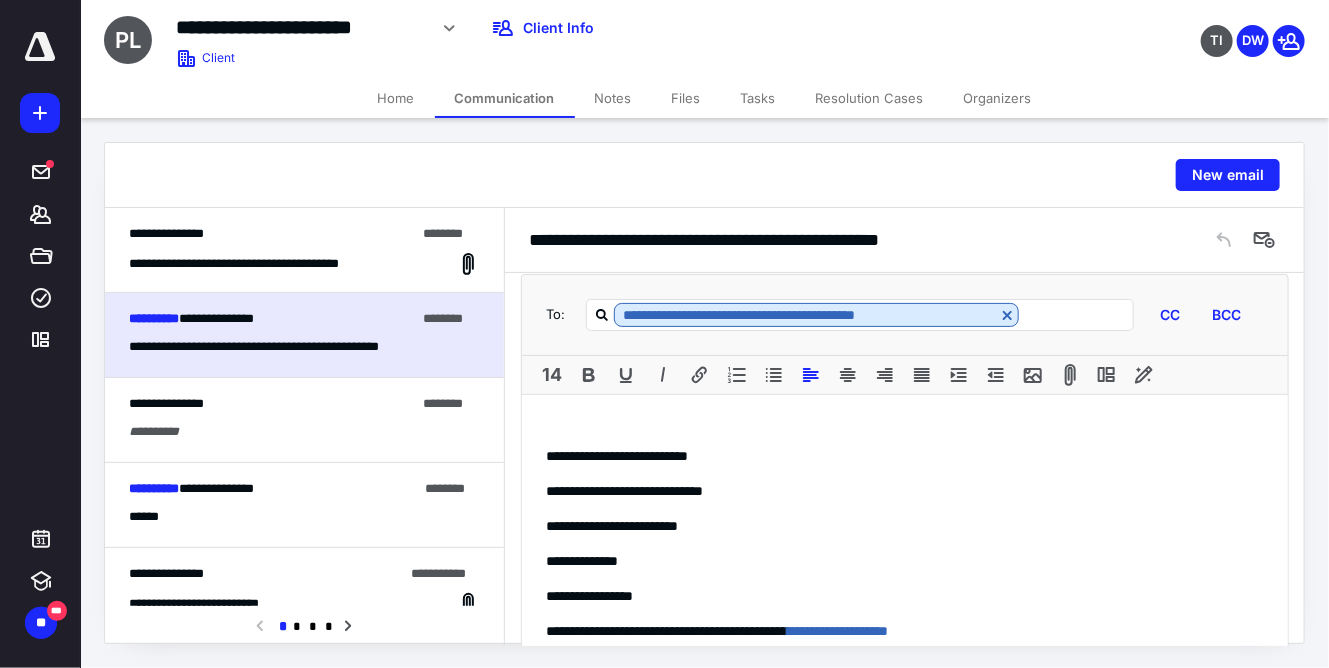 type 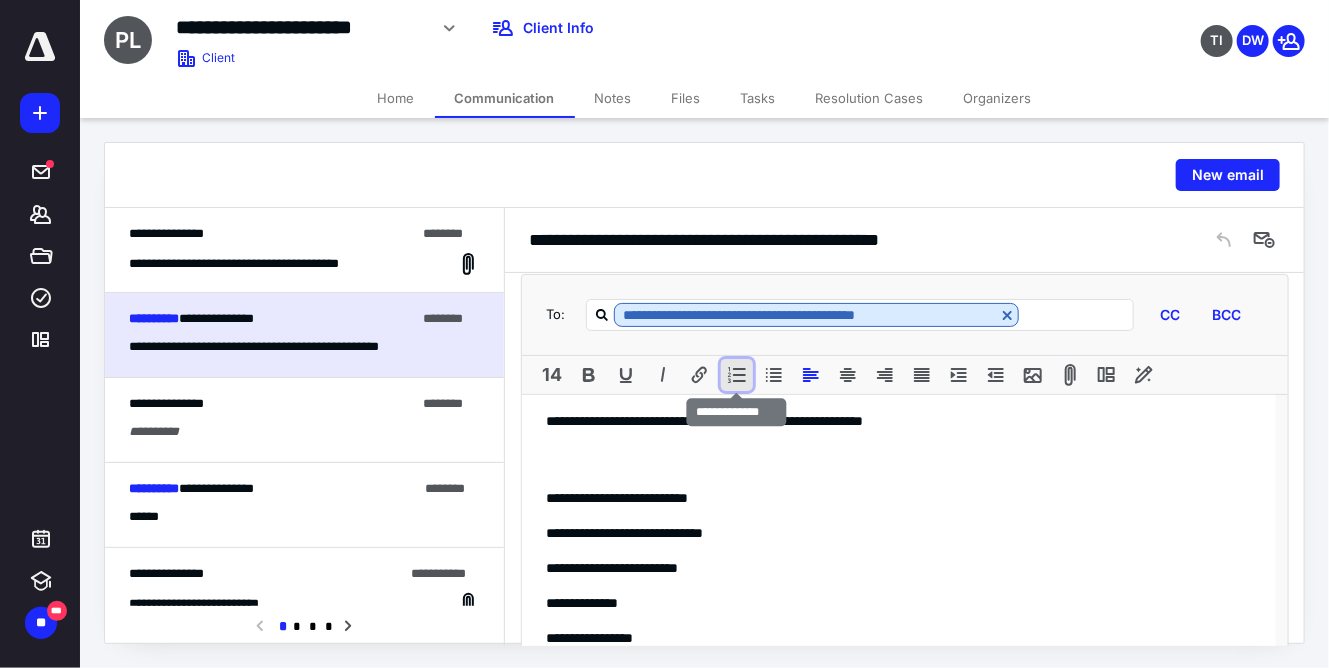 click at bounding box center (737, 375) 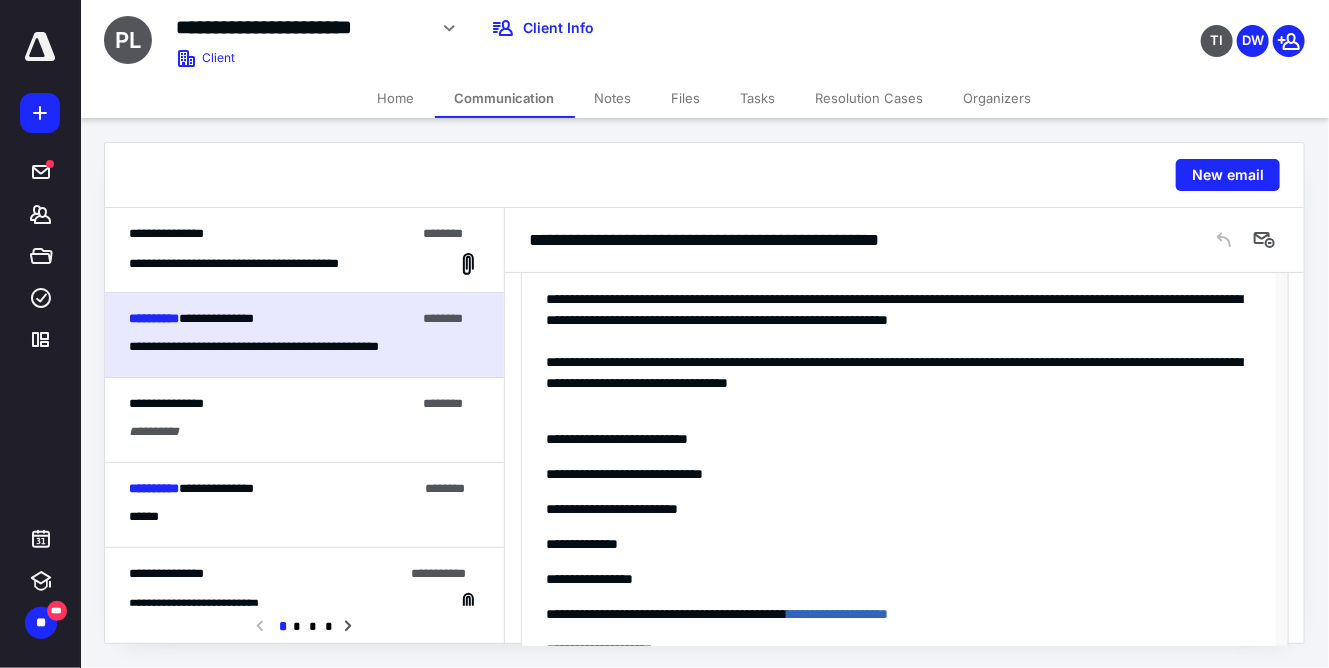 scroll, scrollTop: 652, scrollLeft: 0, axis: vertical 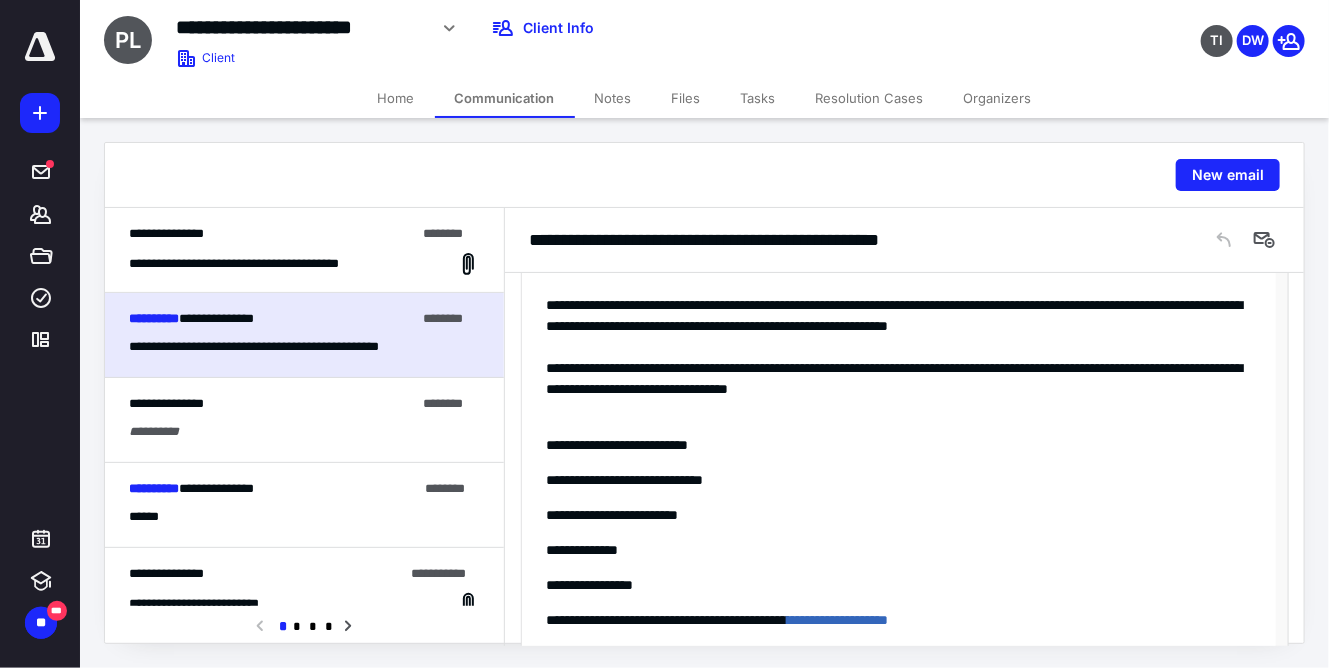 click on "**********" at bounding box center (899, 379) 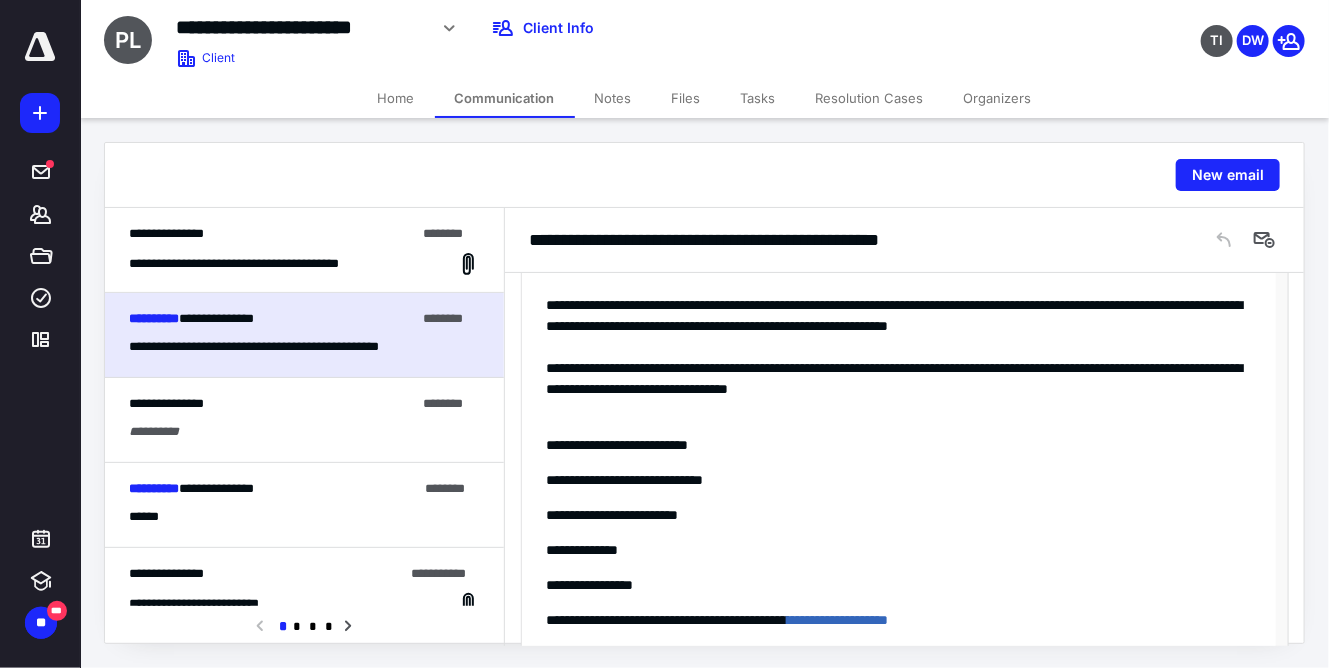 click on "**********" at bounding box center (899, 379) 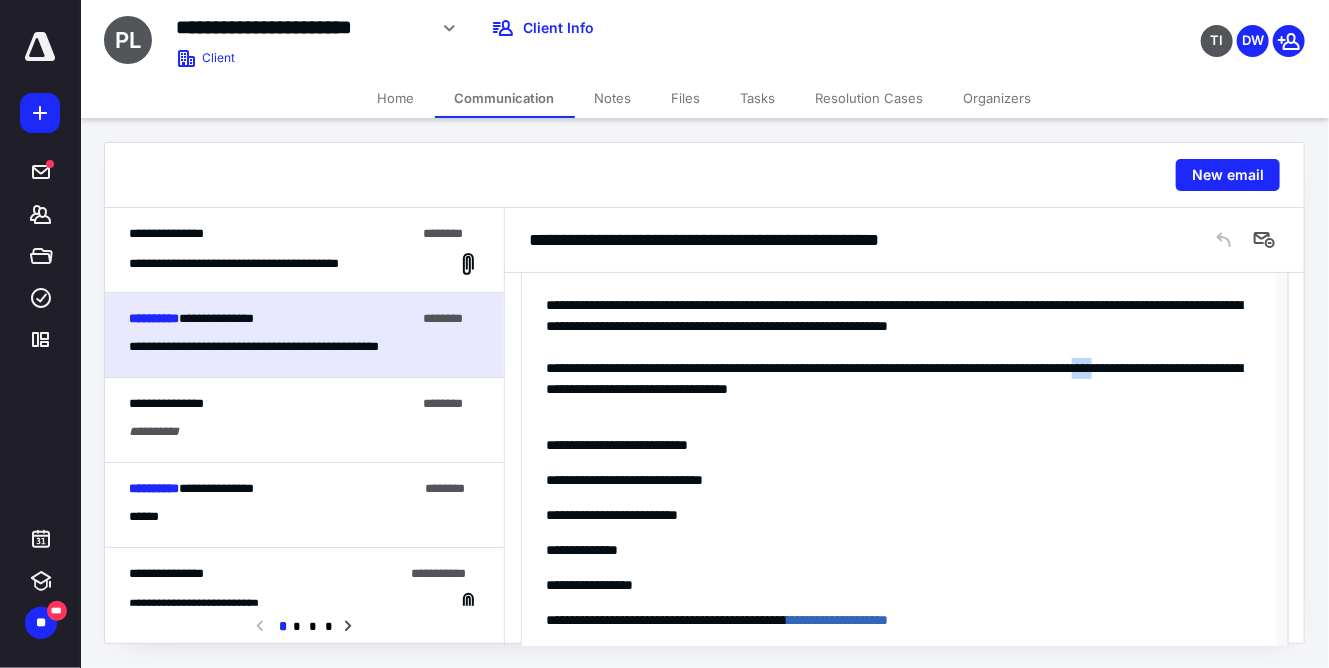 drag, startPoint x: 1223, startPoint y: 364, endPoint x: 1292, endPoint y: 390, distance: 73.736015 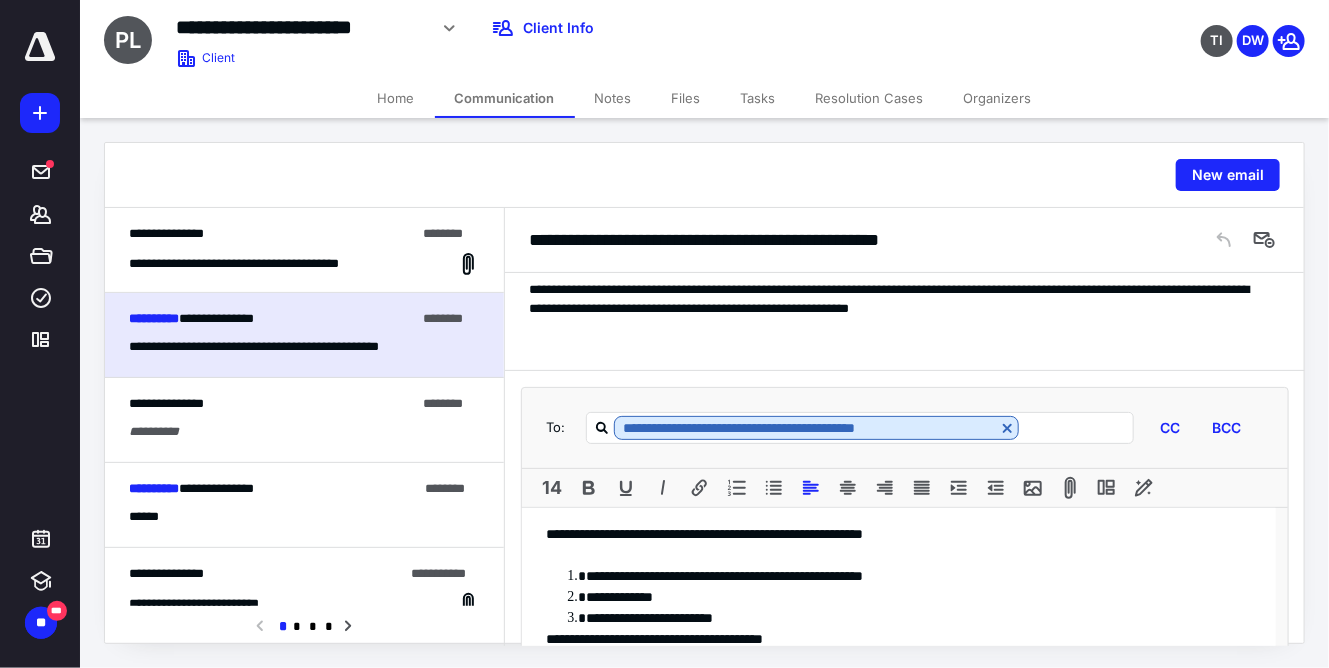scroll, scrollTop: 274, scrollLeft: 0, axis: vertical 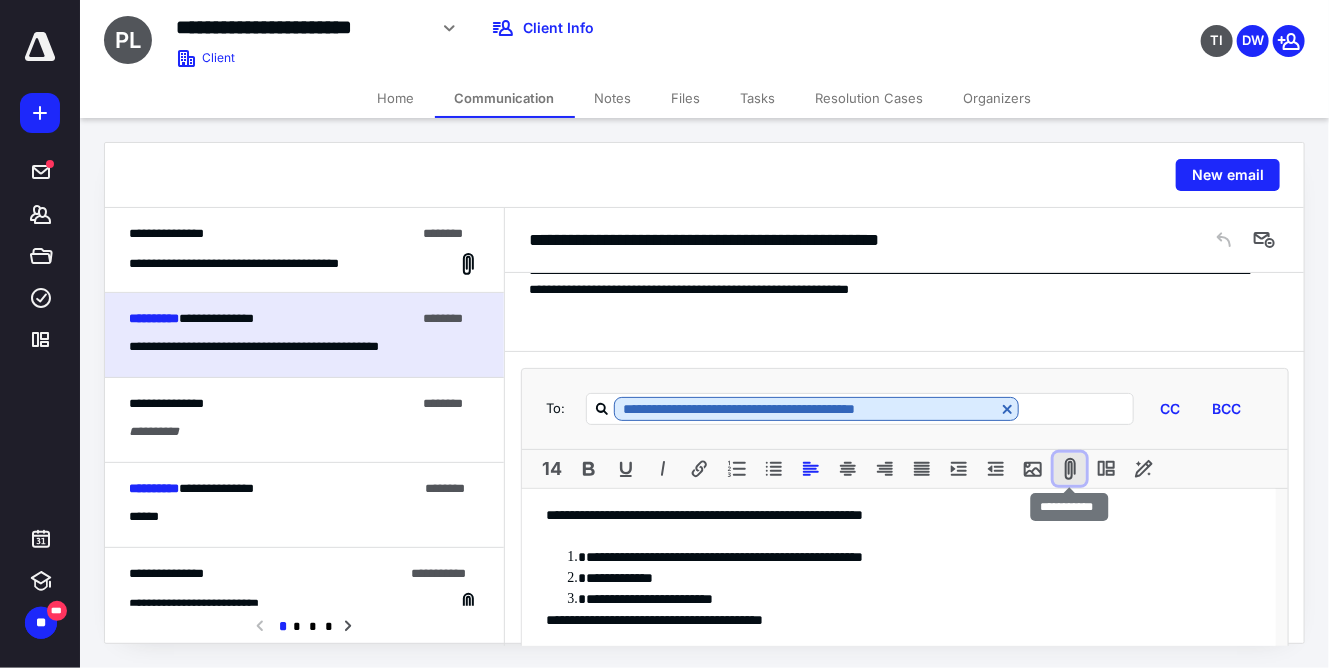 click at bounding box center (1070, 469) 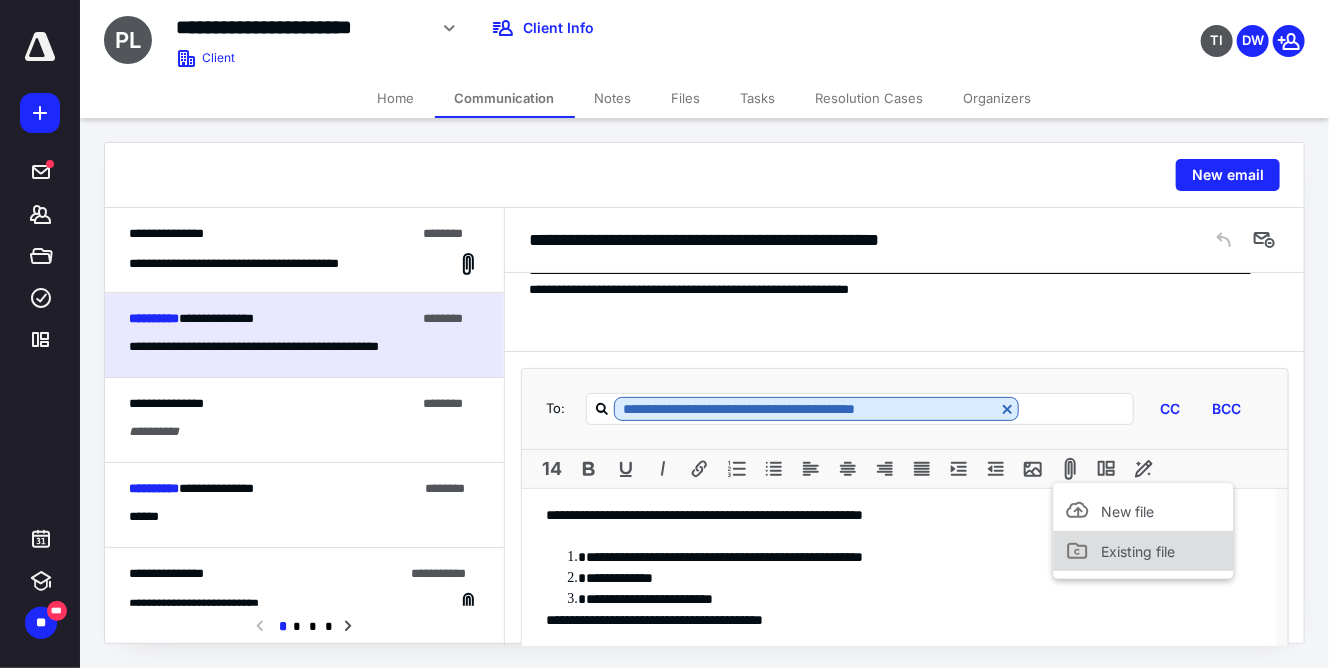 click on "Existing file" at bounding box center [1139, 551] 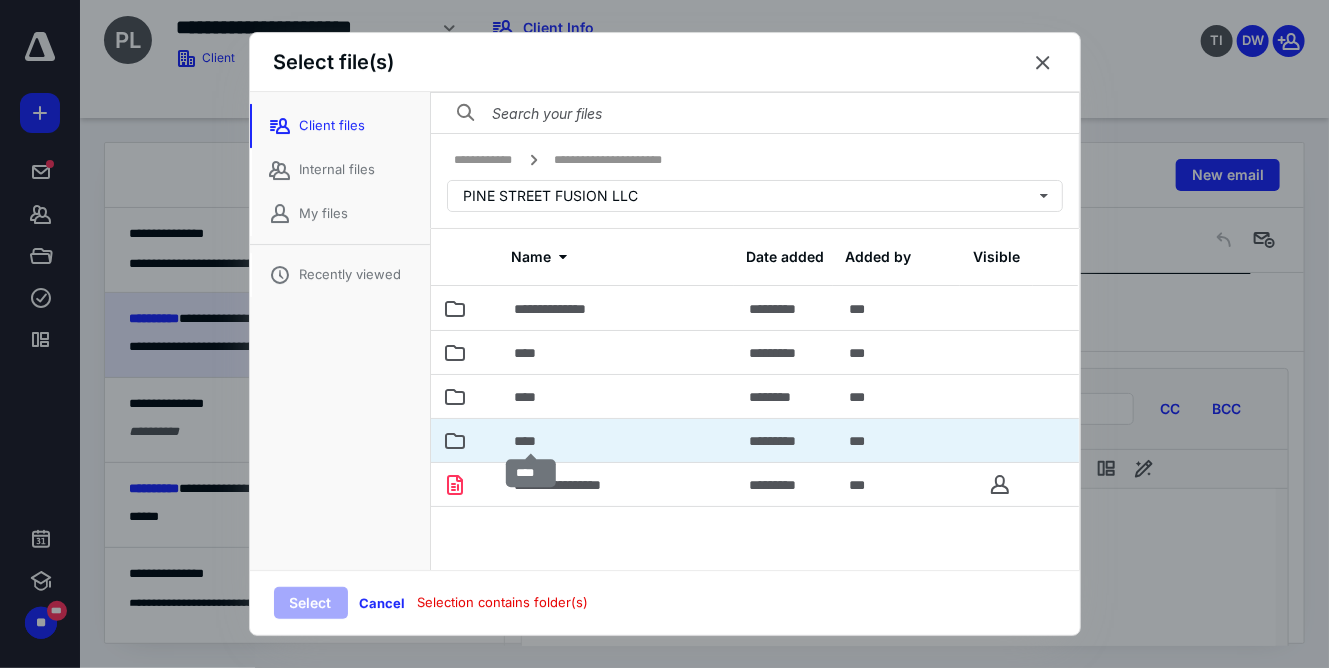 click on "****" at bounding box center [532, 441] 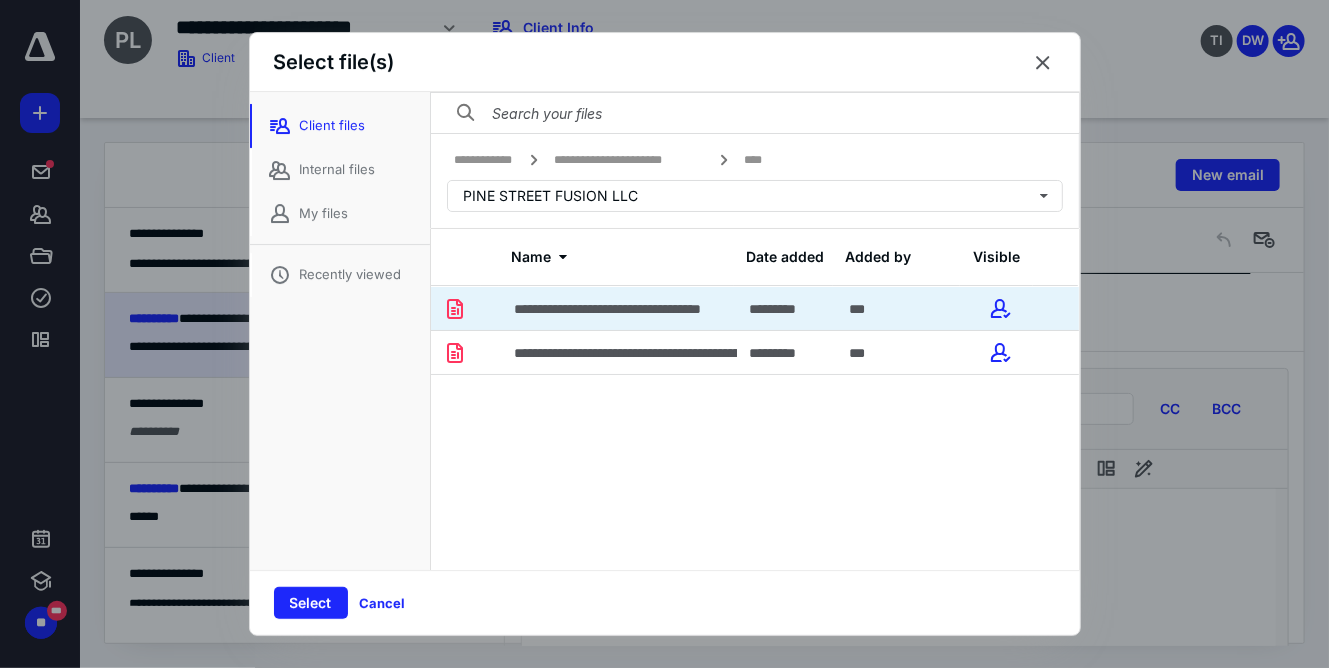 click on "**********" at bounding box center [620, 308] 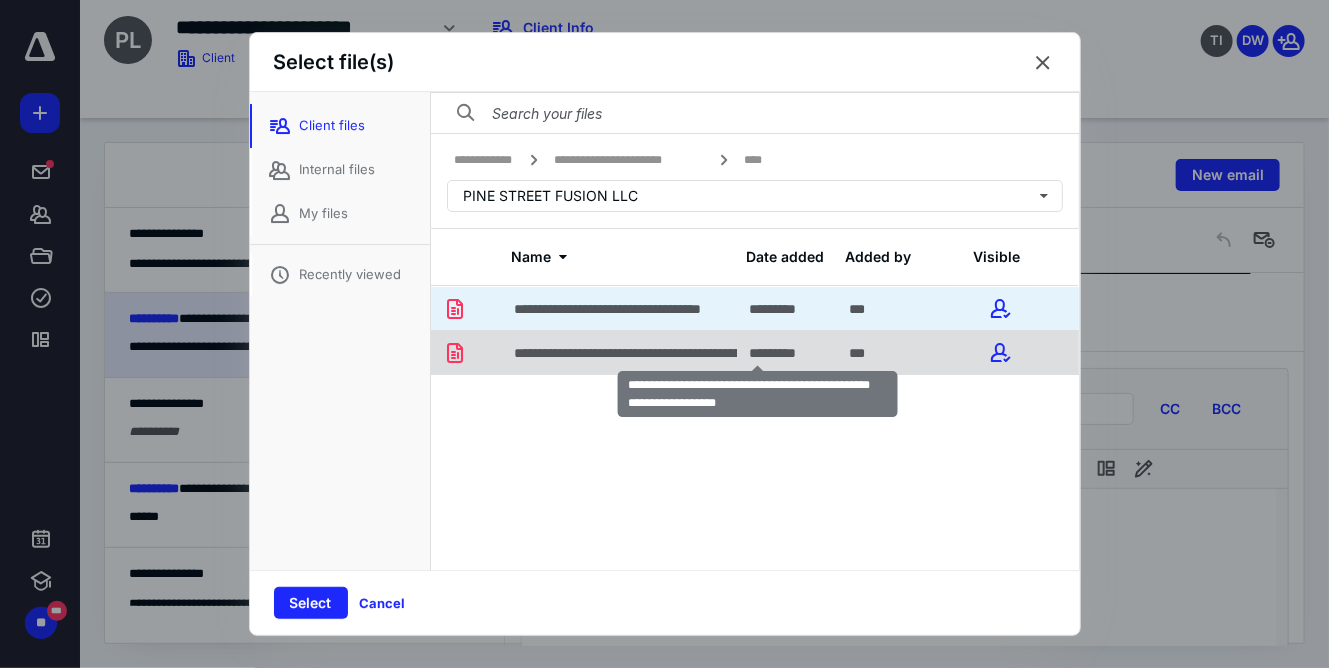 click on "**********" at bounding box center (759, 353) 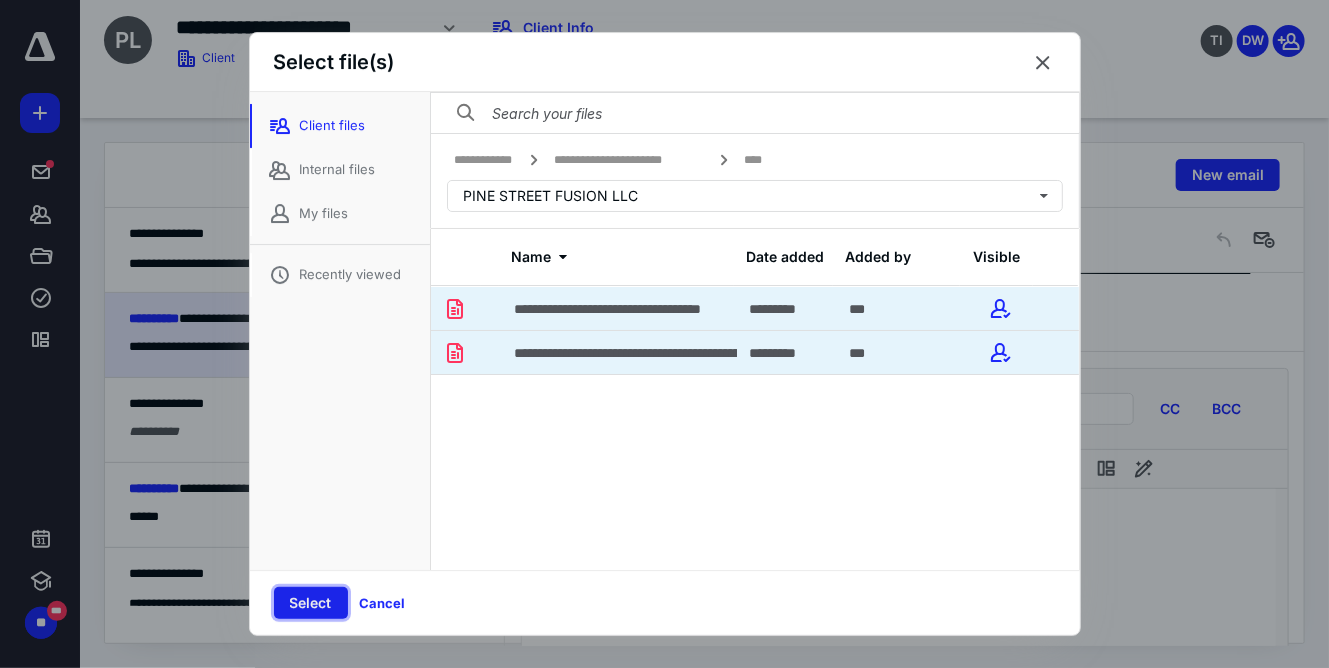 click on "Select" at bounding box center [311, 603] 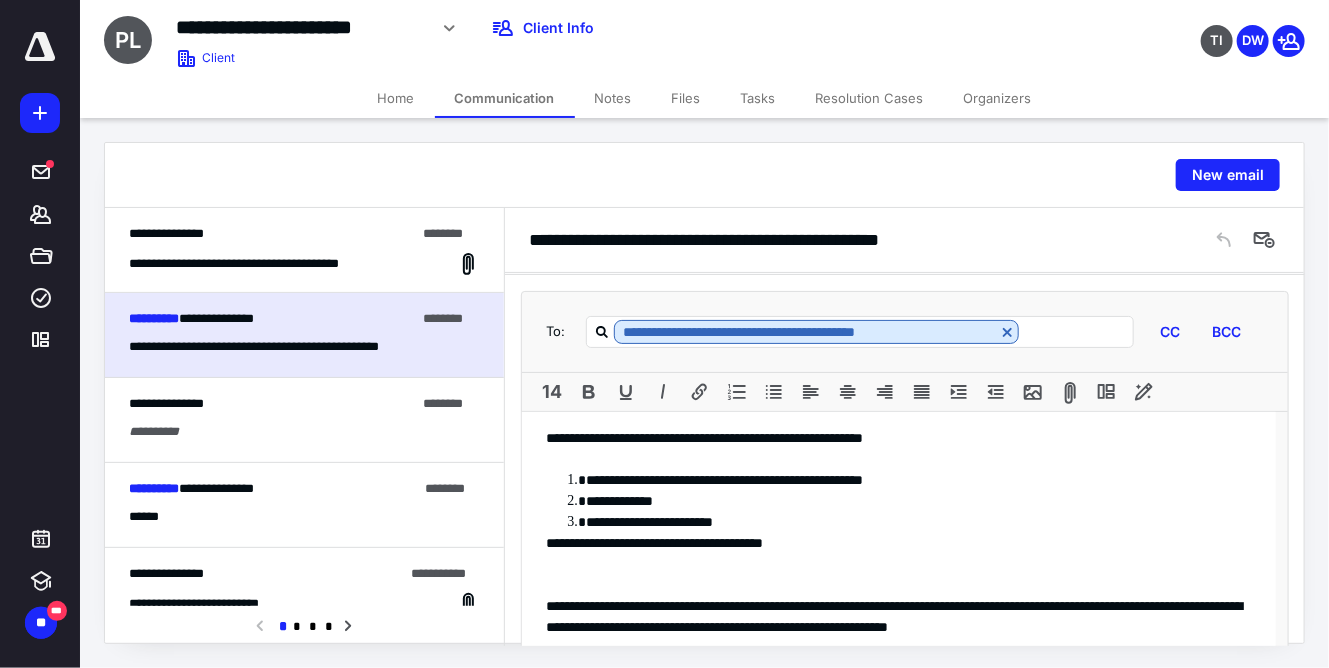 scroll, scrollTop: 881, scrollLeft: 0, axis: vertical 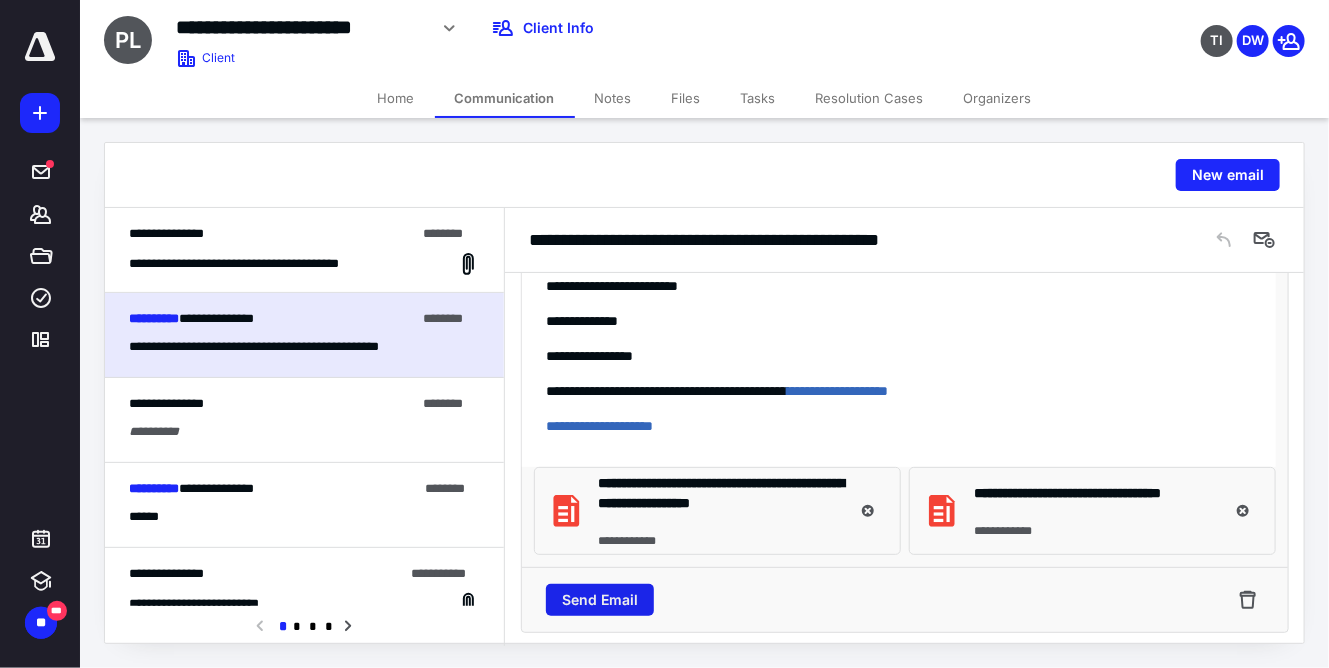 click on "Send Email" at bounding box center [600, 600] 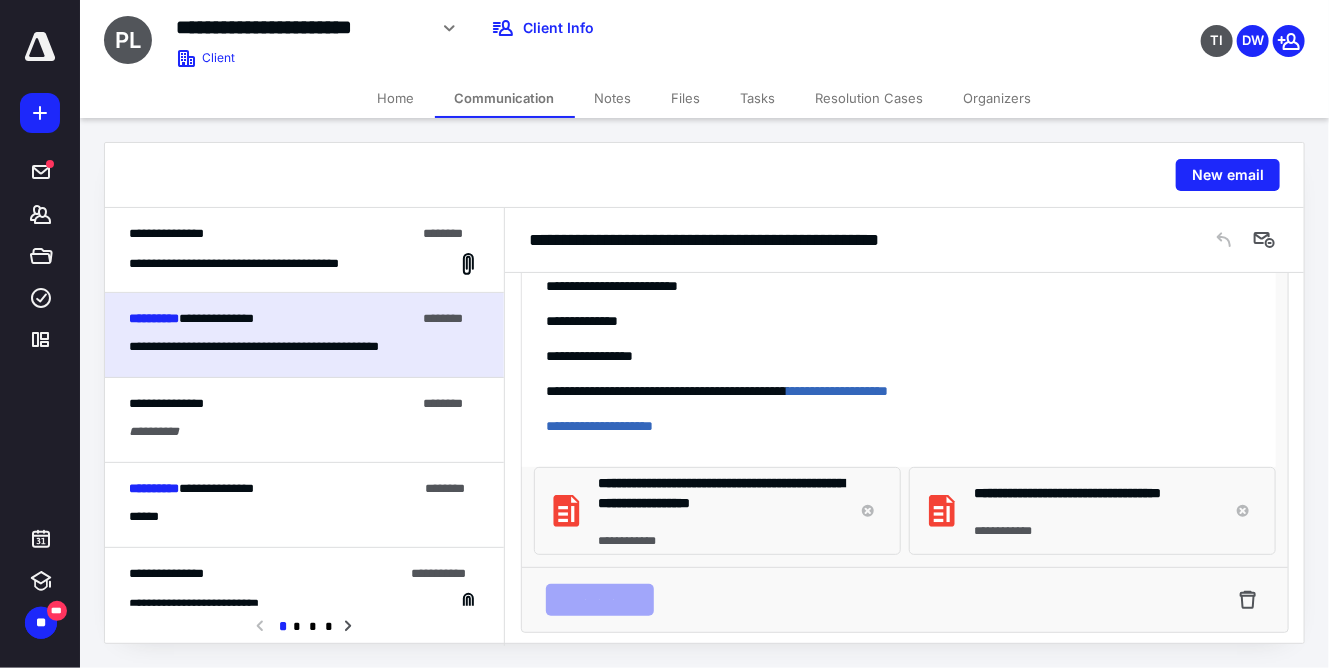 scroll, scrollTop: 0, scrollLeft: 0, axis: both 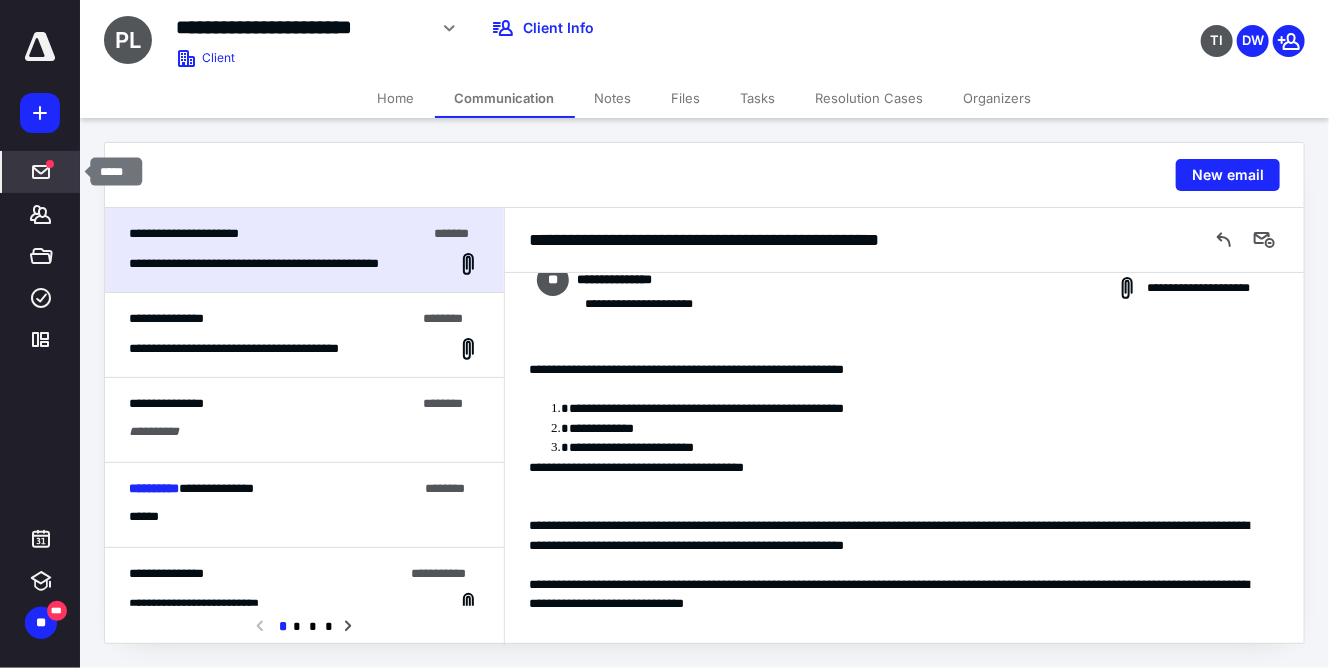click 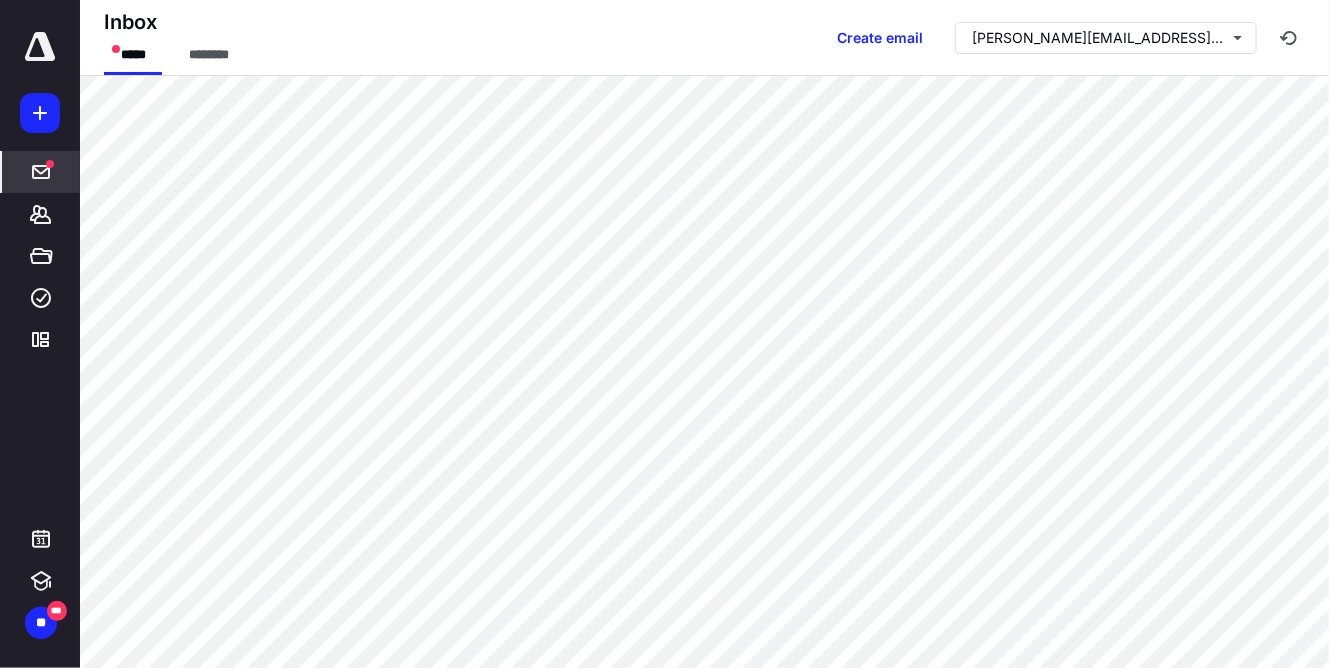 click 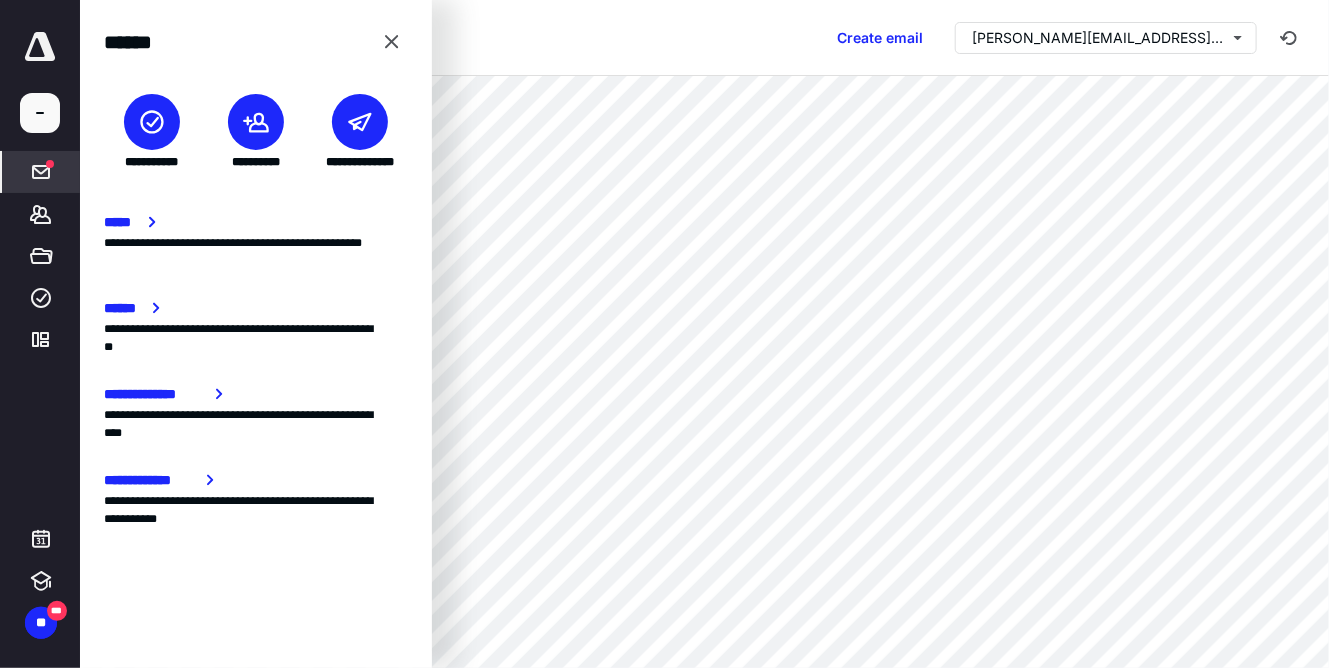 click on "**********" at bounding box center (360, 132) 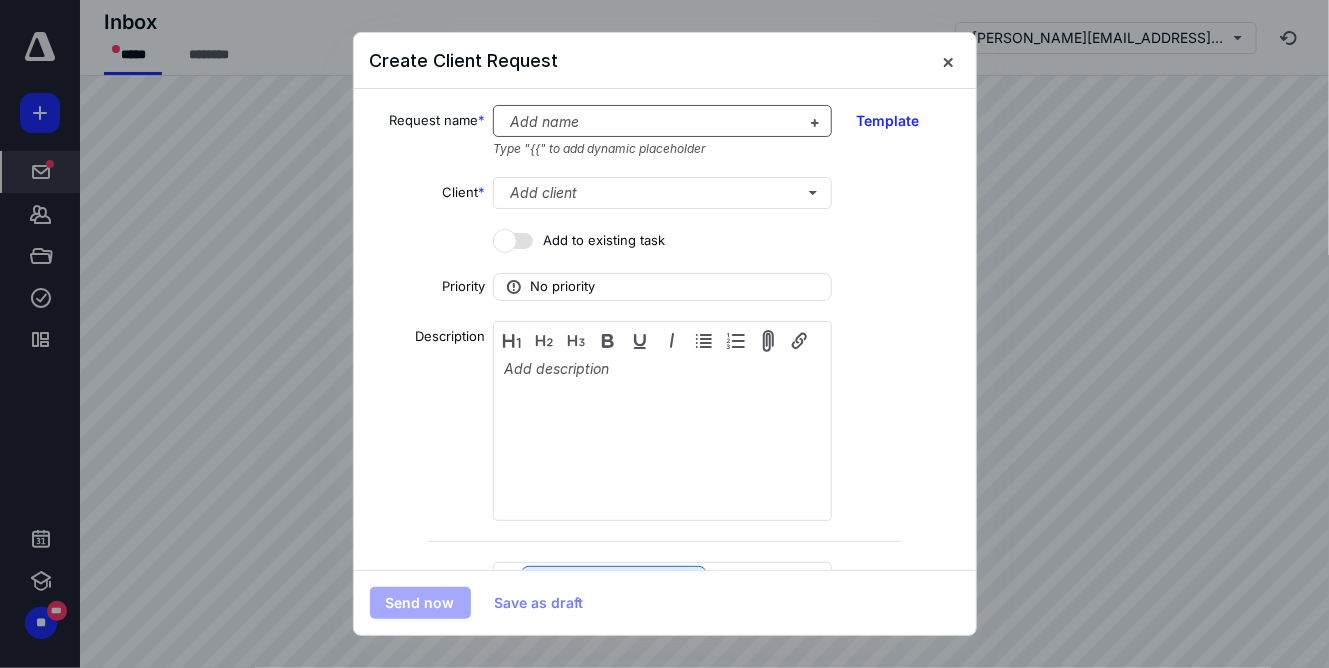 drag, startPoint x: 560, startPoint y: 116, endPoint x: 588, endPoint y: 130, distance: 31.304953 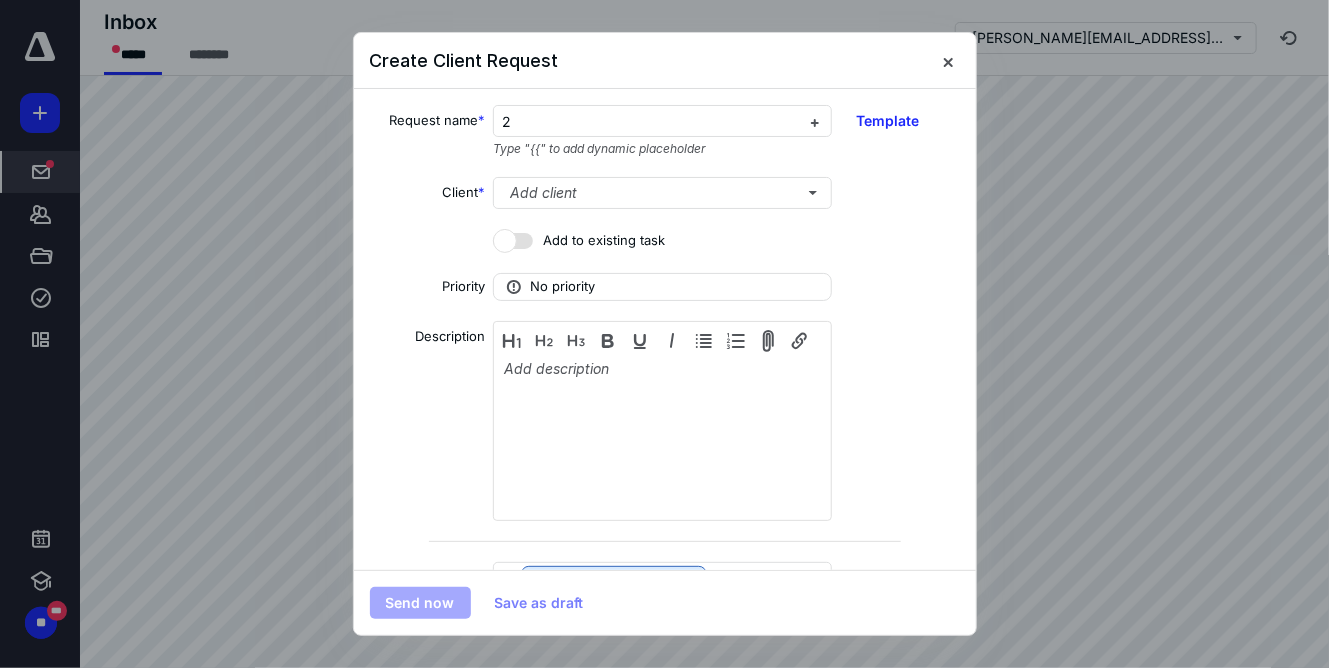 type 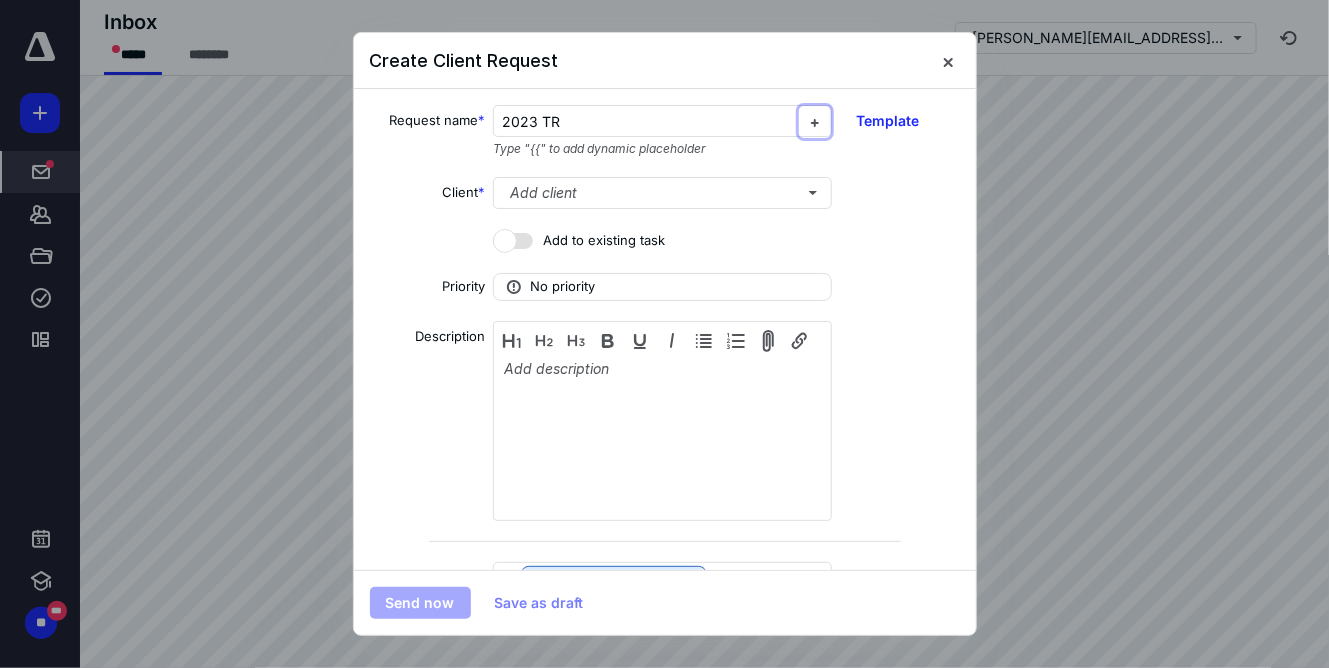 type 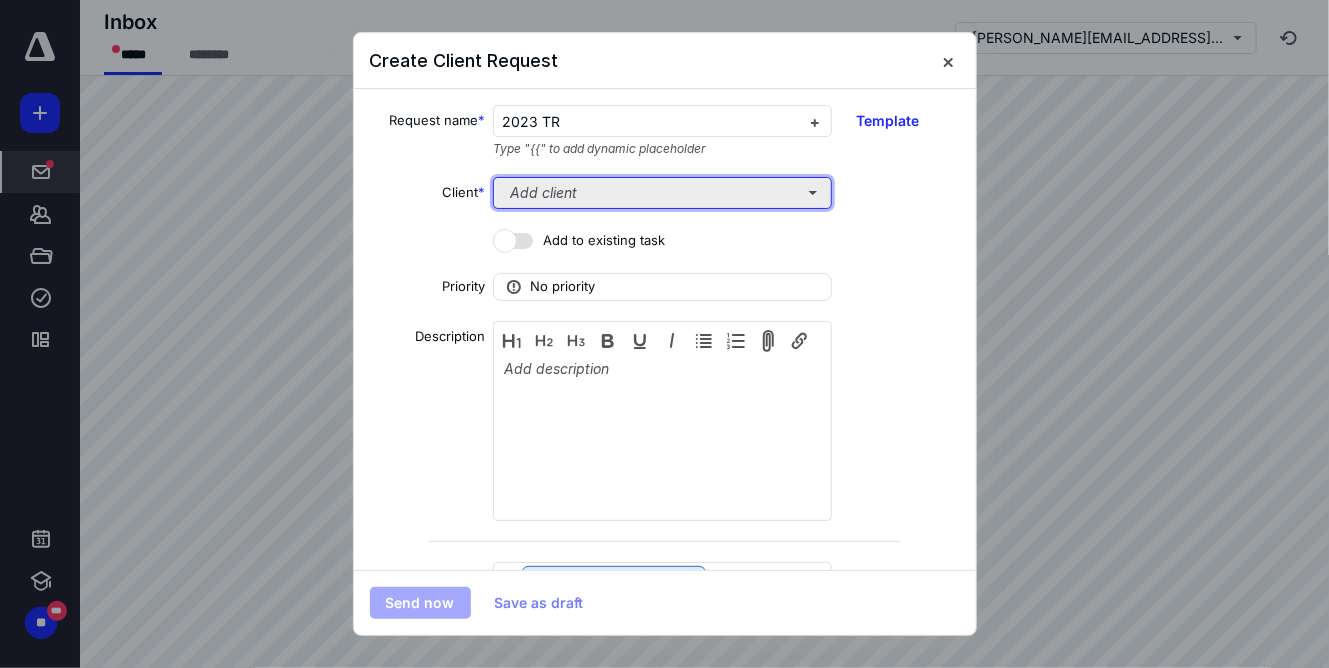 click on "Add client" at bounding box center [662, 193] 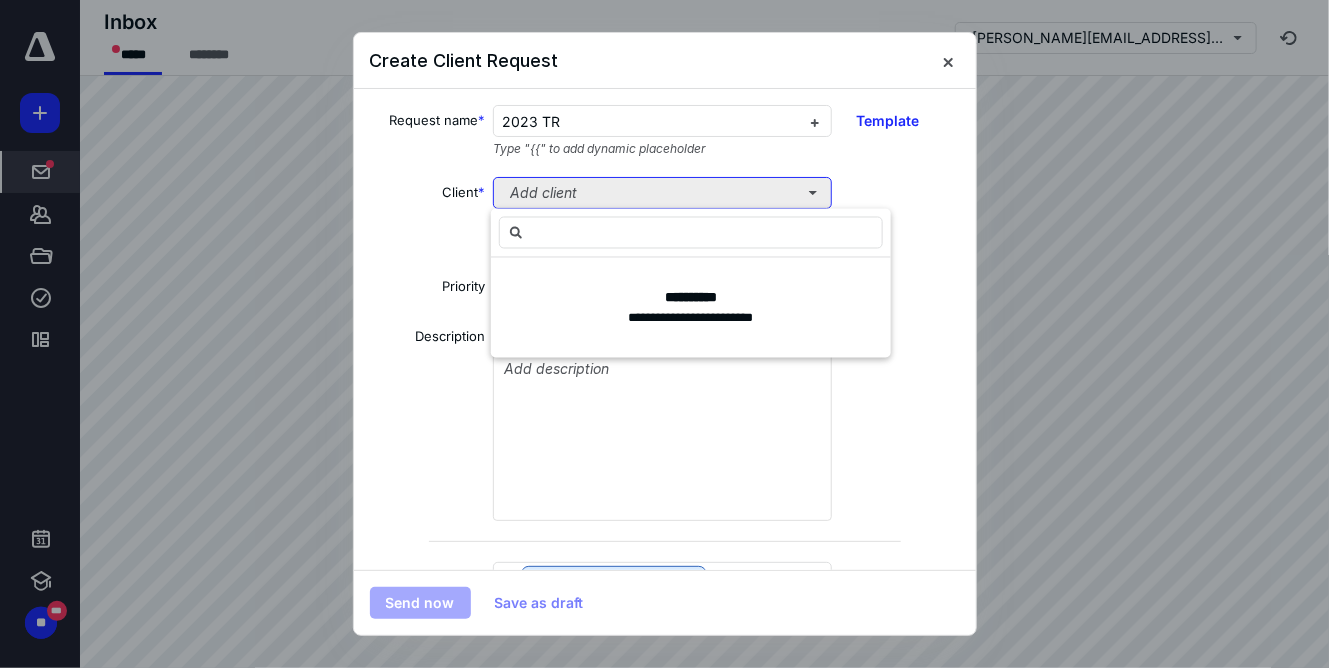 click on "Add client" at bounding box center [662, 193] 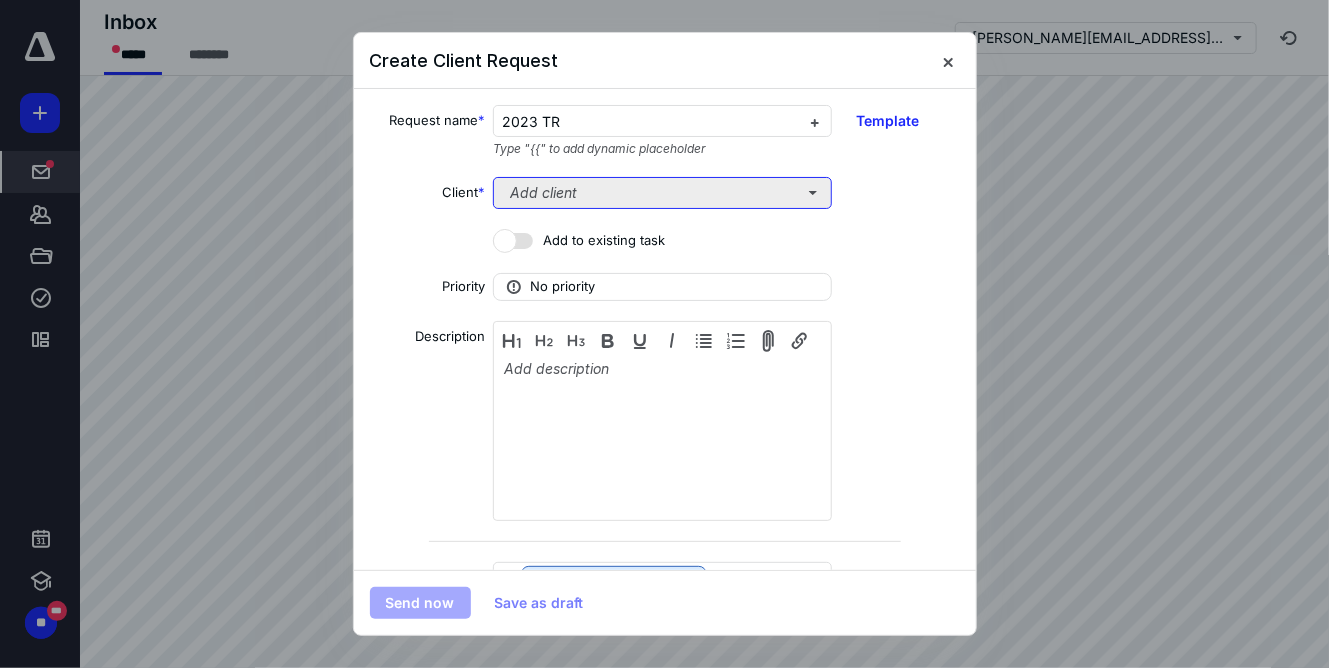 click on "Add client" at bounding box center [662, 193] 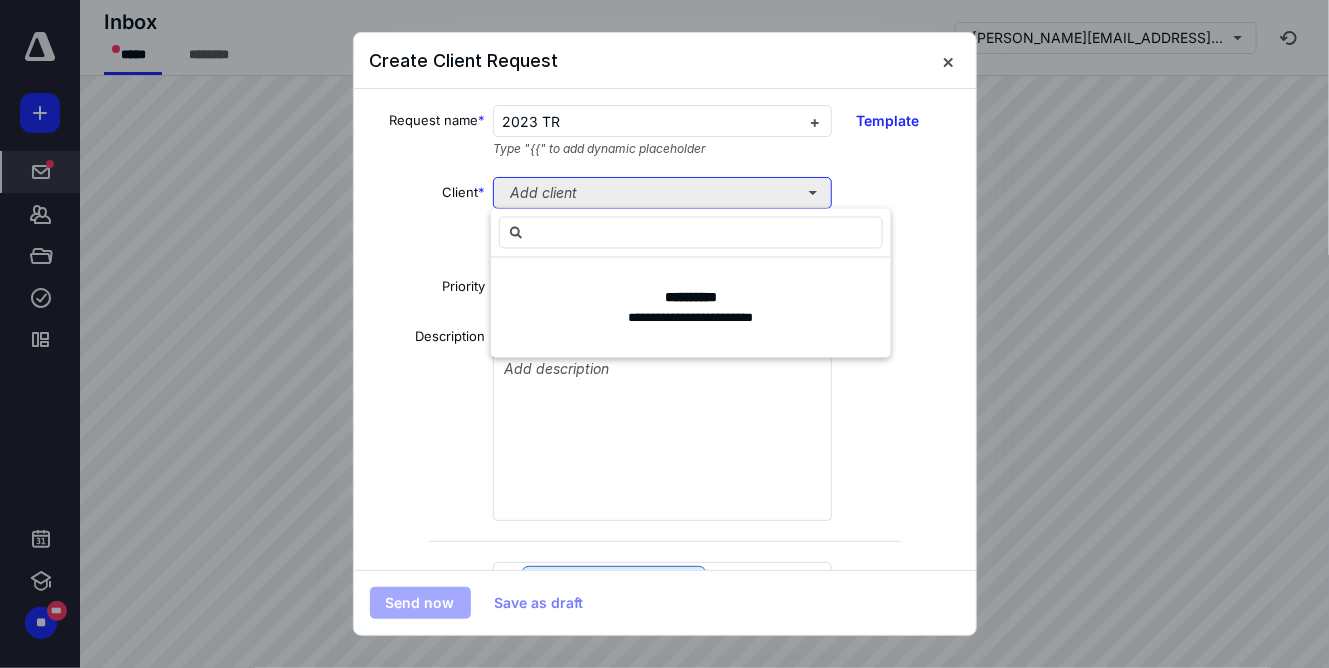 type 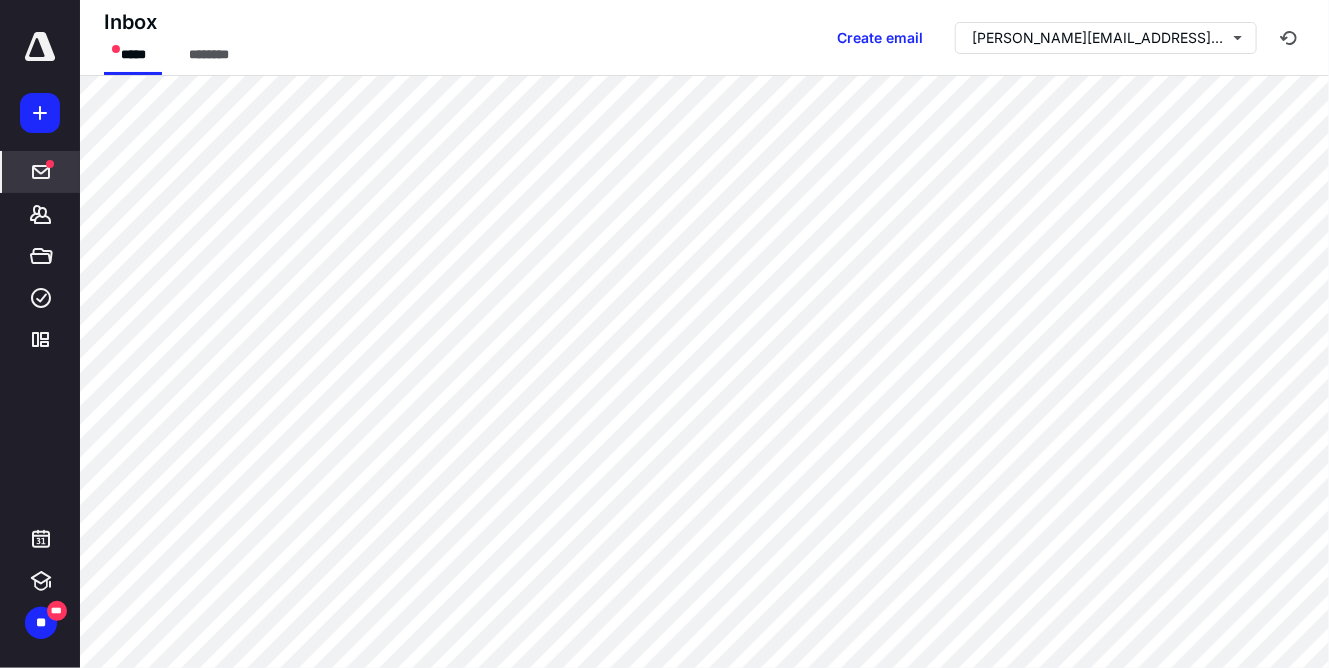 click on "Inbox ***** ******** Create email david@davidweinsteincpa.com" at bounding box center (704, 38) 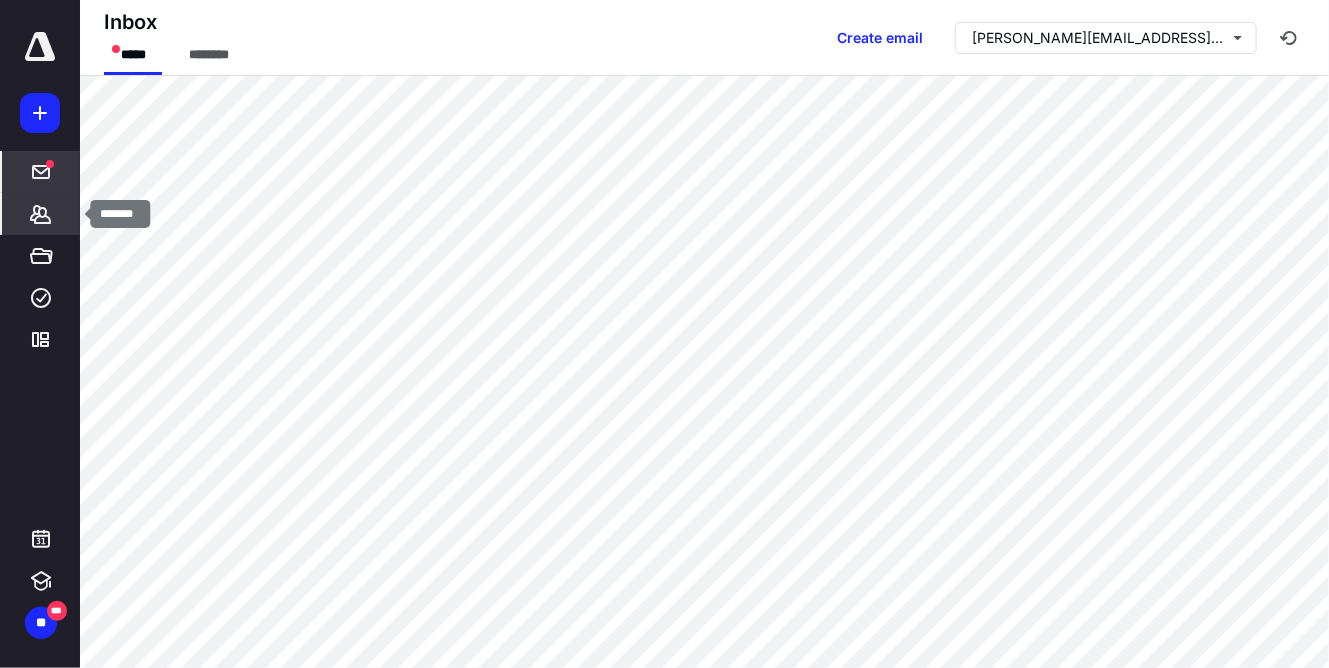 click 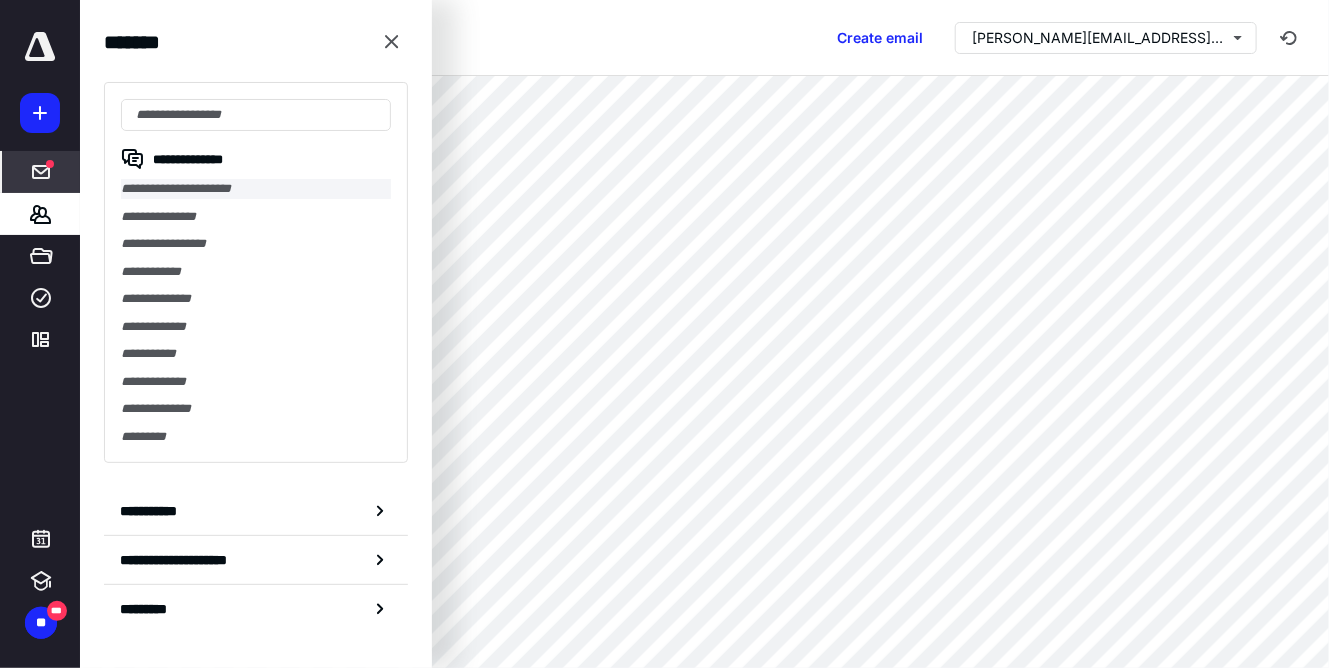 click on "**********" at bounding box center [256, 189] 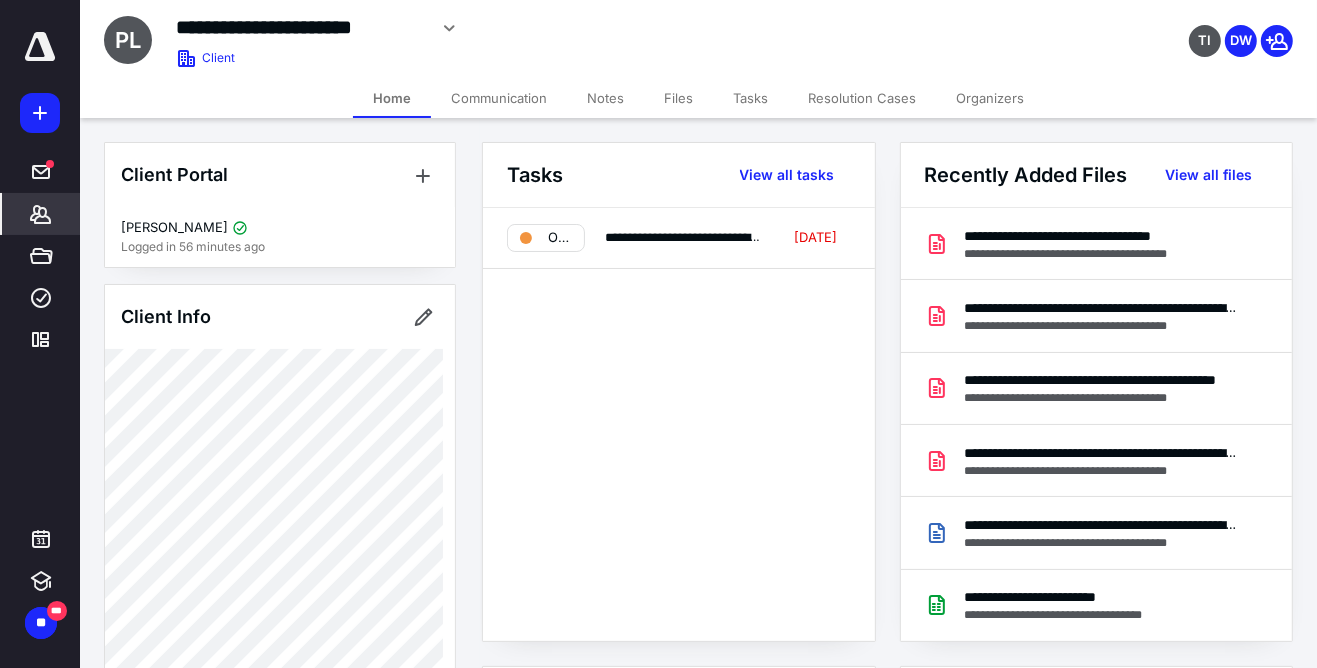 click at bounding box center [40, 113] 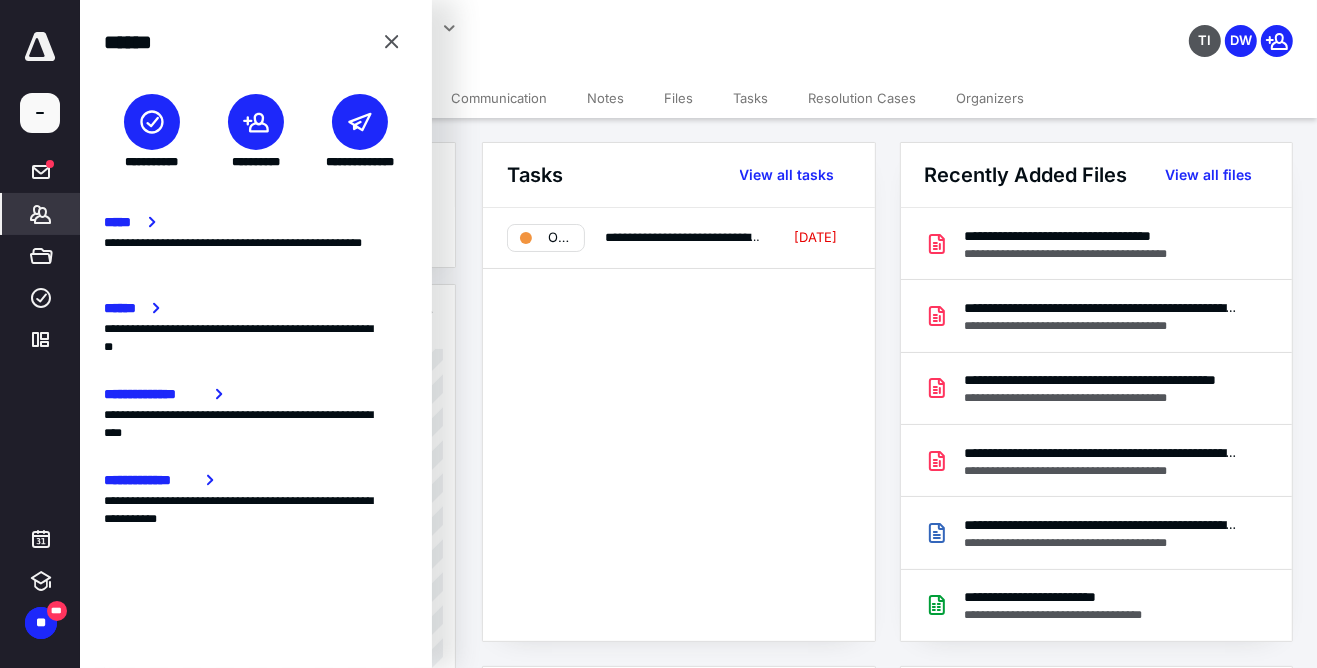 click 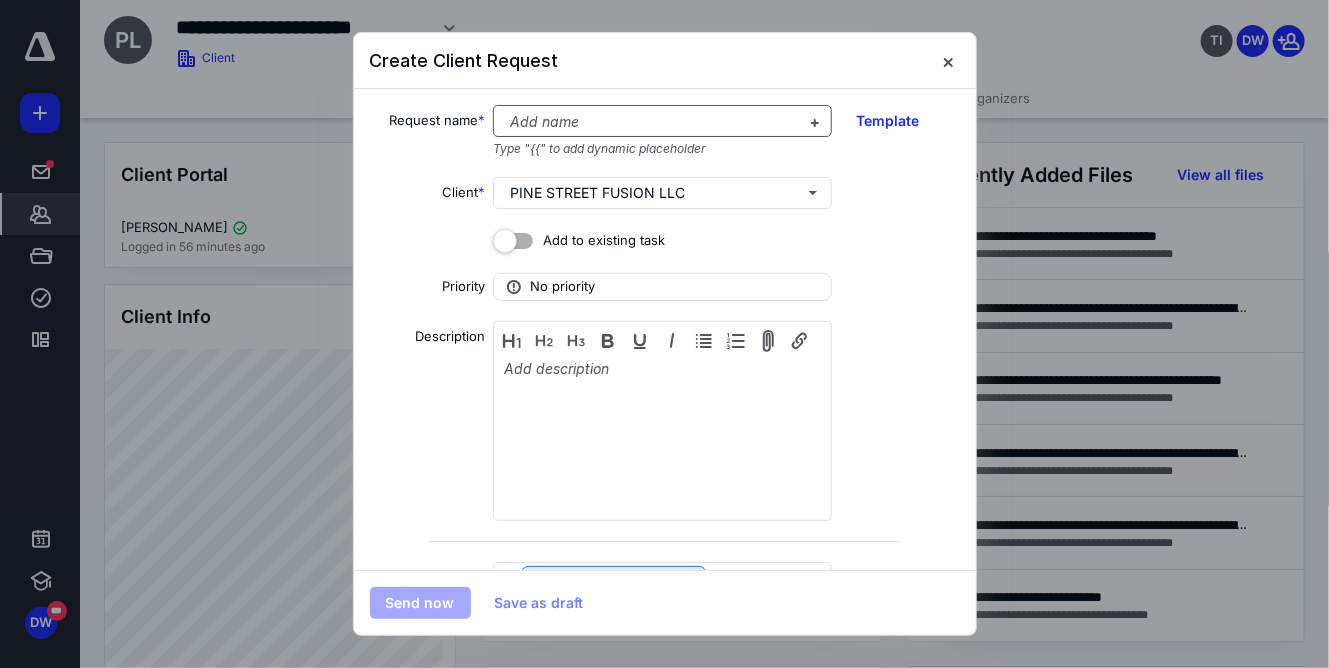 click at bounding box center [650, 122] 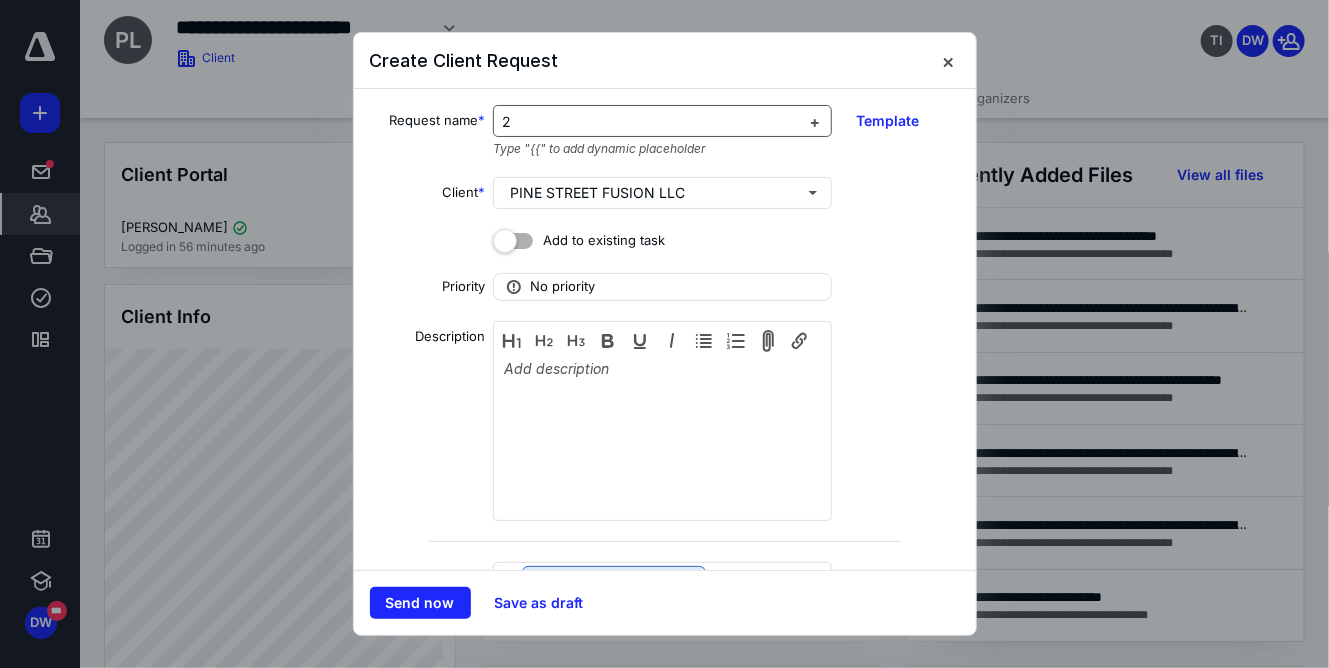 type 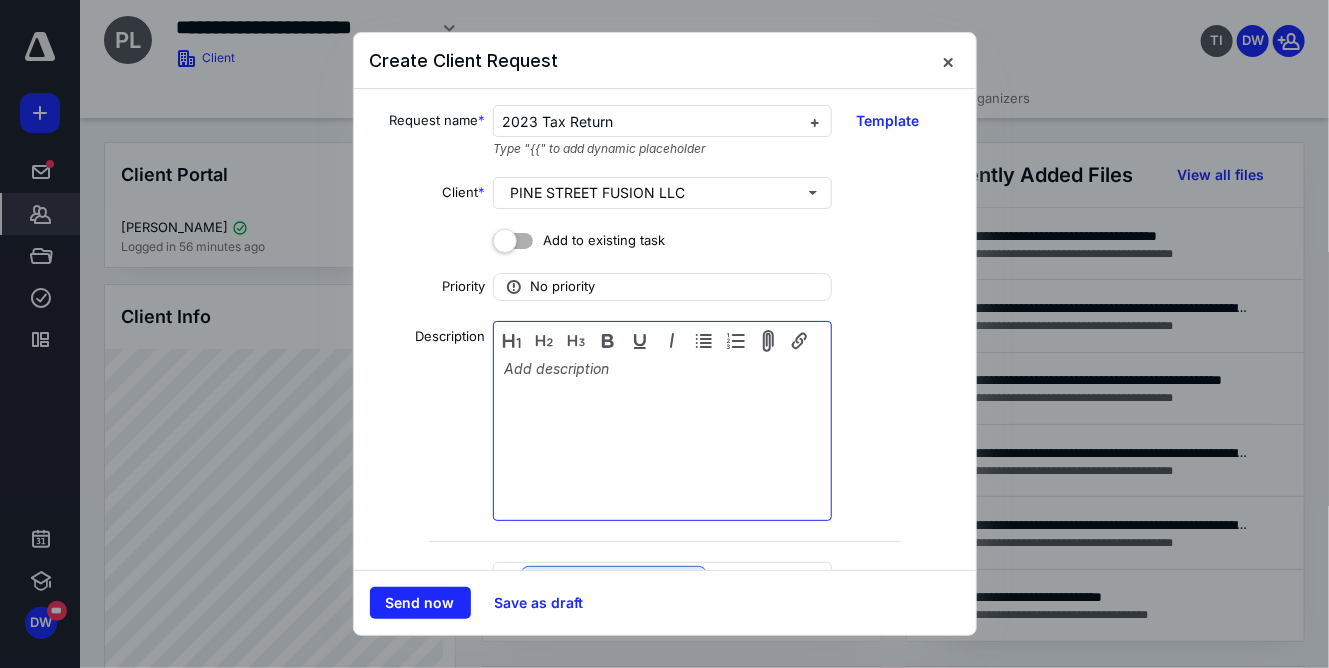 click at bounding box center [662, 423] 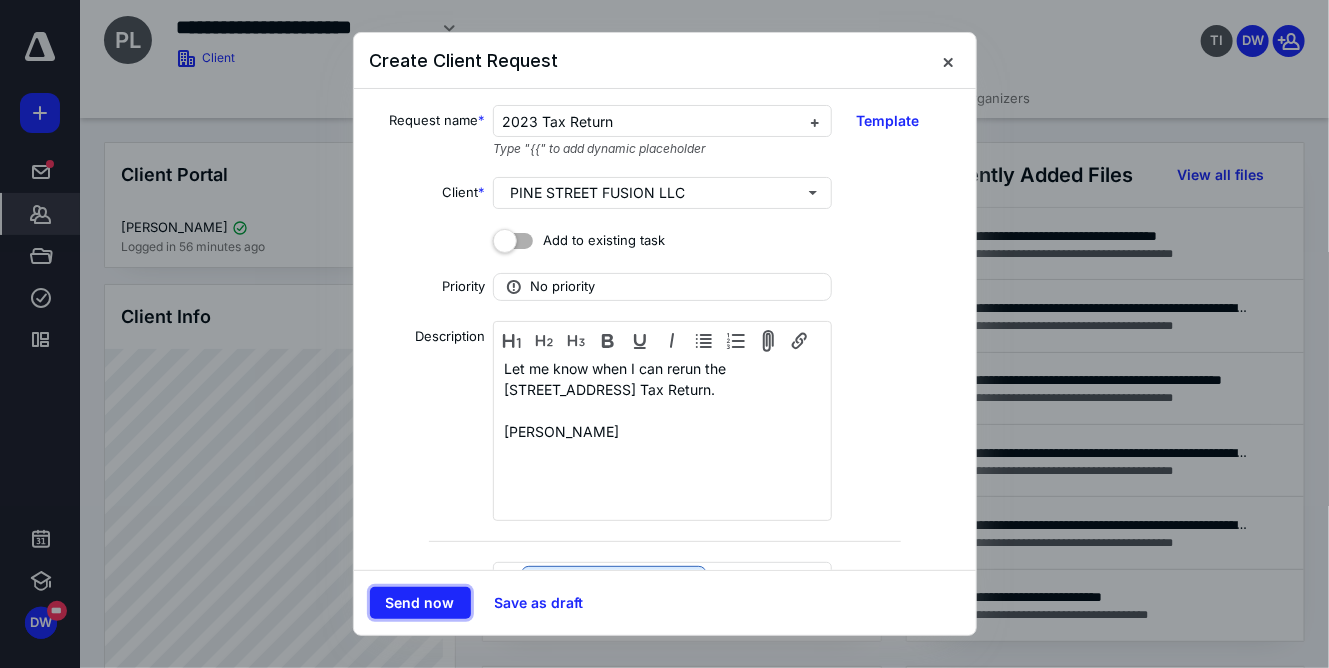 drag, startPoint x: 441, startPoint y: 596, endPoint x: 504, endPoint y: 571, distance: 67.77905 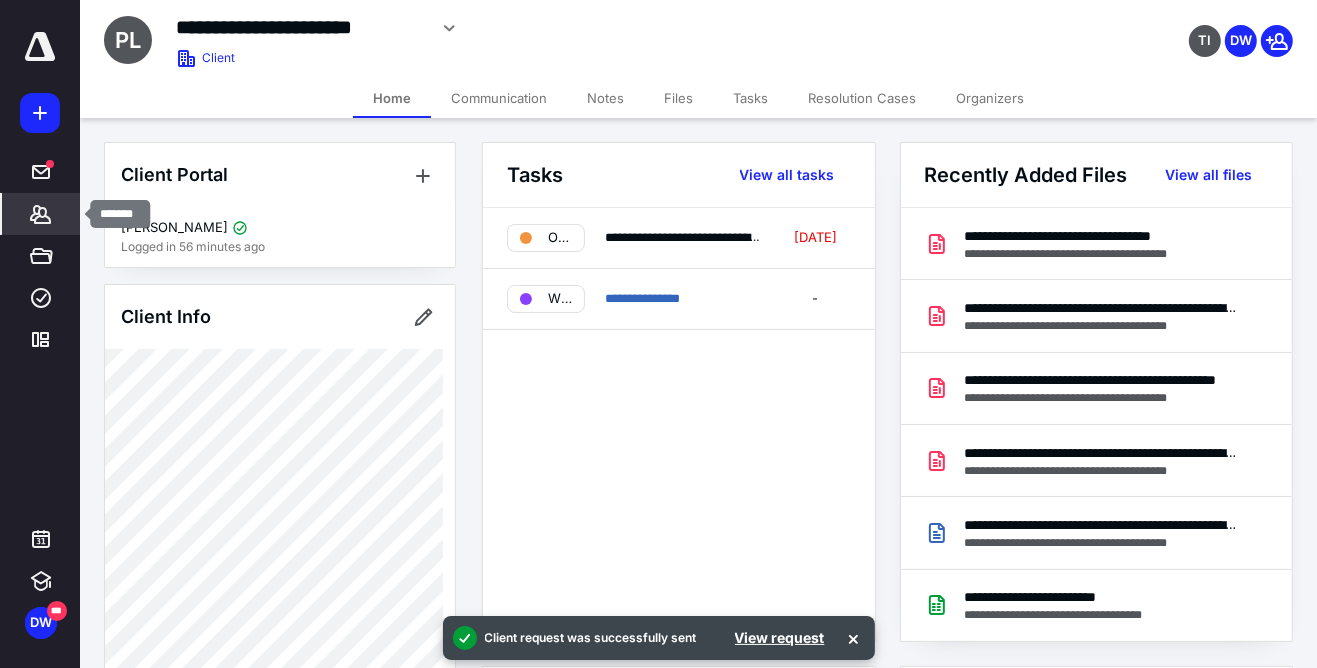 click on "*******" at bounding box center (41, 214) 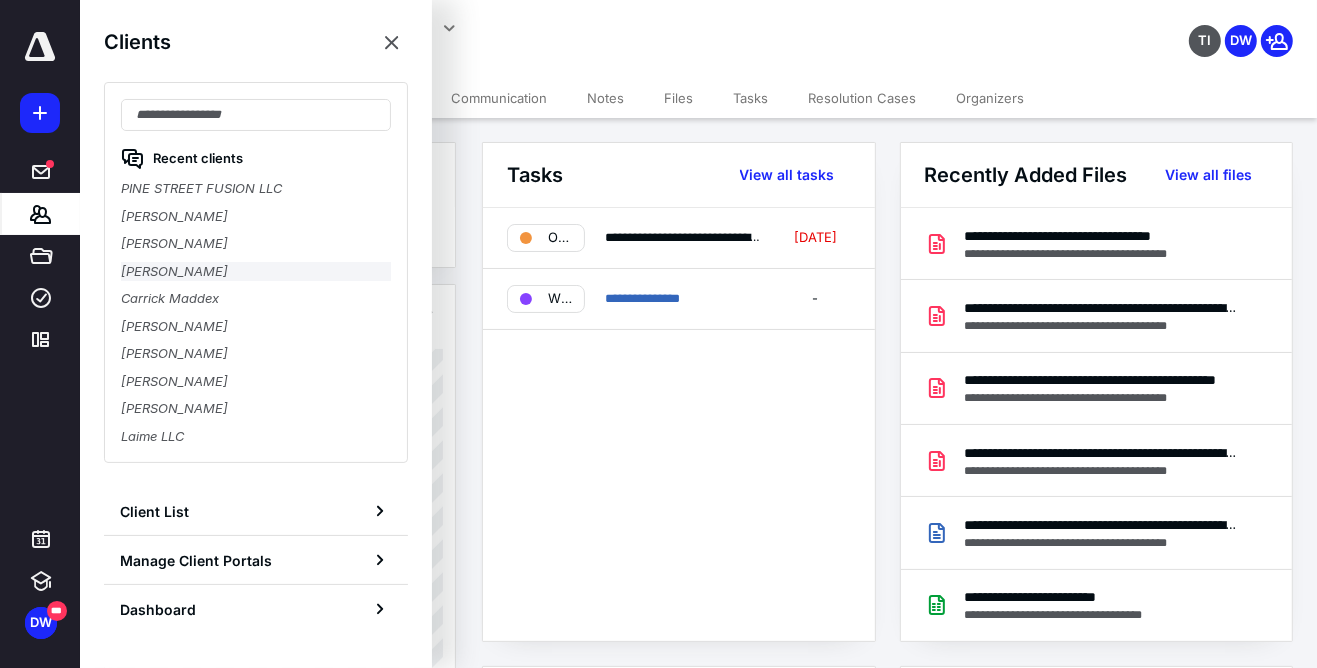 click on "James George" at bounding box center [256, 272] 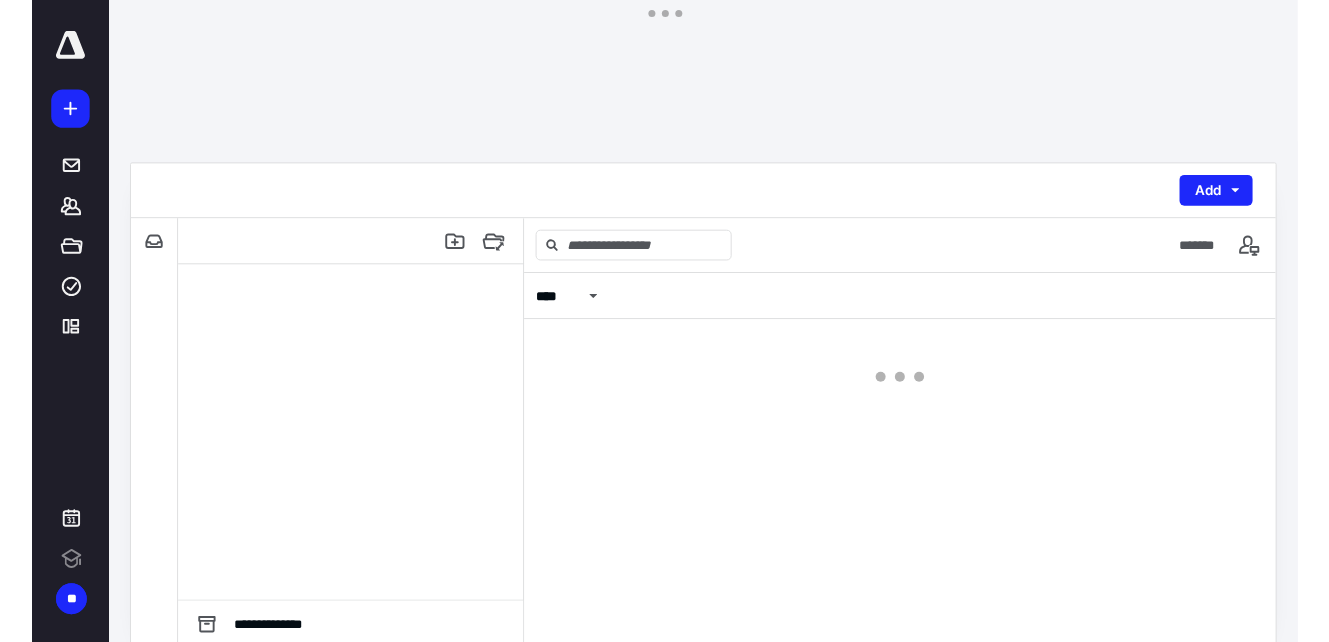 scroll, scrollTop: 0, scrollLeft: 0, axis: both 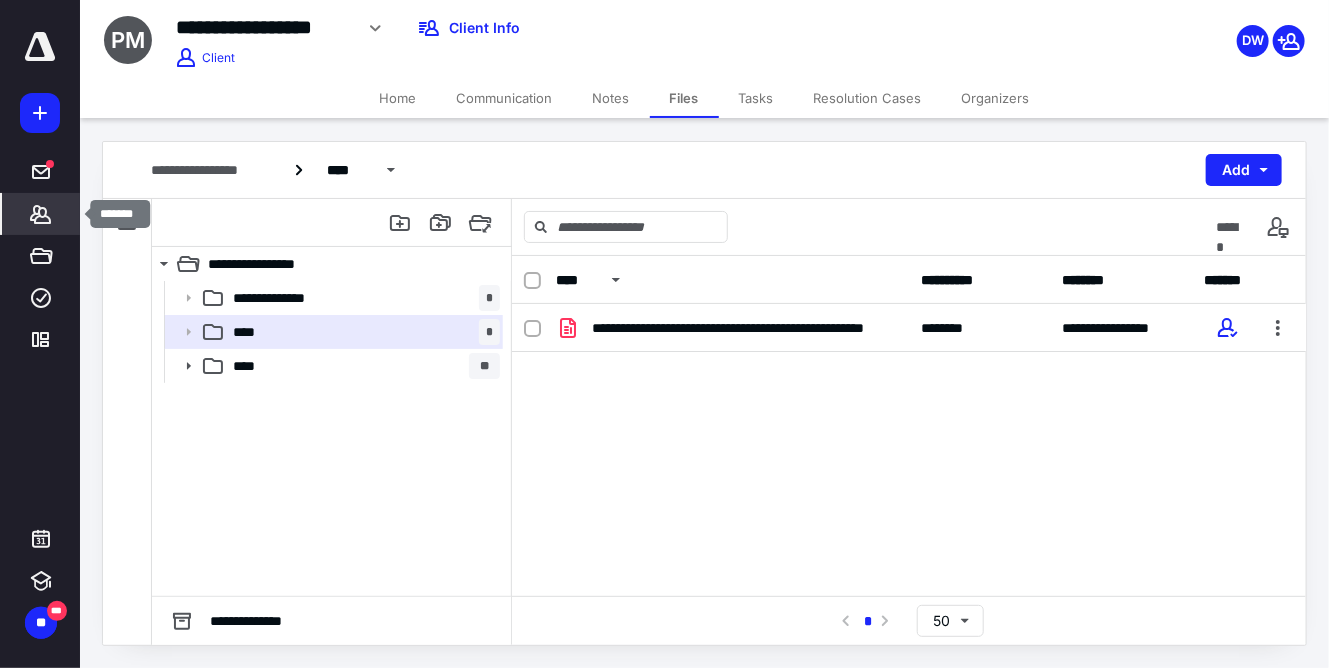 click 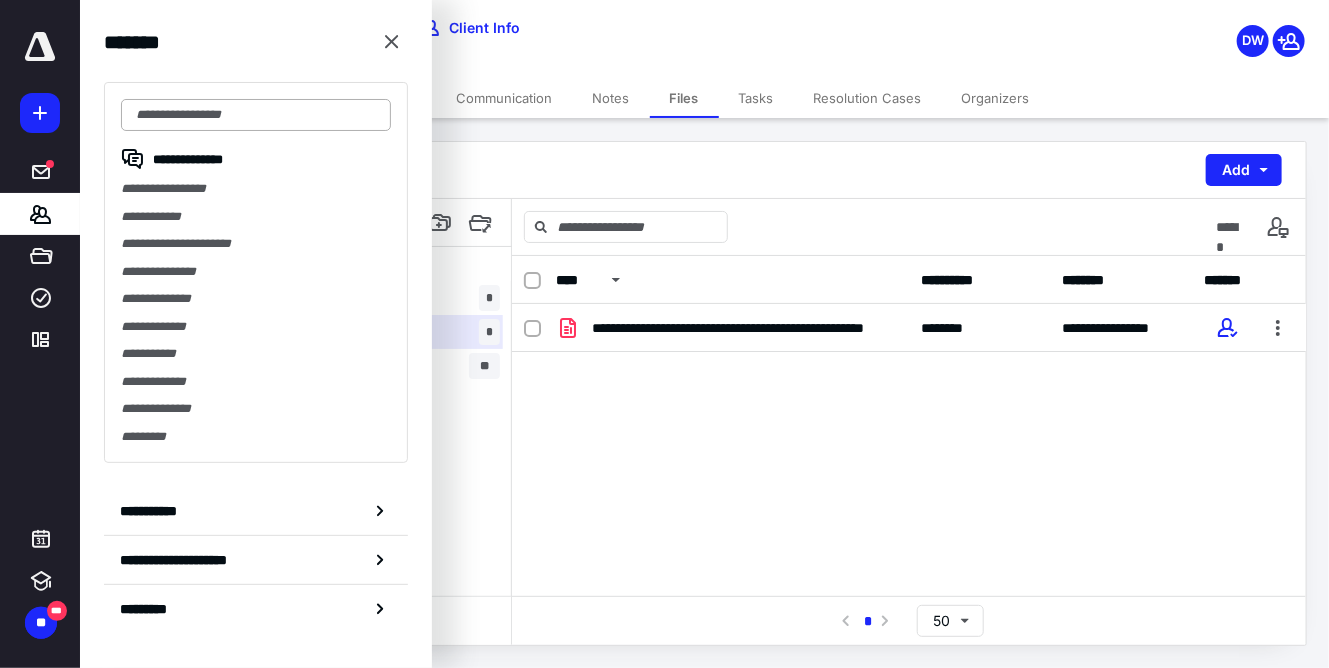 click at bounding box center [256, 115] 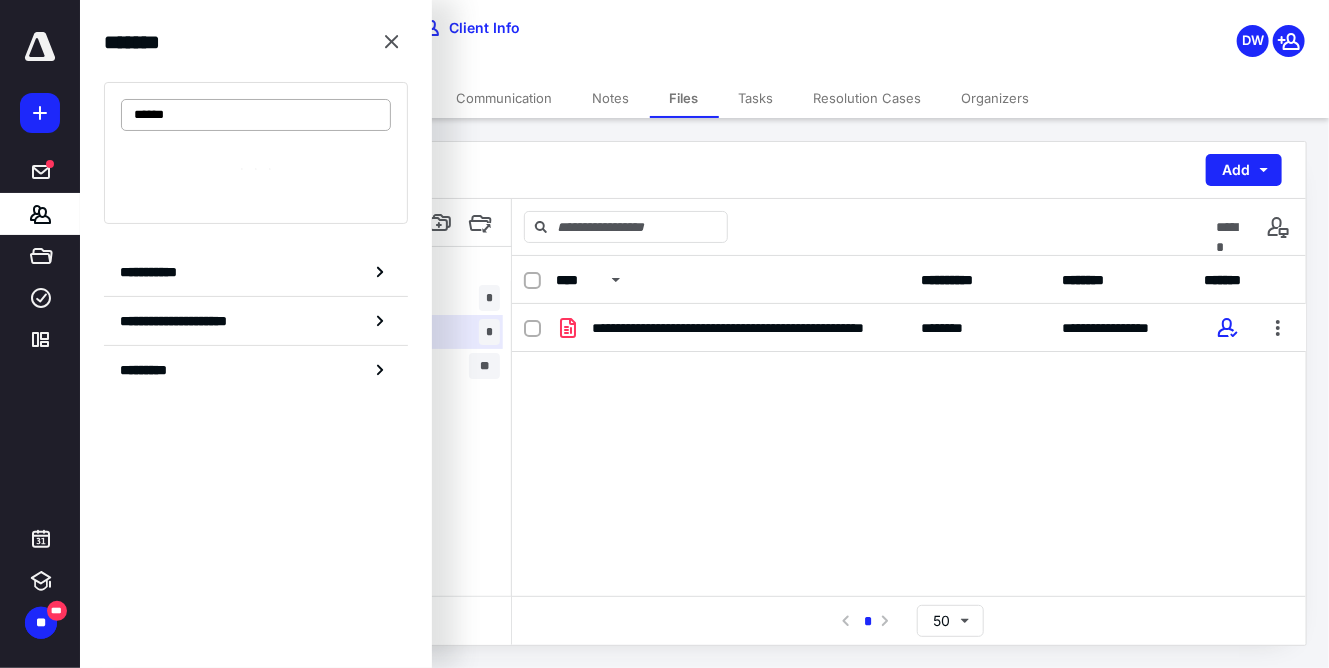 type on "******" 